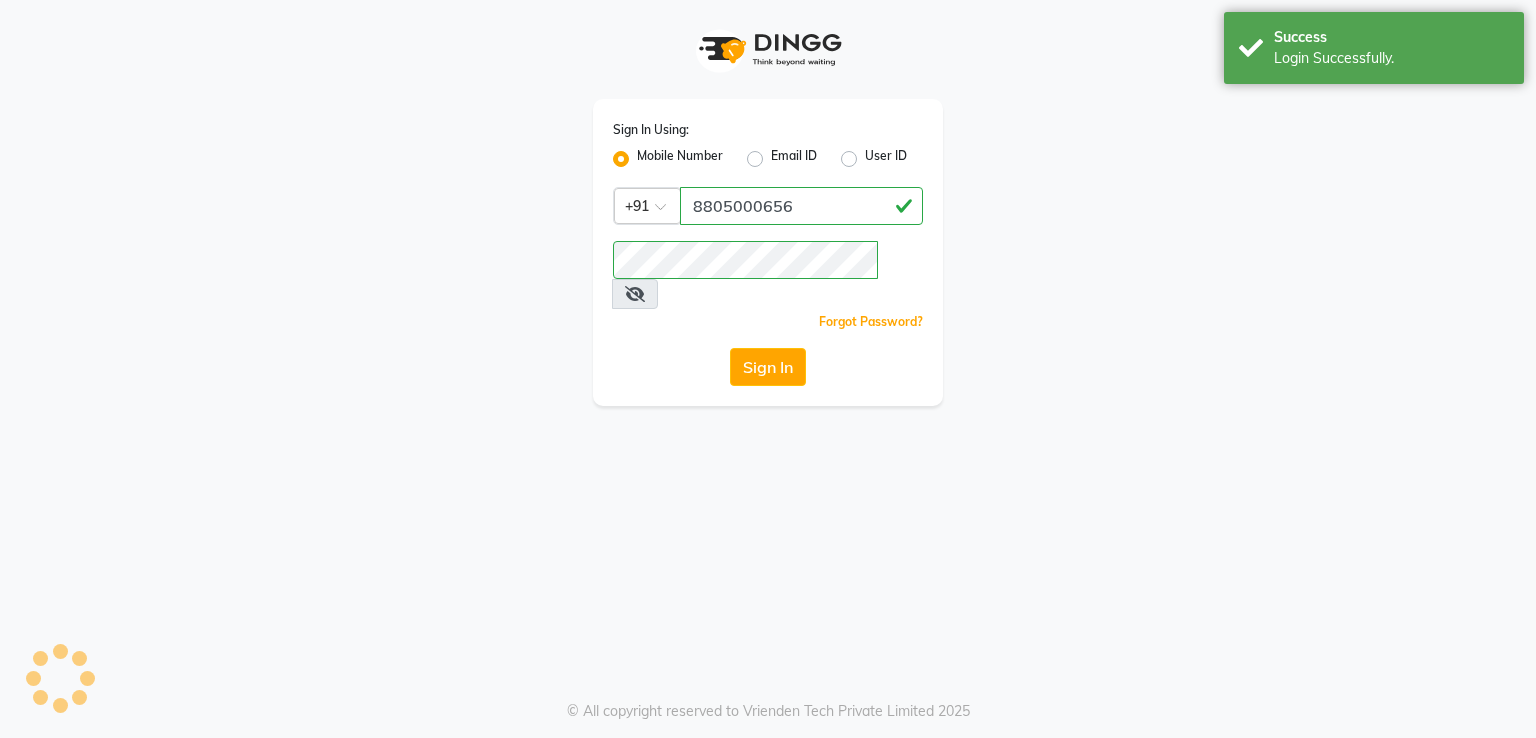 scroll, scrollTop: 0, scrollLeft: 0, axis: both 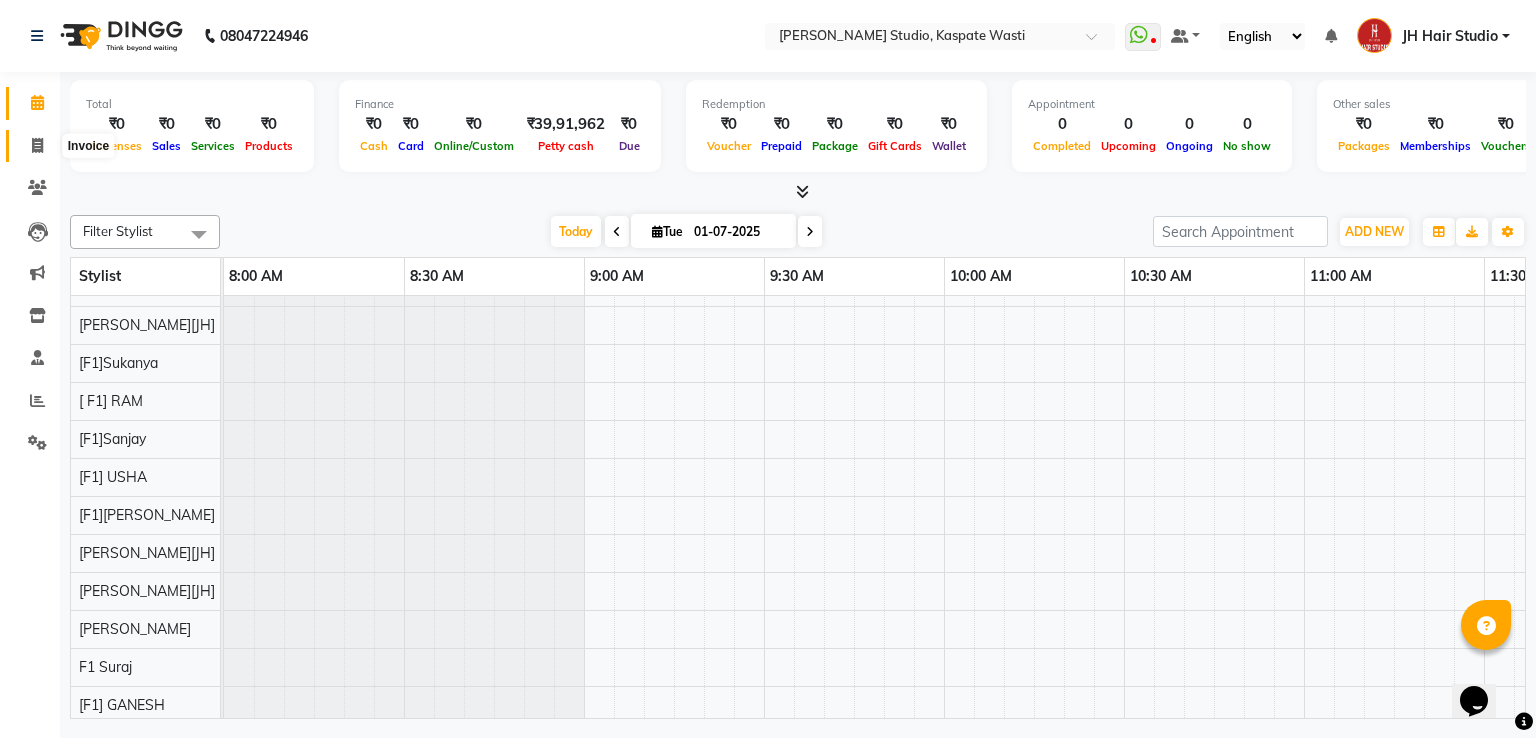 click 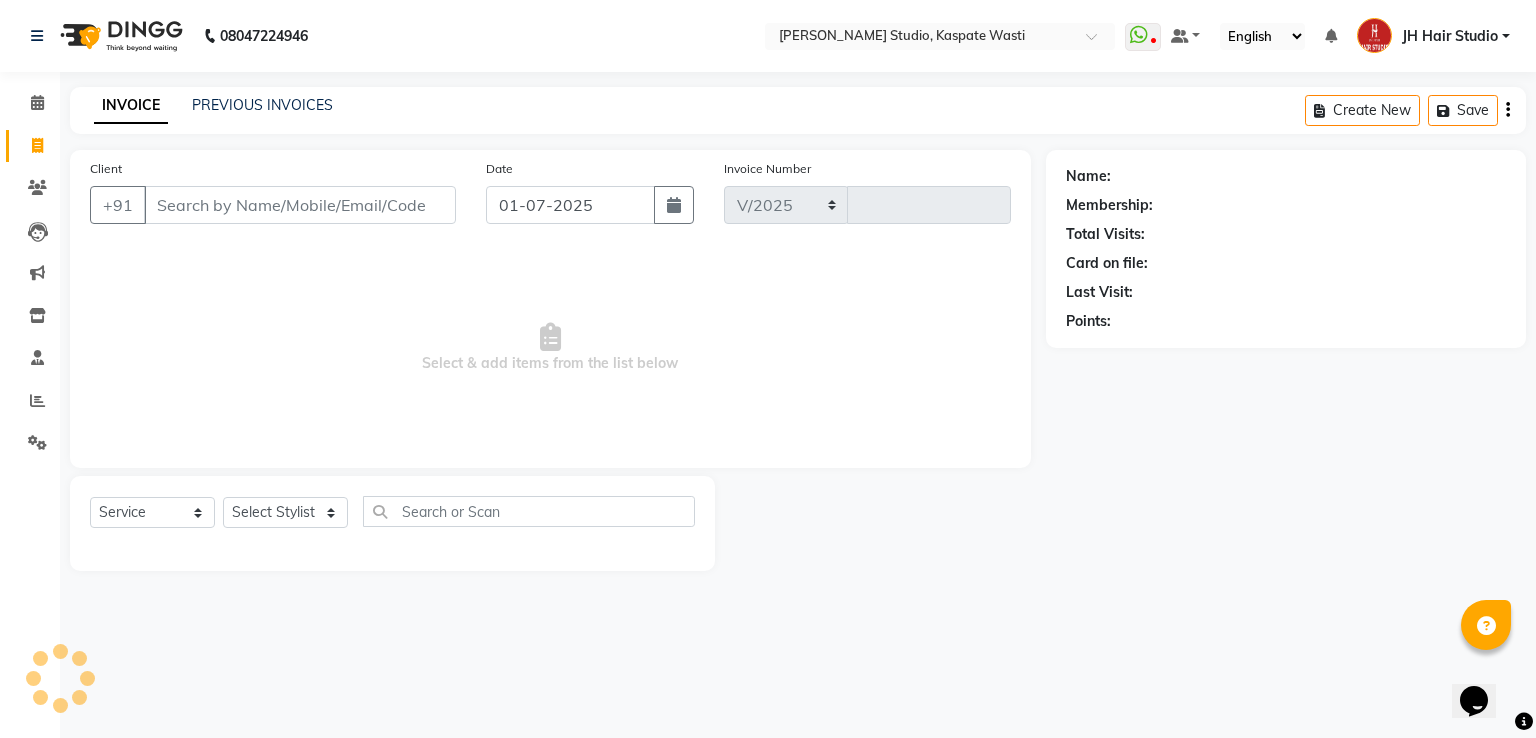 select on "130" 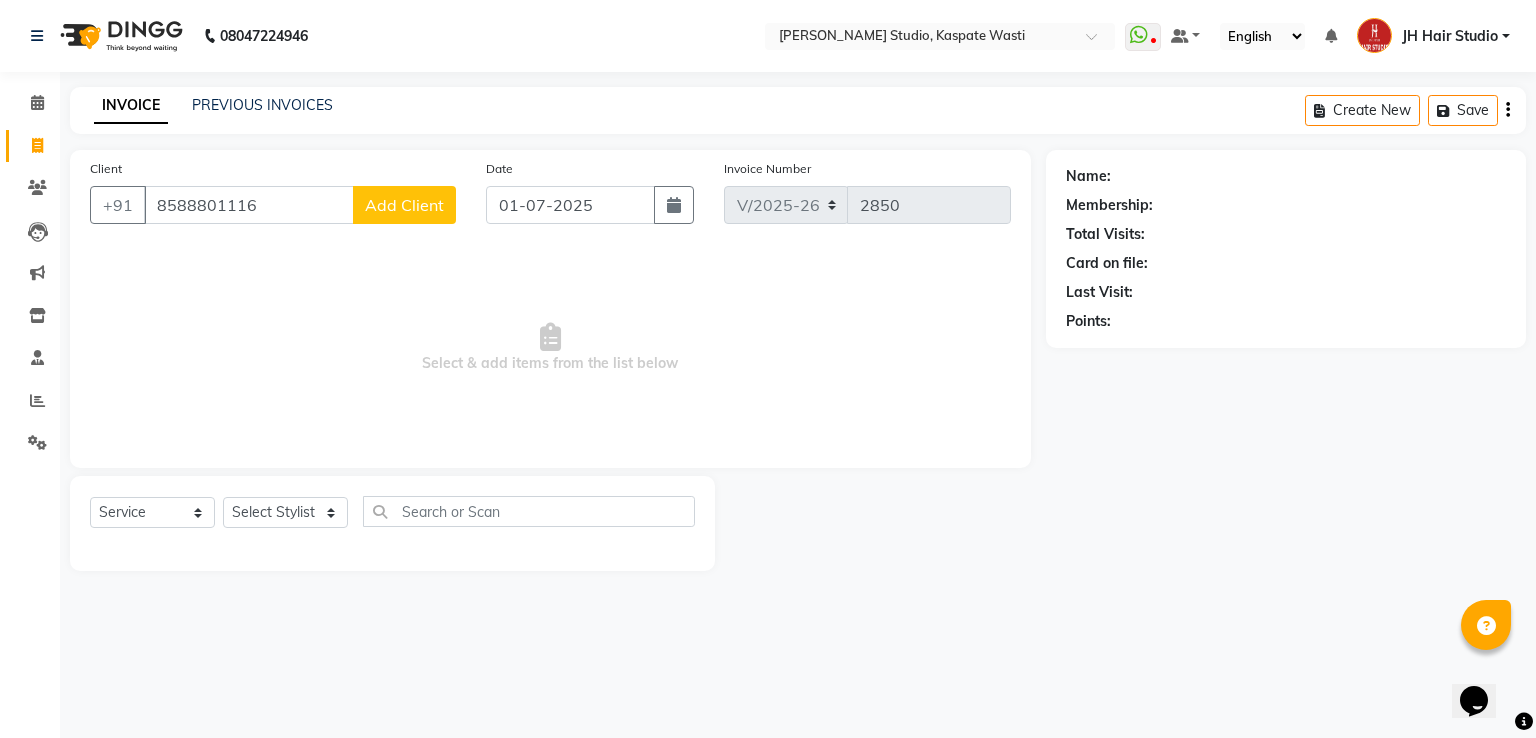 click on "8588801116" at bounding box center (249, 205) 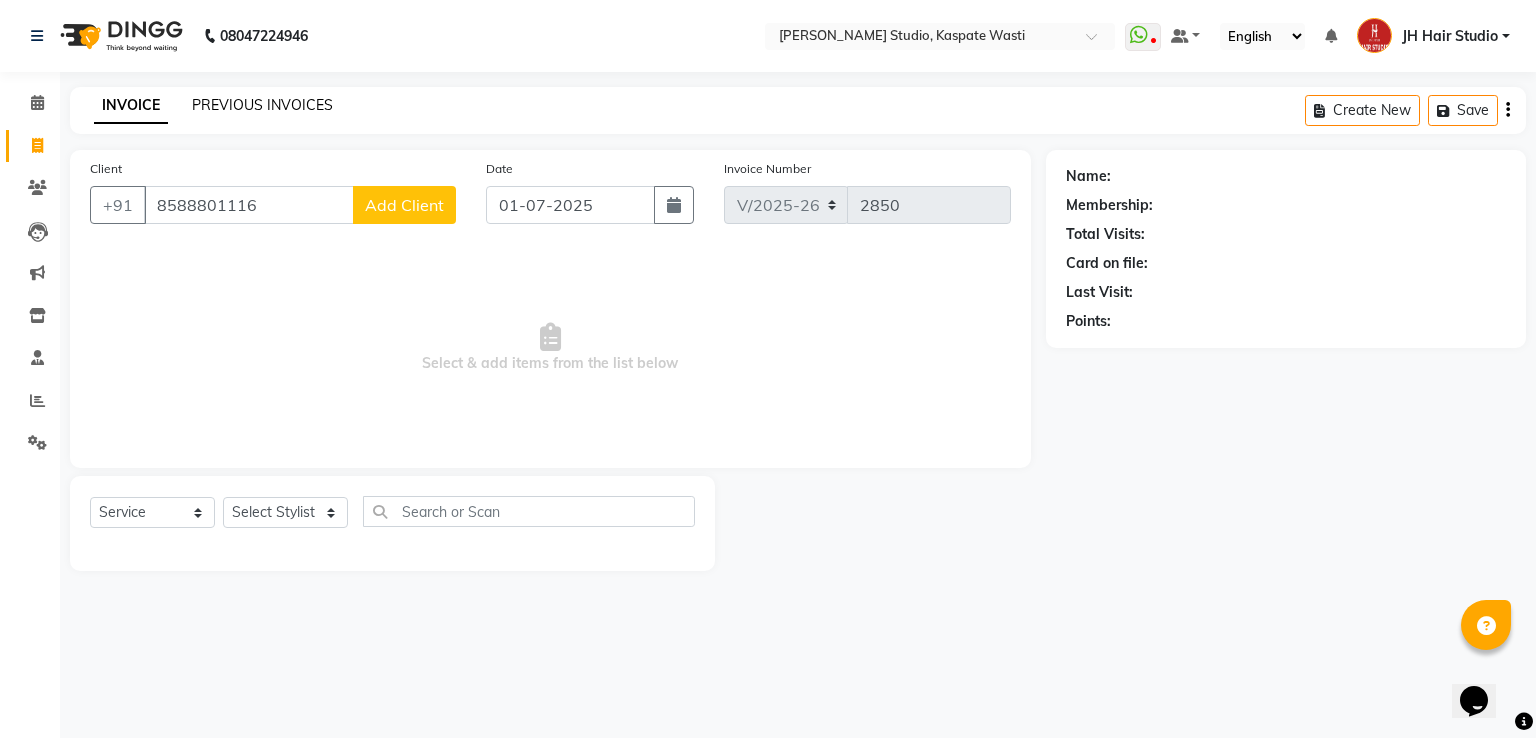 type on "8588801116" 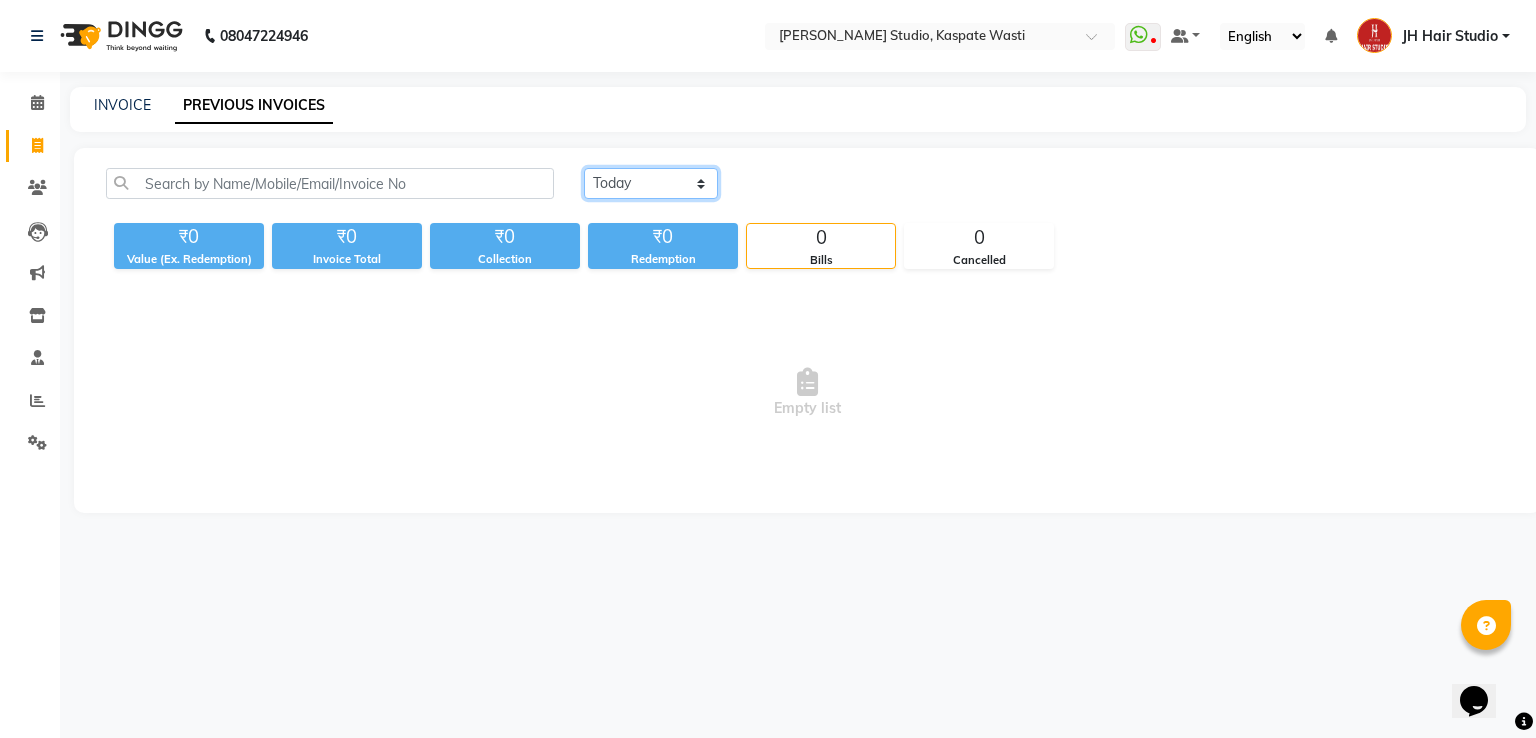 click on "[DATE] [DATE] Custom Range" 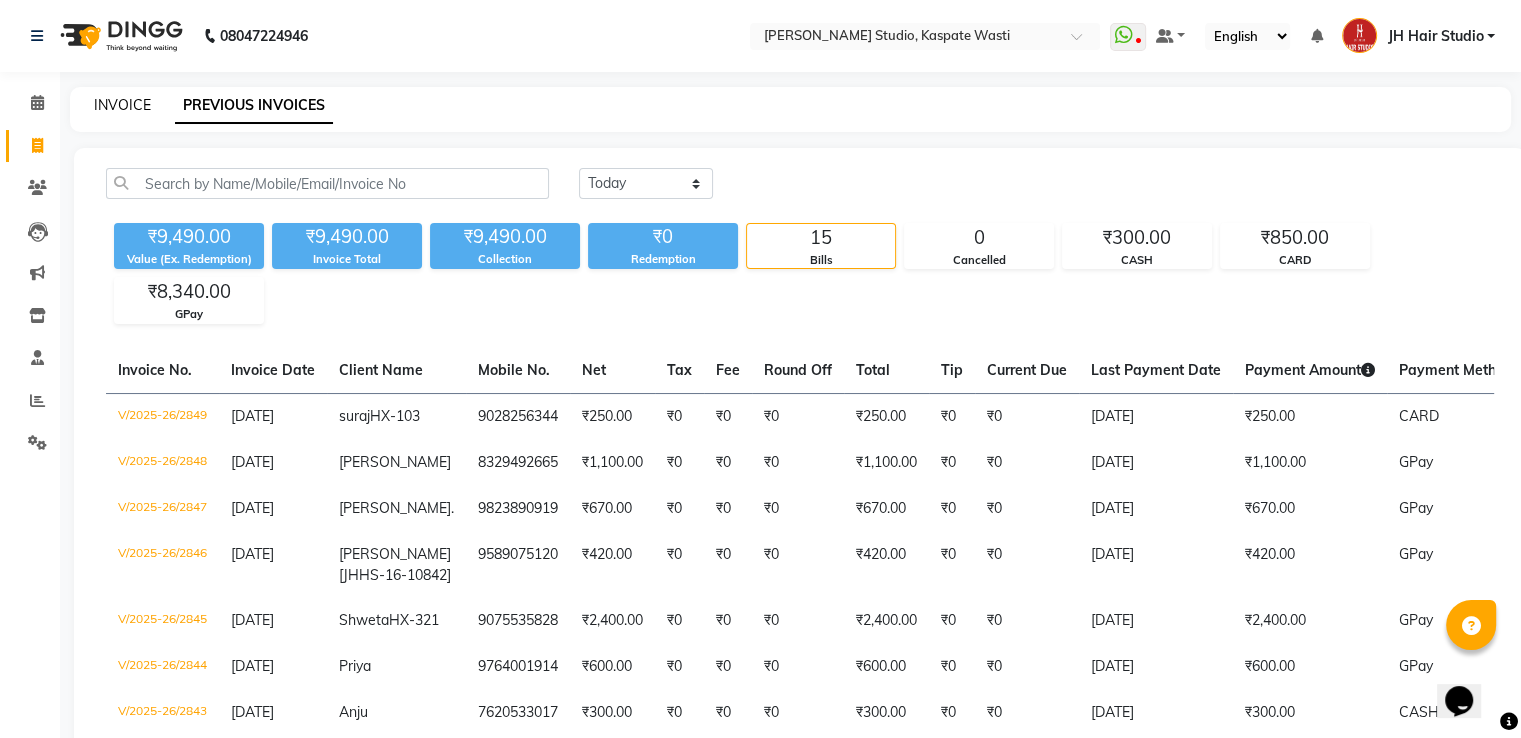 click on "INVOICE" 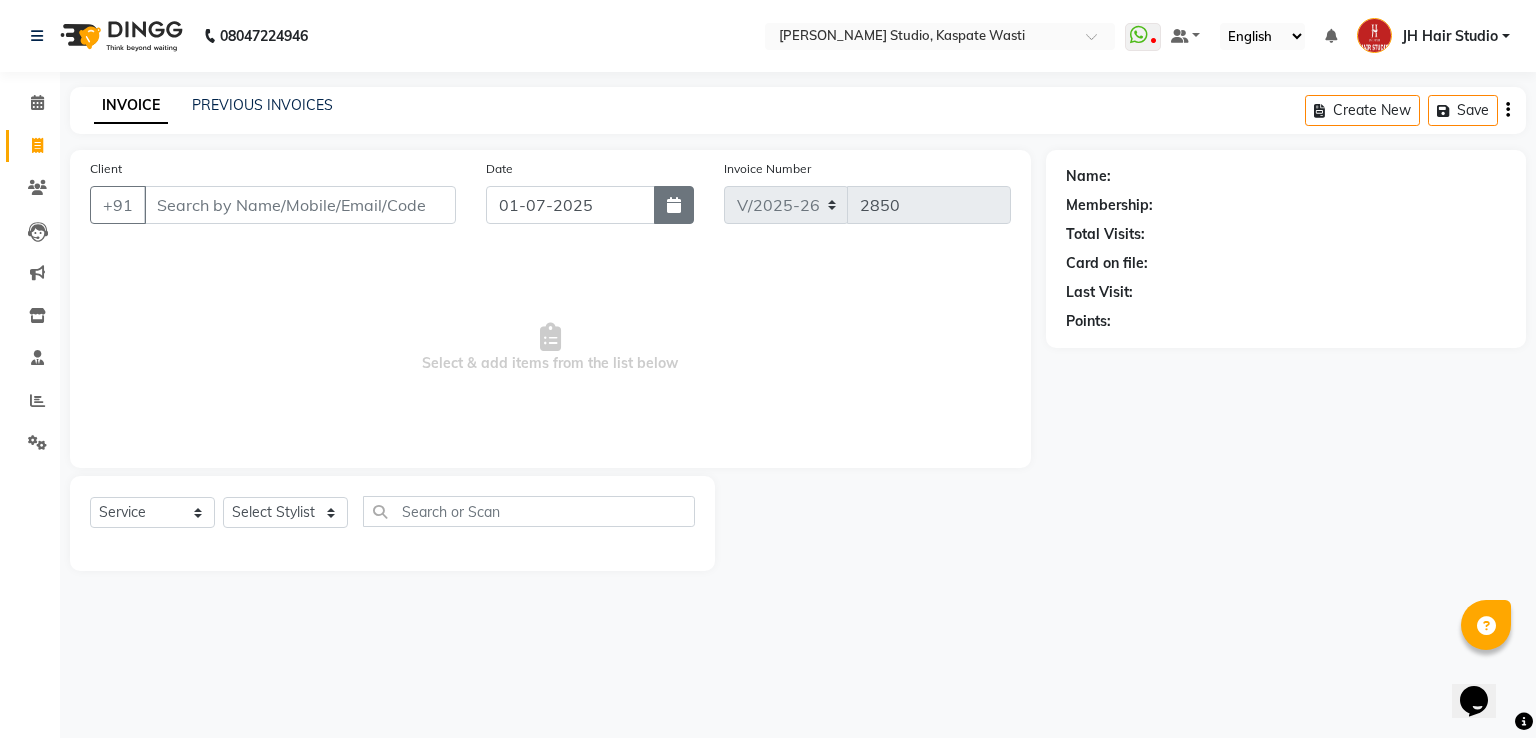 click 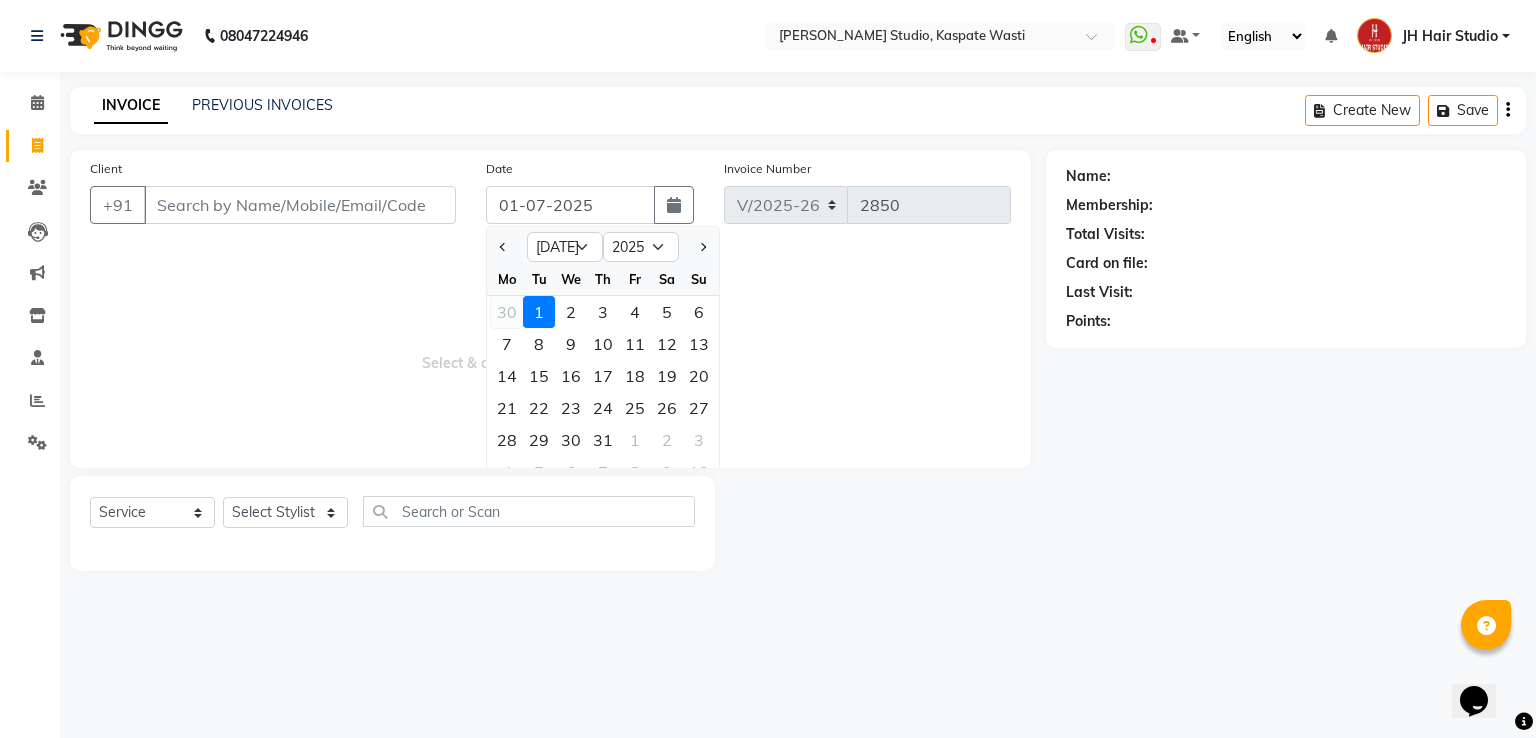 click on "30" 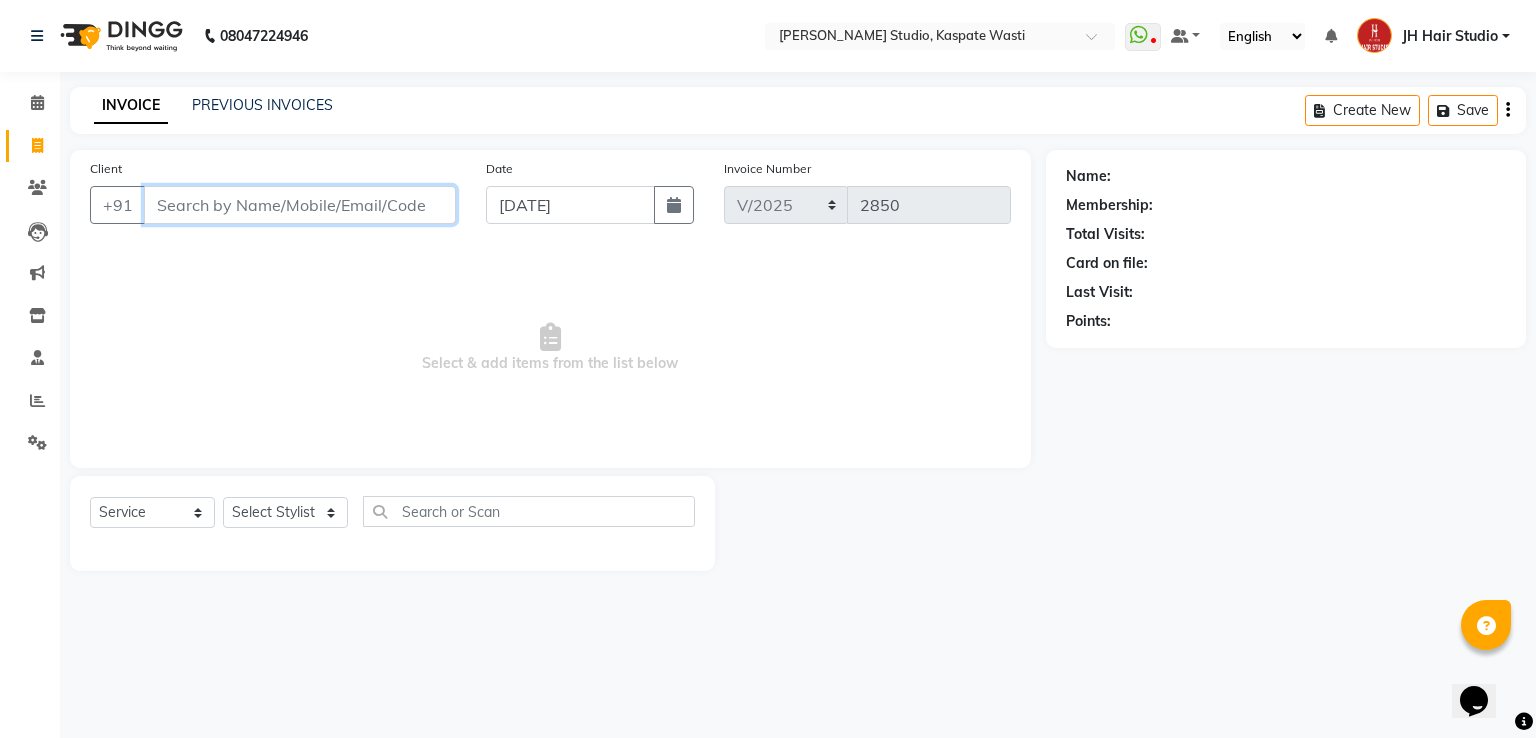 click on "Client" at bounding box center (300, 205) 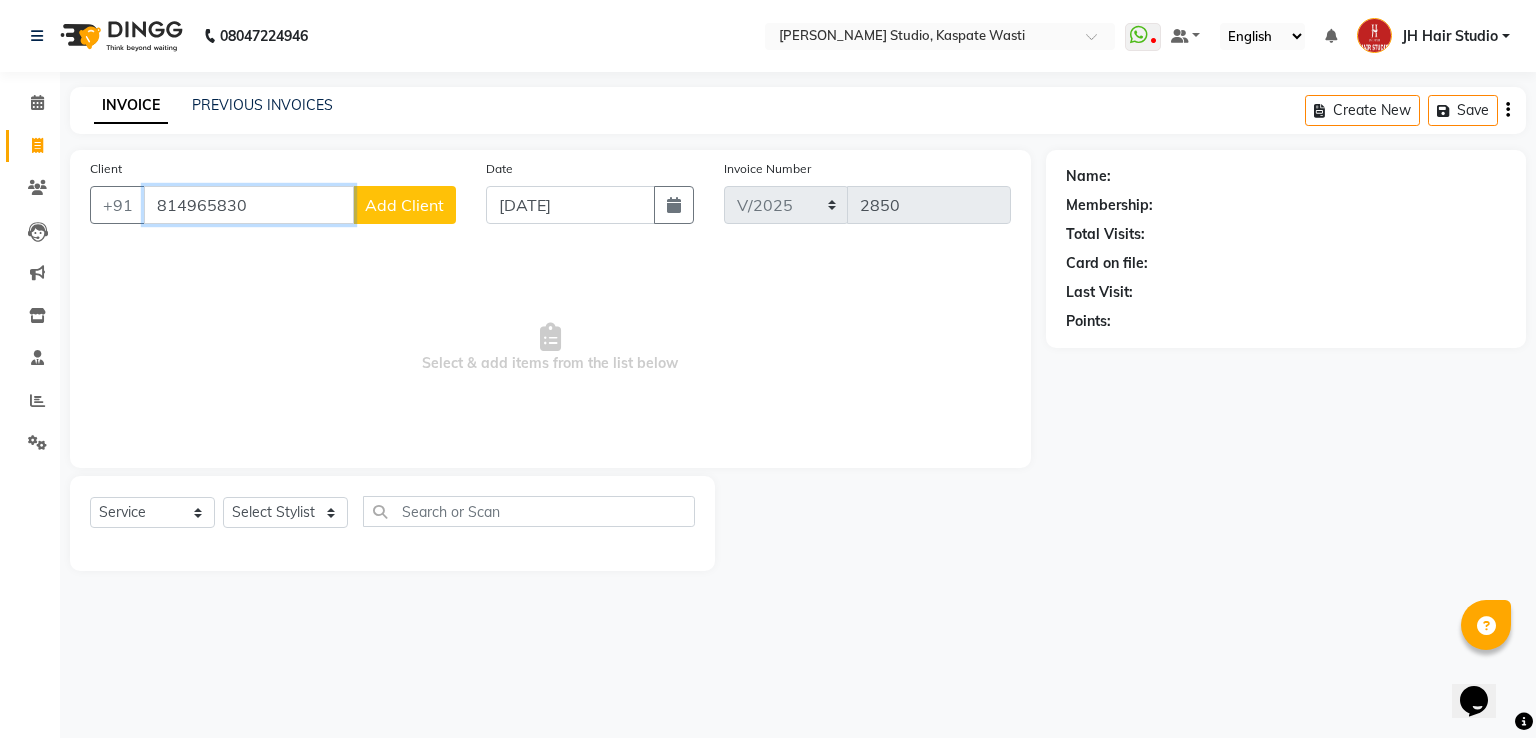 click on "814965830" at bounding box center (249, 205) 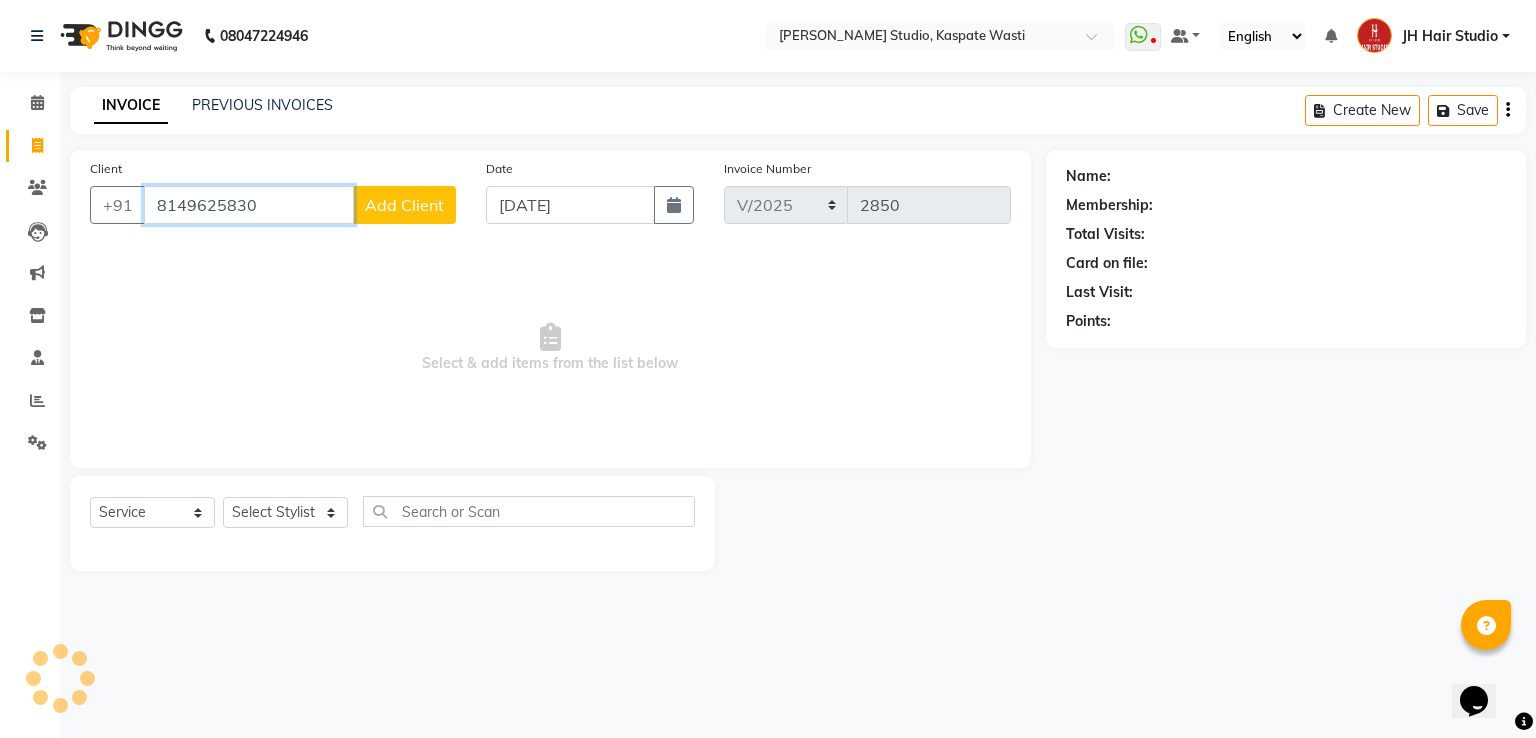 type on "8149625830" 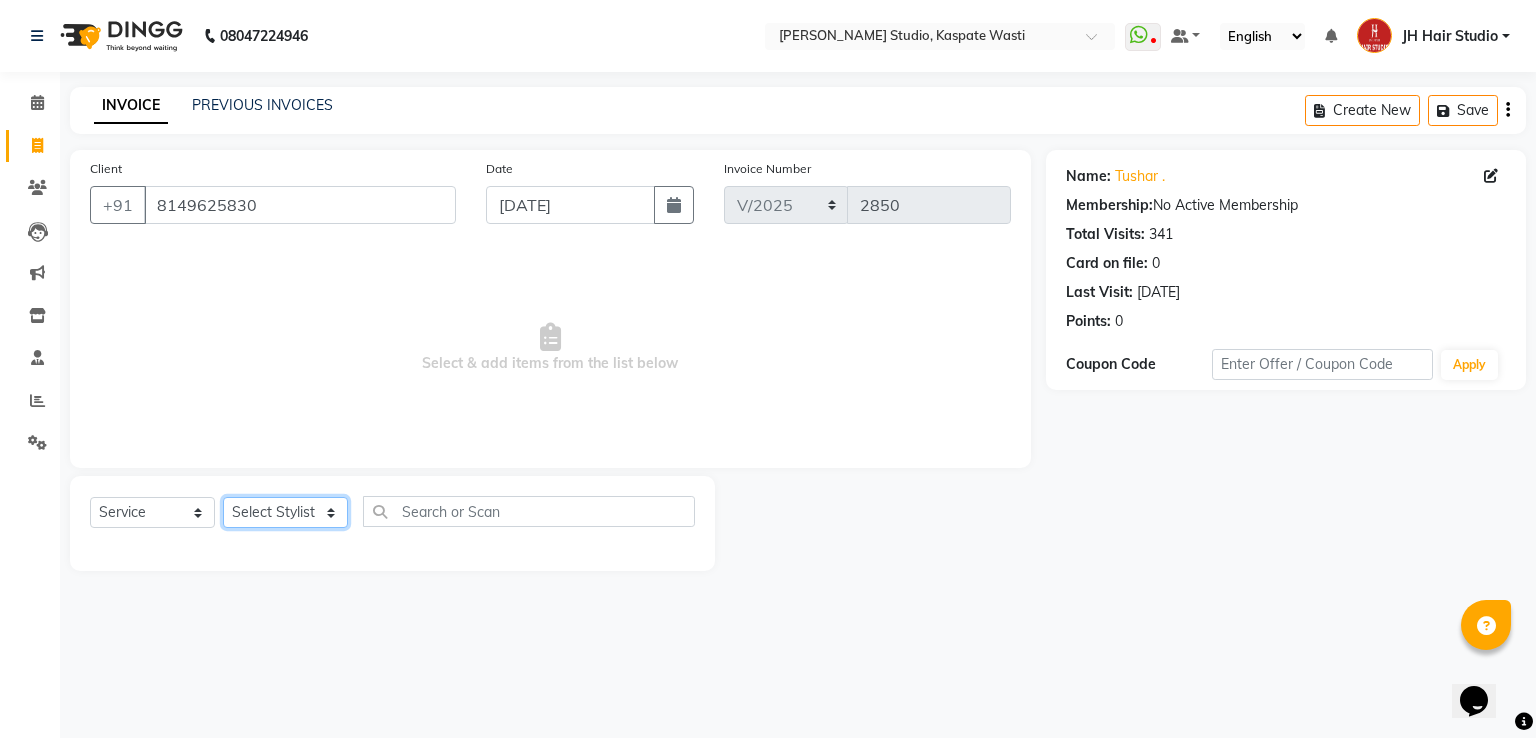 click on "Select Stylist [PERSON_NAME] [JH]  [PERSON_NAME][JH] [F1] GANESH [ F1] RAM [F1]Sanjay [F1][PERSON_NAME]  [F1][PERSON_NAME]  F1 Suraj  [F1] USHA [PERSON_NAME][JH] [PERSON_NAME][JH] JH Hair Studio [PERSON_NAME][JH] [PERSON_NAME][JH] [PERSON_NAME][JH] SID NEW [JH] [PERSON_NAME] [F3] [PERSON_NAME] [JH]" 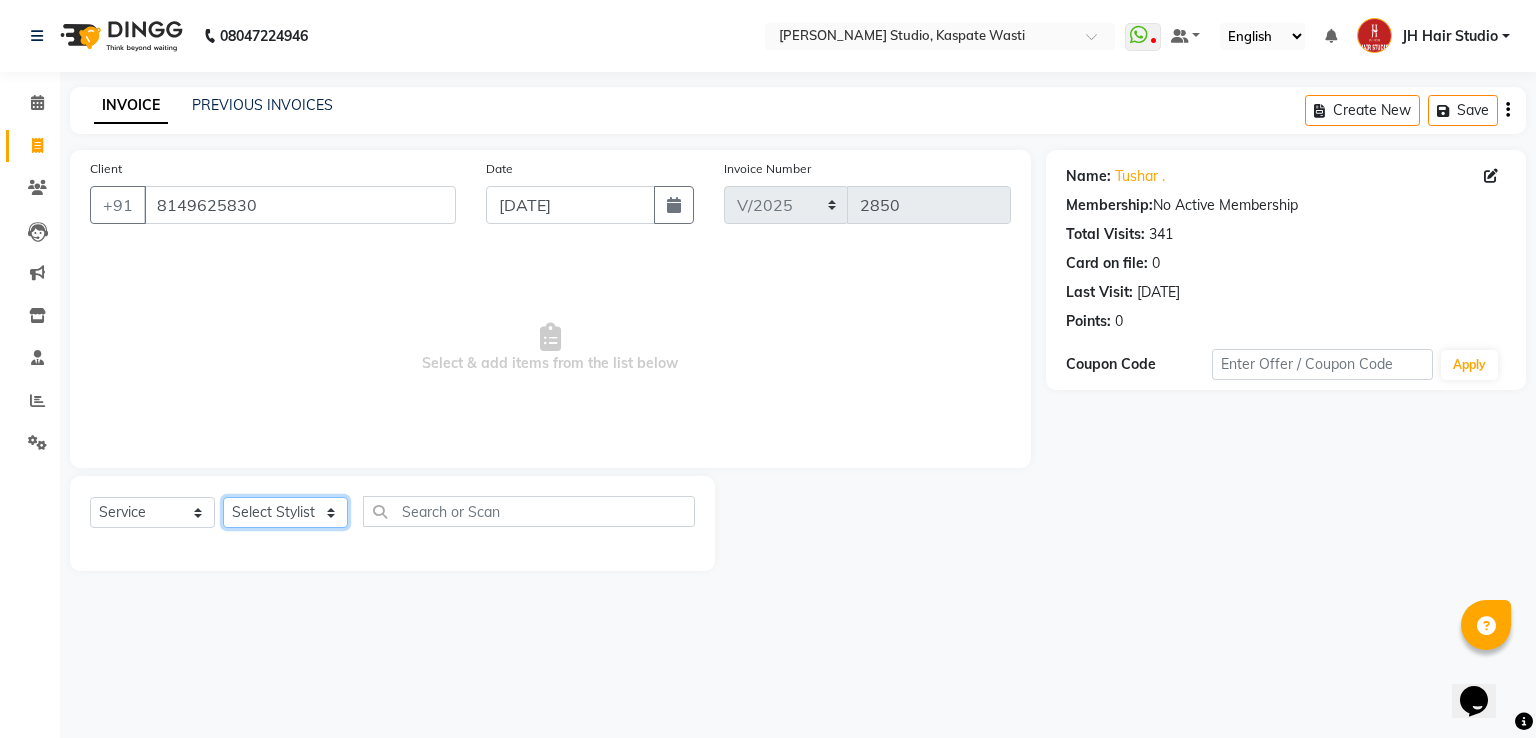 select on "3887" 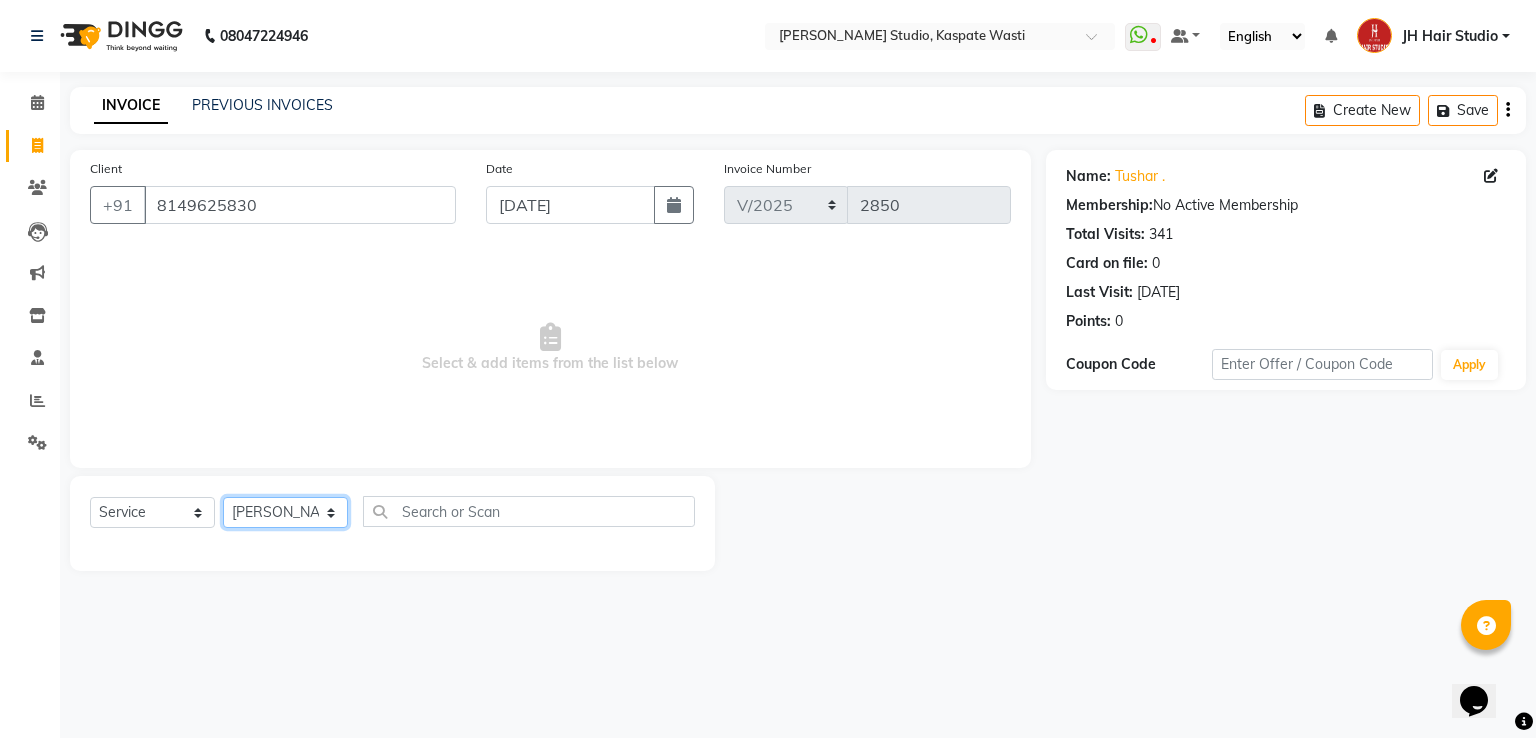 click on "Select Stylist [PERSON_NAME] [JH]  [PERSON_NAME][JH] [F1] GANESH [ F1] RAM [F1]Sanjay [F1][PERSON_NAME]  [F1][PERSON_NAME]  F1 Suraj  [F1] USHA [PERSON_NAME][JH] [PERSON_NAME][JH] JH Hair Studio [PERSON_NAME][JH] [PERSON_NAME][JH] [PERSON_NAME][JH] SID NEW [JH] [PERSON_NAME] [F3] [PERSON_NAME] [JH]" 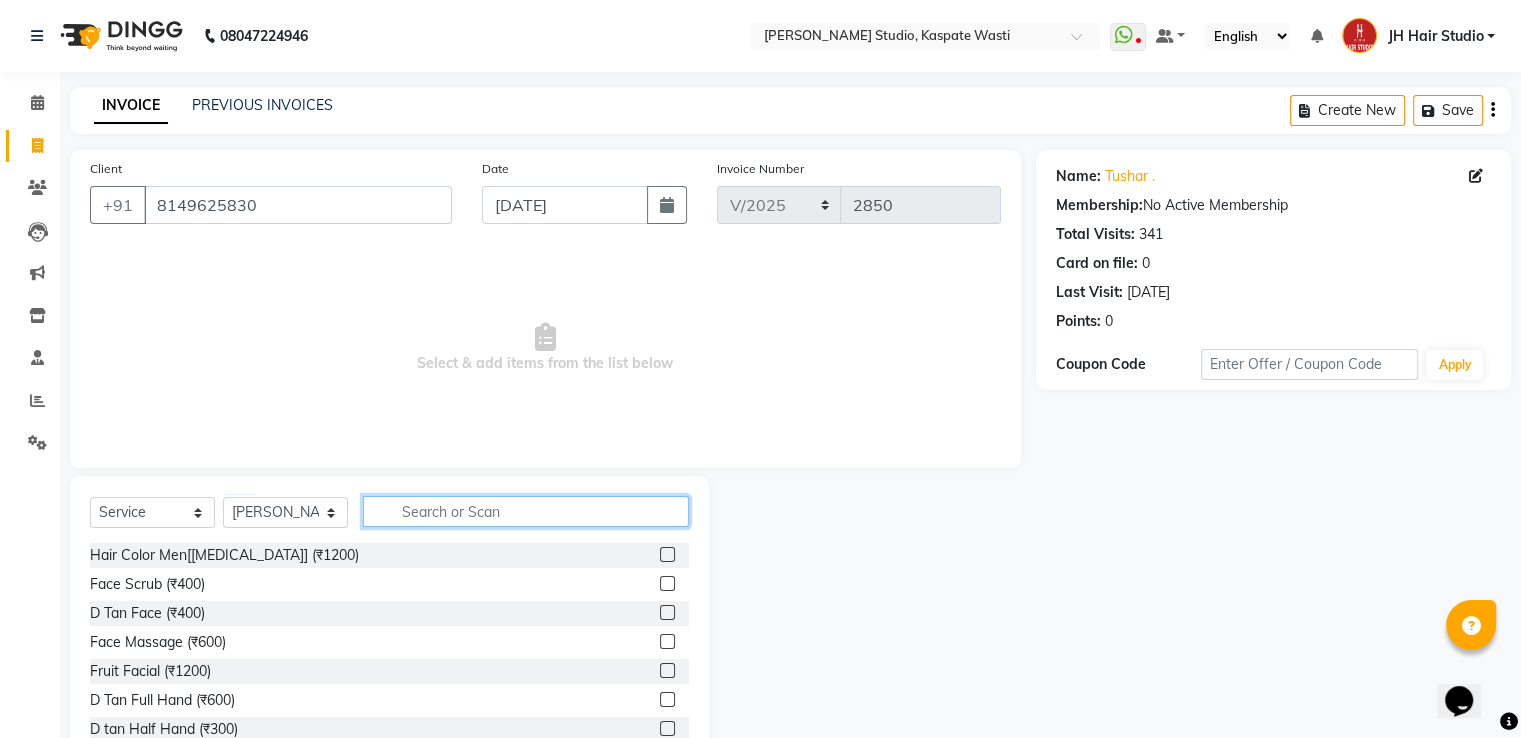 click 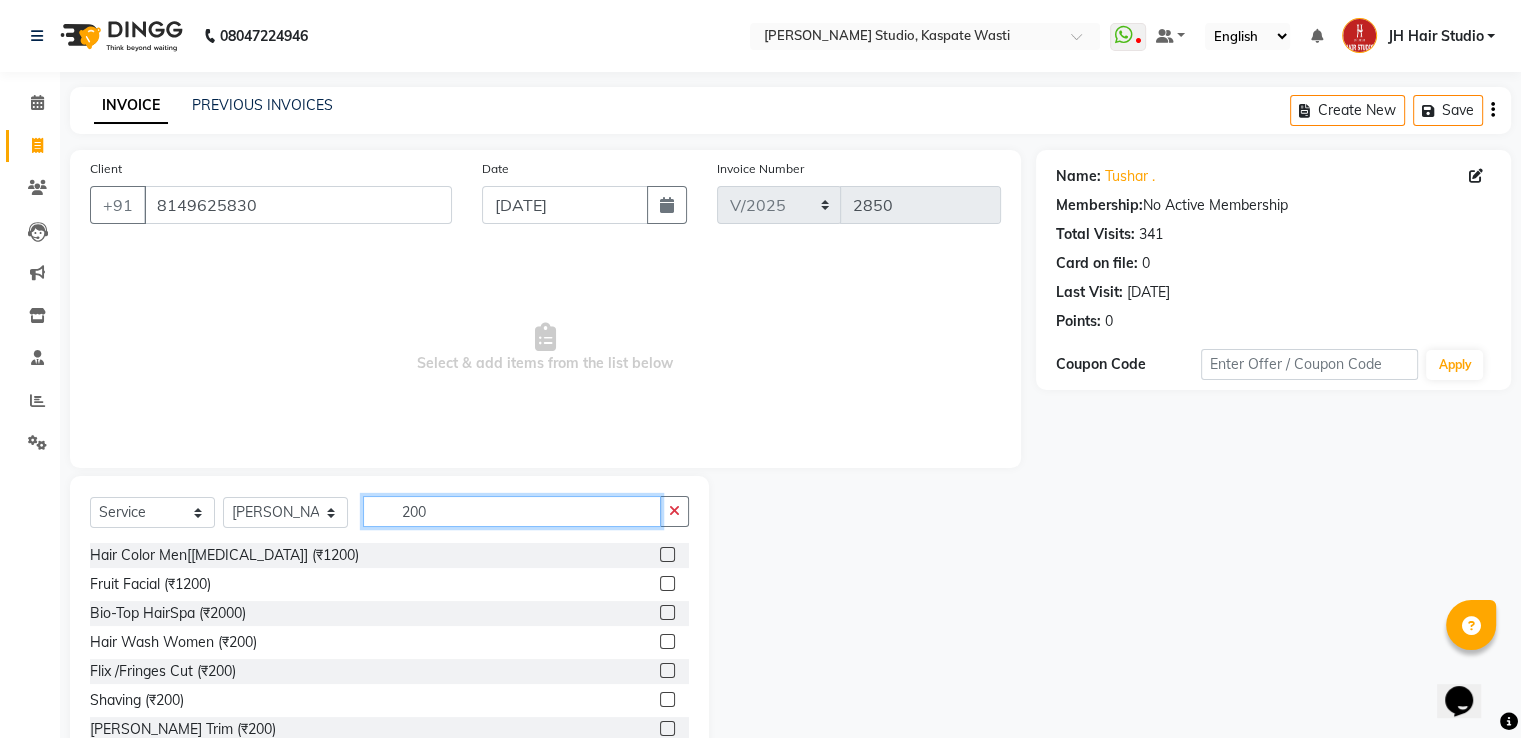 type on "200" 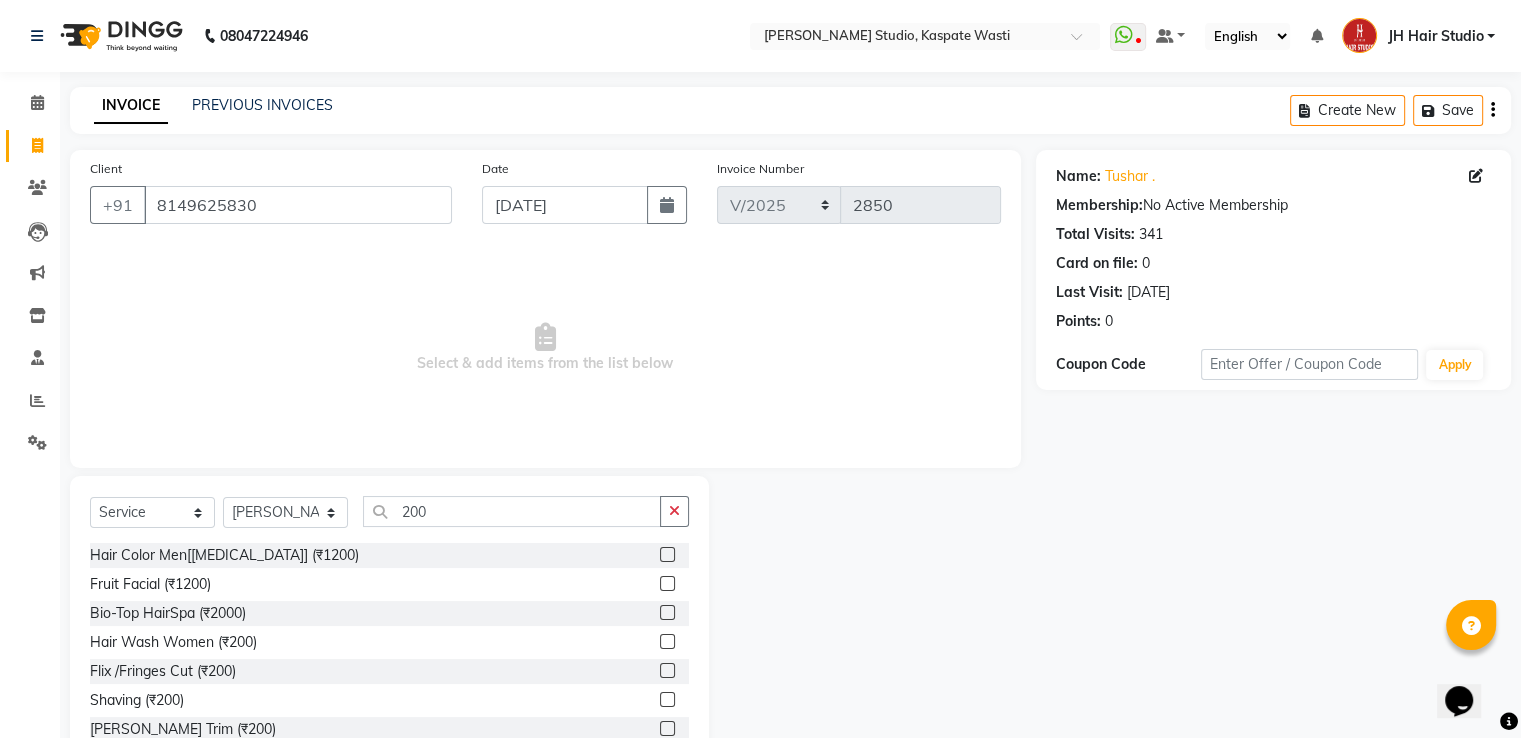 click 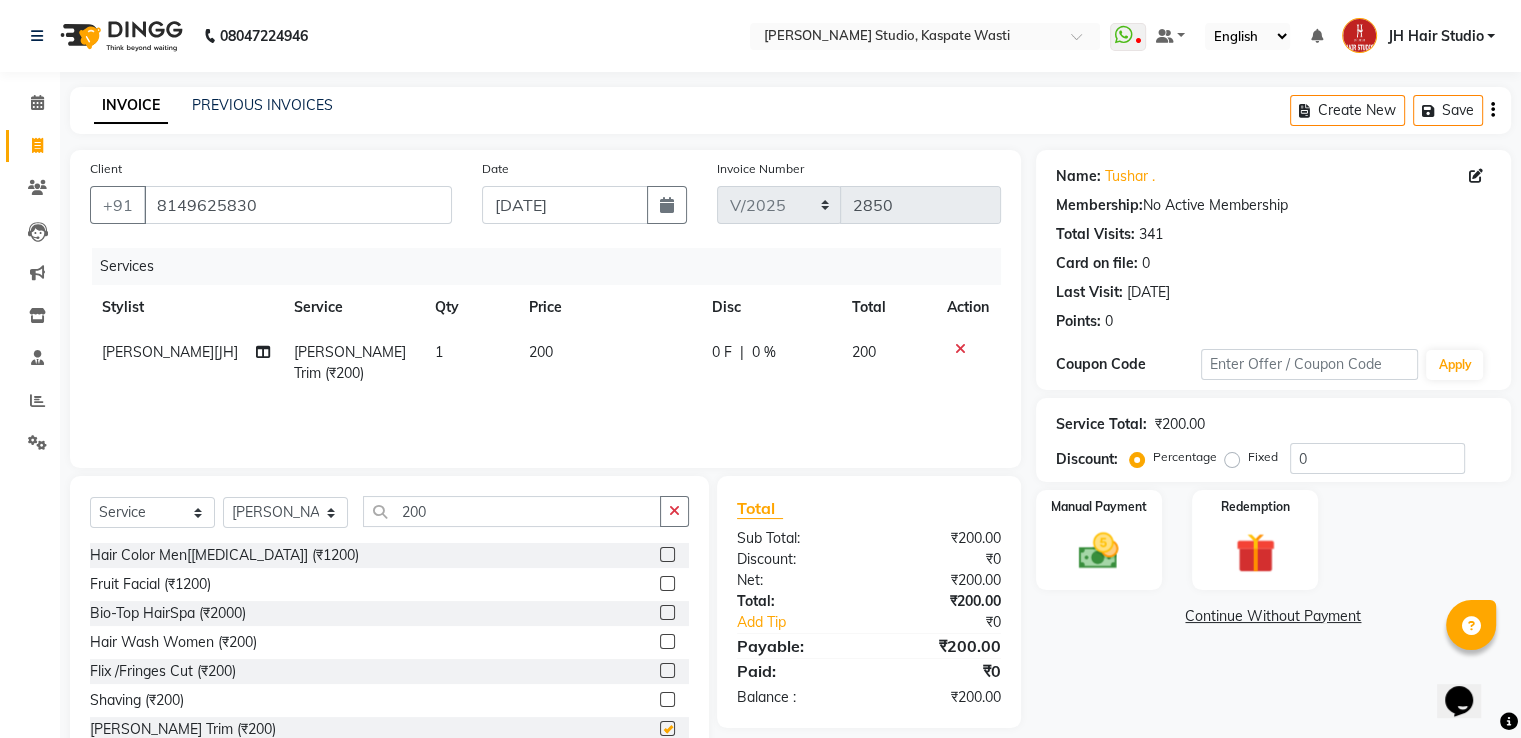 checkbox on "false" 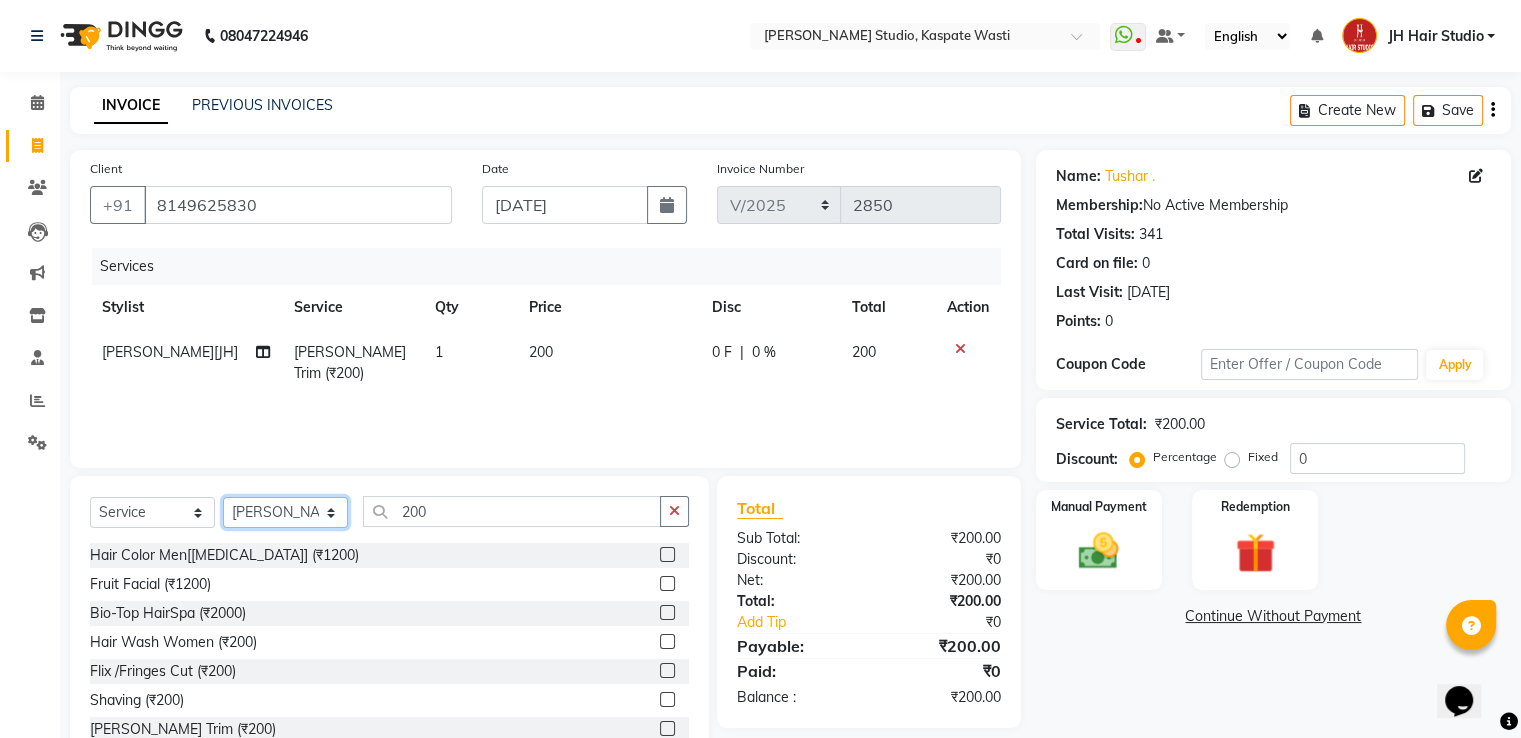 click on "Select Stylist [PERSON_NAME] [JH]  [PERSON_NAME][JH] [F1] GANESH [ F1] RAM [F1]Sanjay [F1][PERSON_NAME]  [F1][PERSON_NAME]  F1 Suraj  [F1] USHA [PERSON_NAME][JH] [PERSON_NAME][JH] JH Hair Studio [PERSON_NAME][JH] [PERSON_NAME][JH] [PERSON_NAME][JH] SID NEW [JH] [PERSON_NAME] [F3] [PERSON_NAME] [JH]" 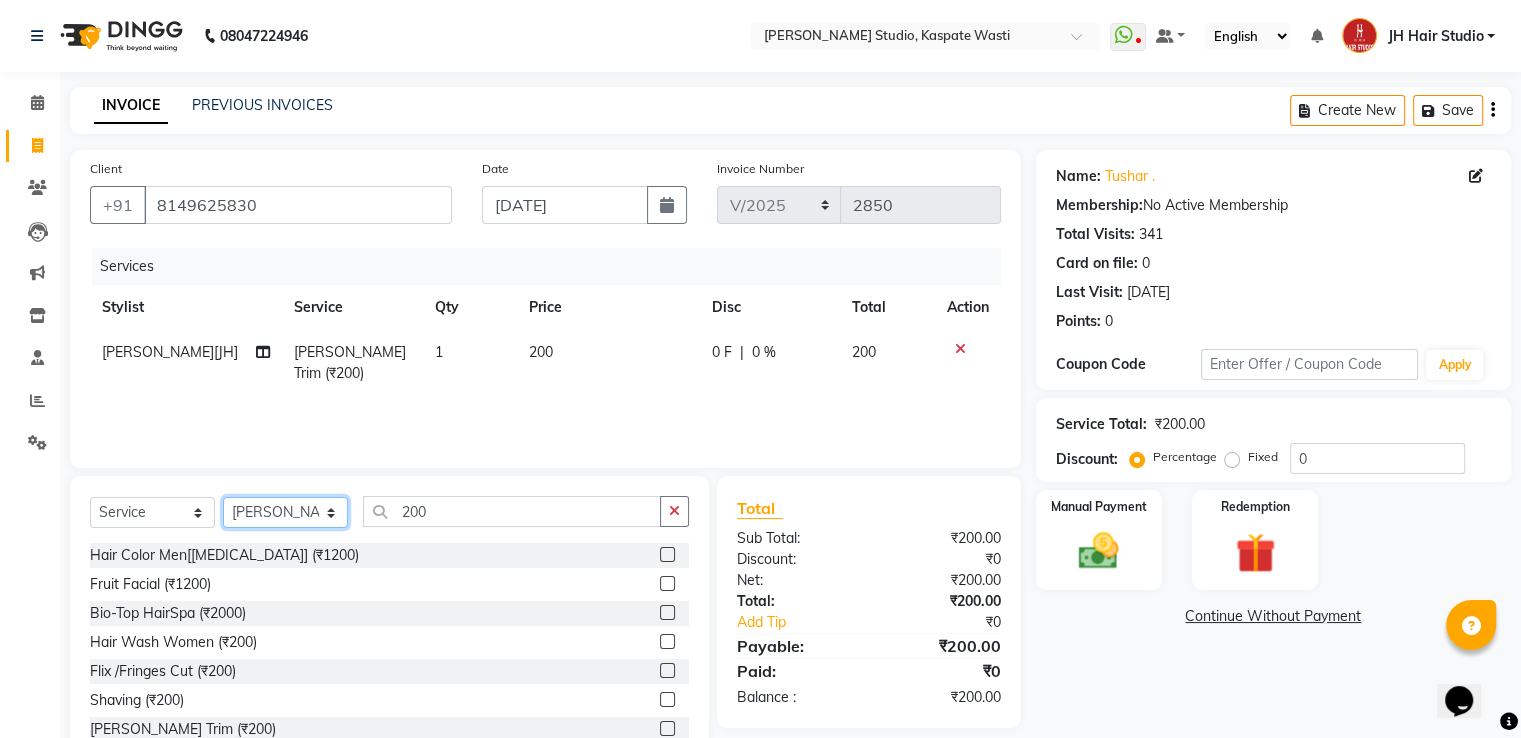 select on "68687" 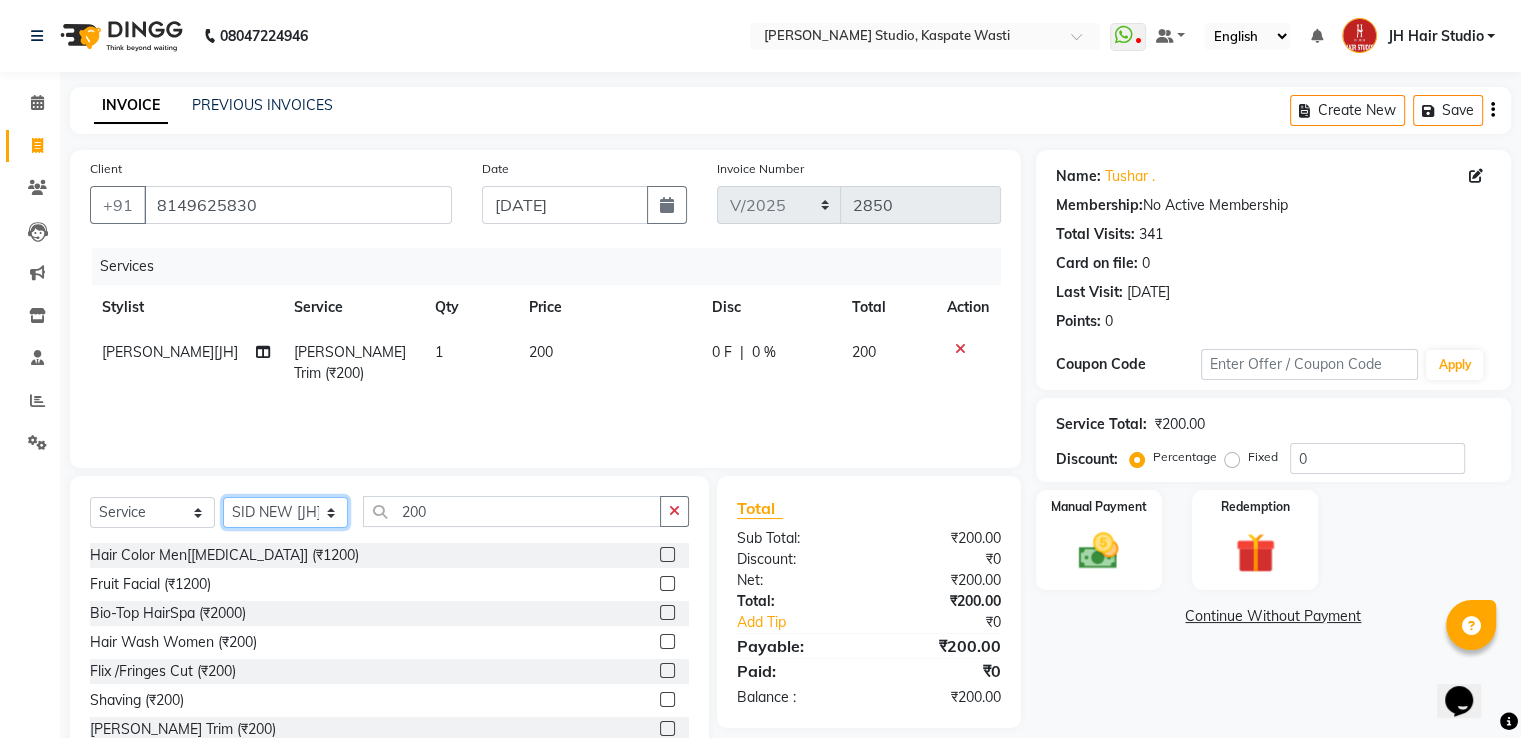 click on "Select Stylist [PERSON_NAME] [JH]  [PERSON_NAME][JH] [F1] GANESH [ F1] RAM [F1]Sanjay [F1][PERSON_NAME]  [F1][PERSON_NAME]  F1 Suraj  [F1] USHA [PERSON_NAME][JH] [PERSON_NAME][JH] JH Hair Studio [PERSON_NAME][JH] [PERSON_NAME][JH] [PERSON_NAME][JH] SID NEW [JH] [PERSON_NAME] [F3] [PERSON_NAME] [JH]" 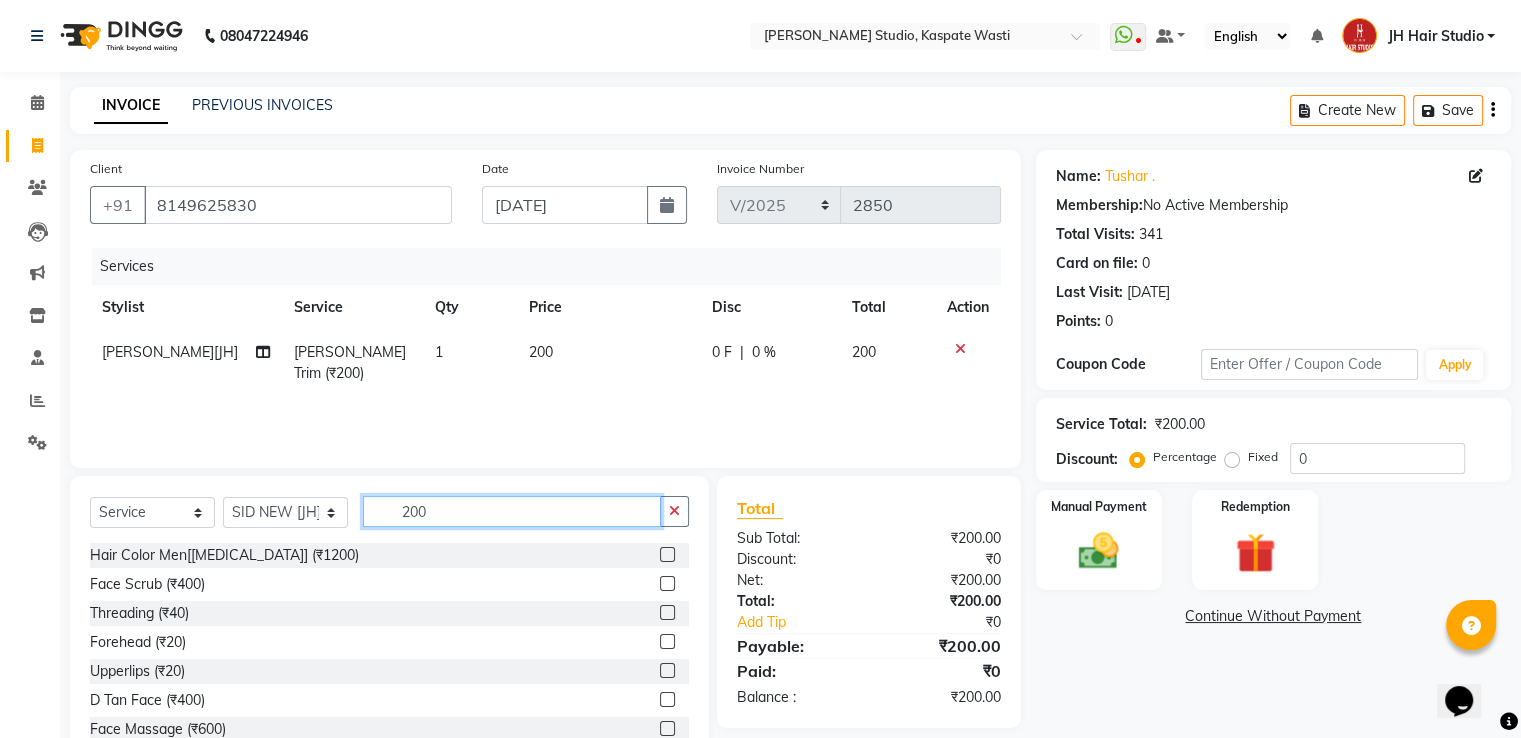 click on "200" 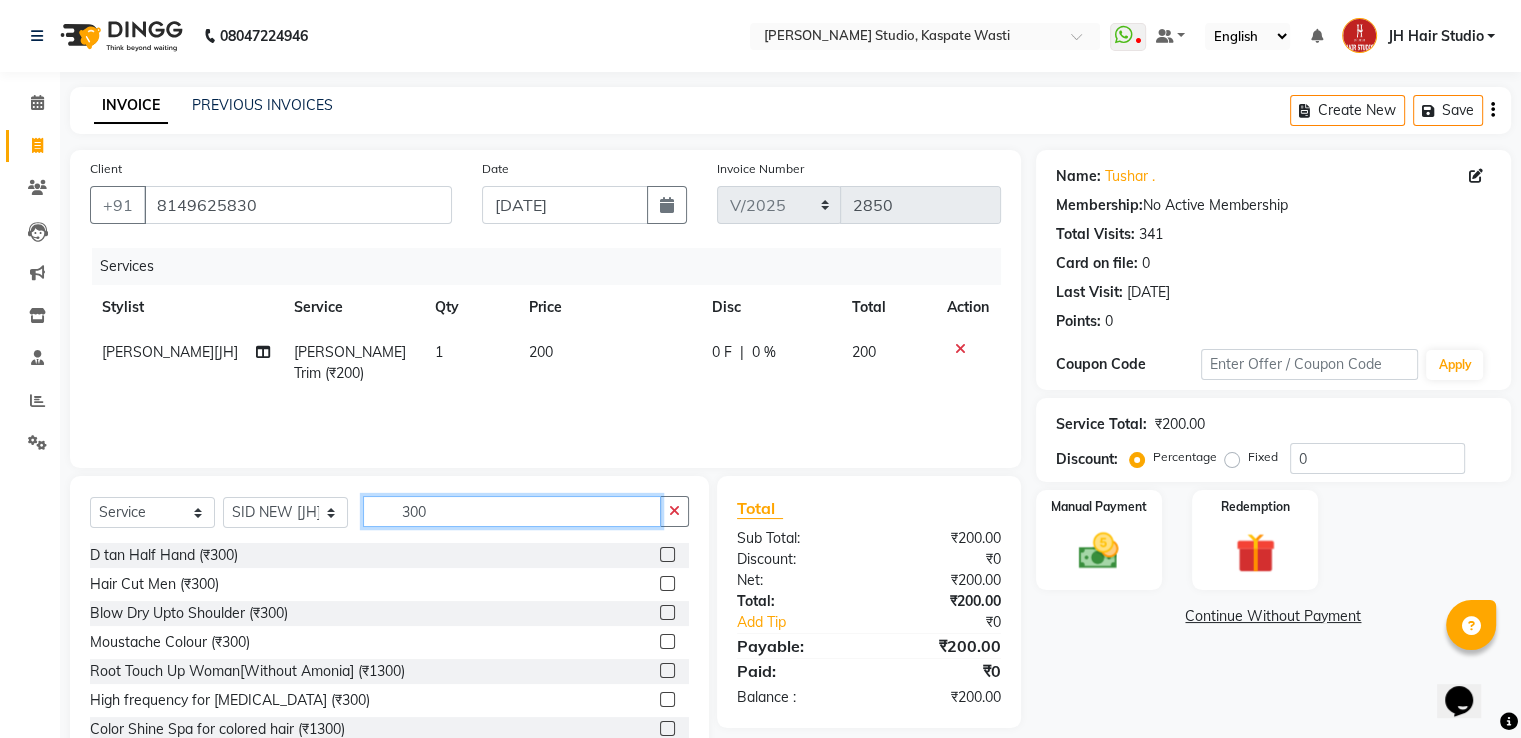 type on "300" 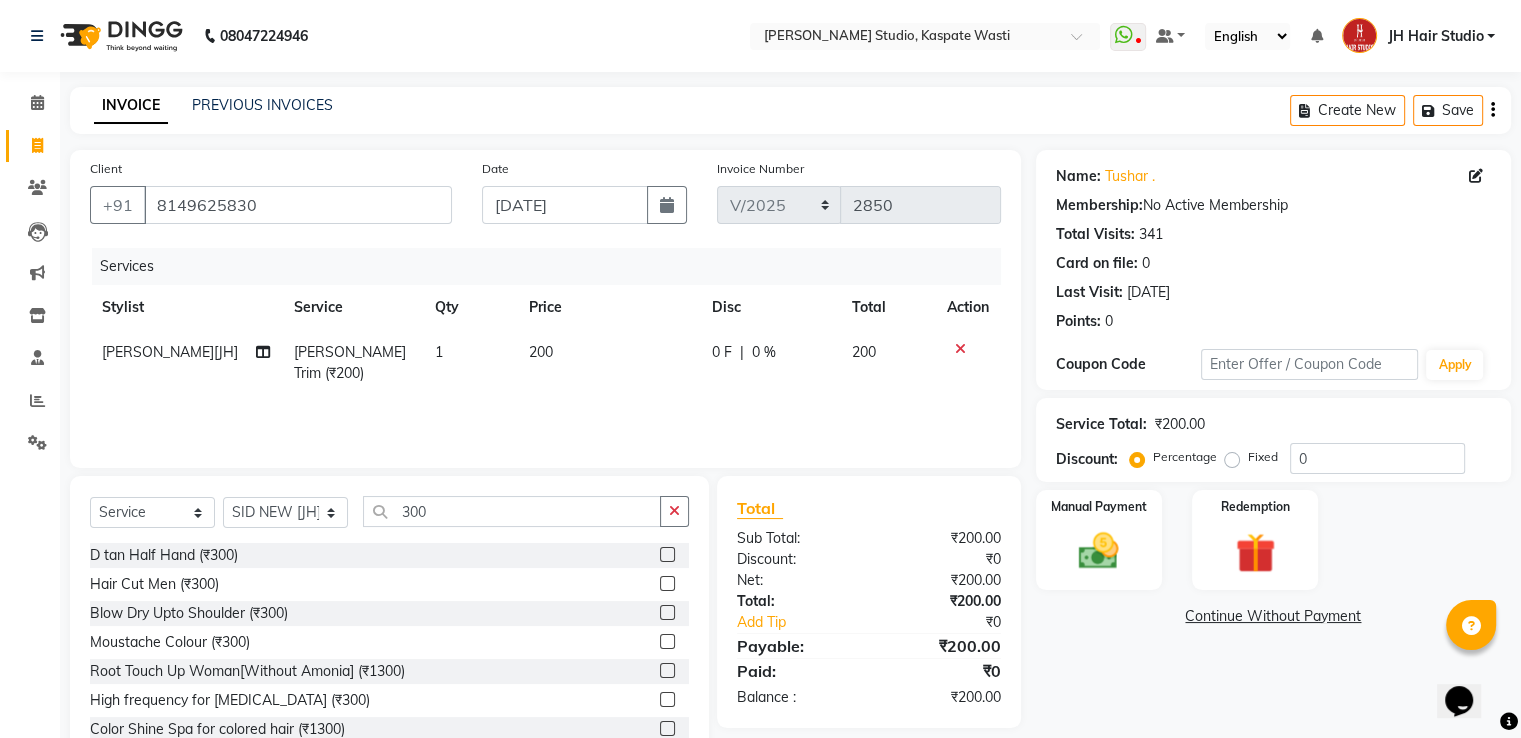 click 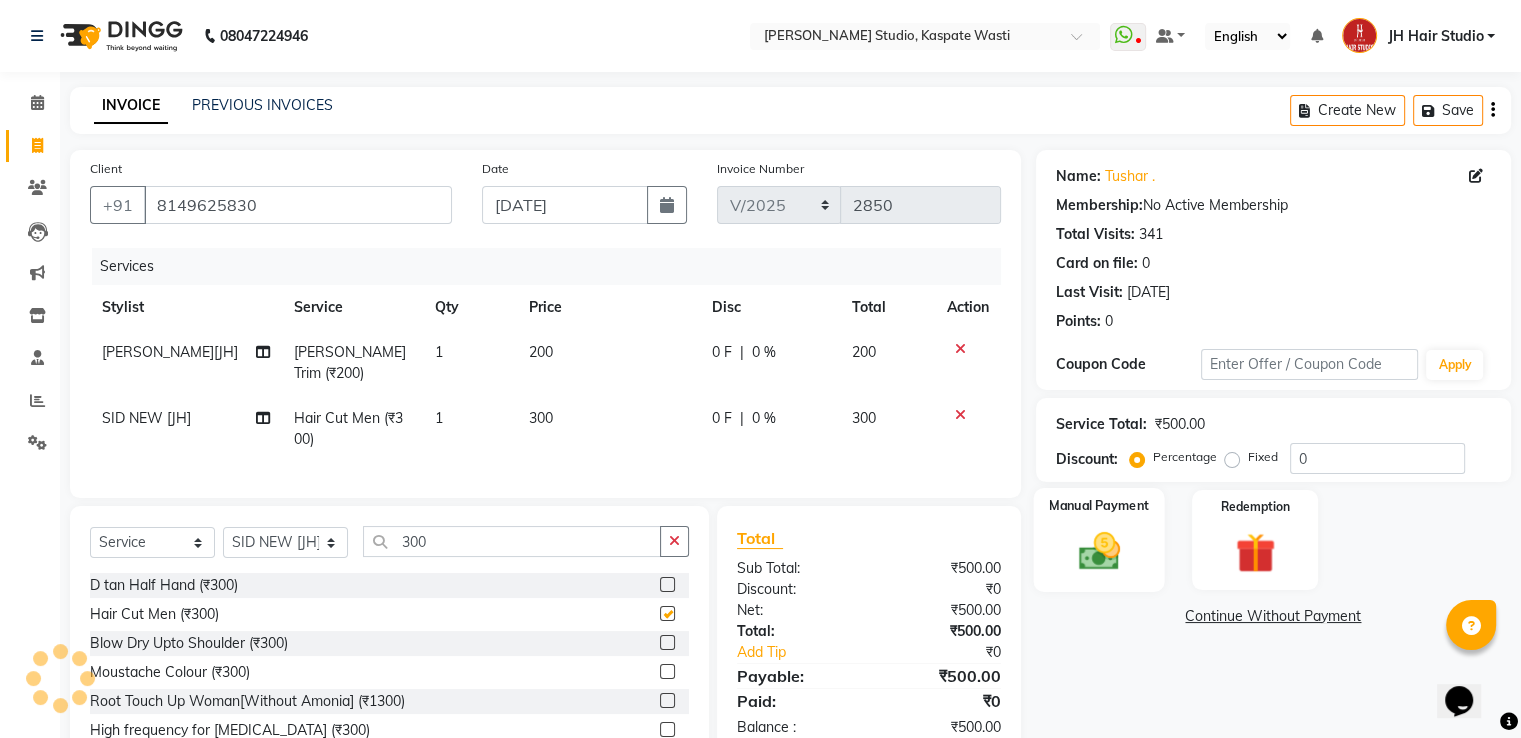 checkbox on "false" 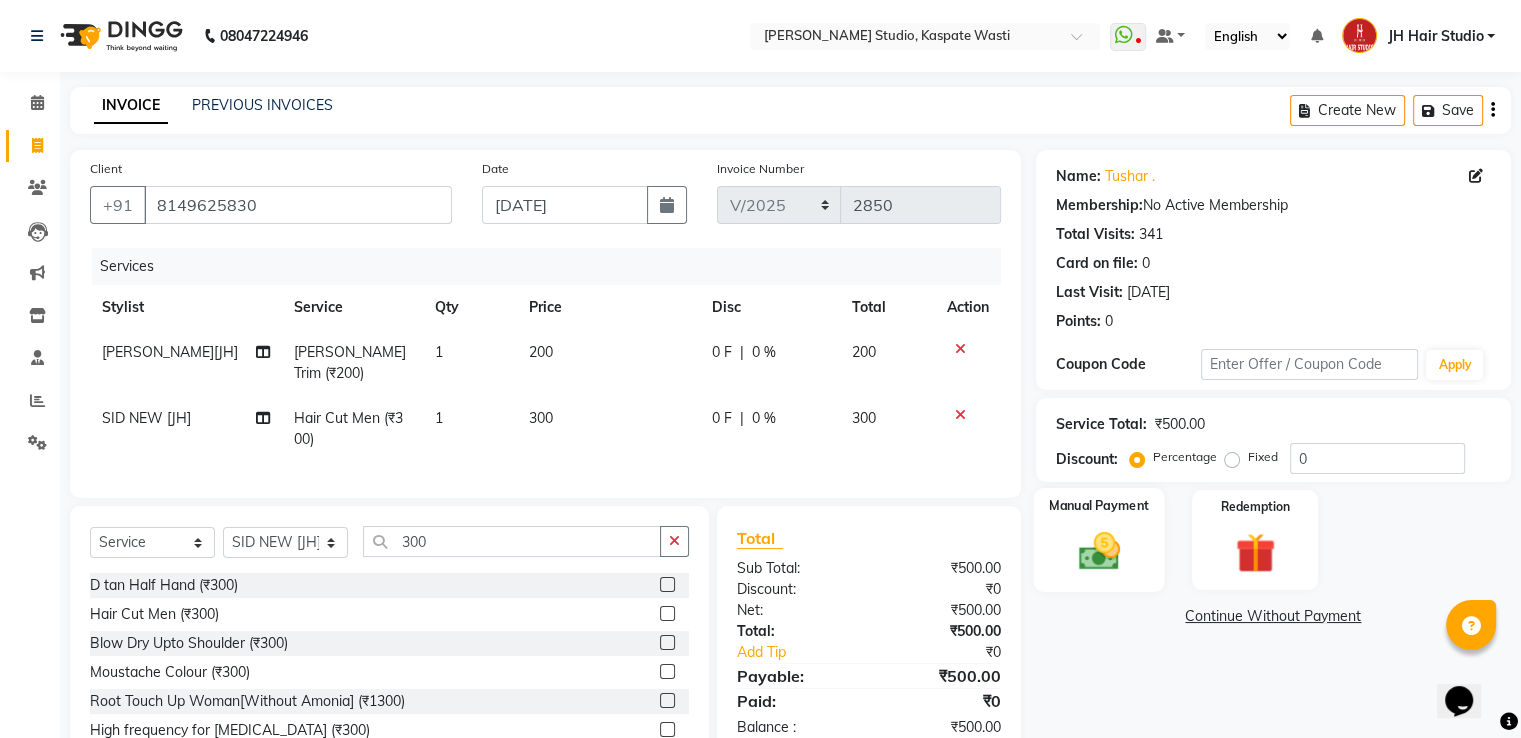 click 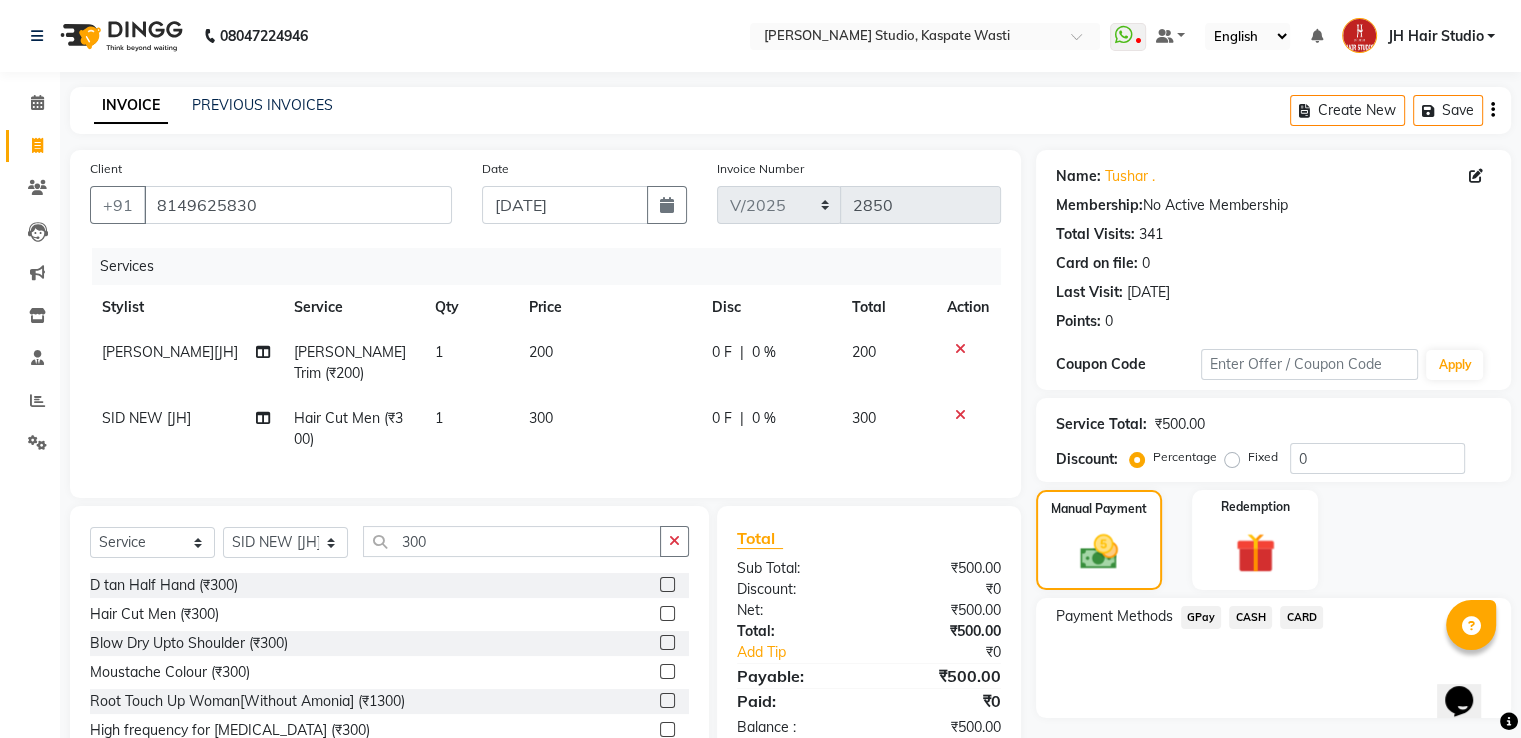 click on "GPay" 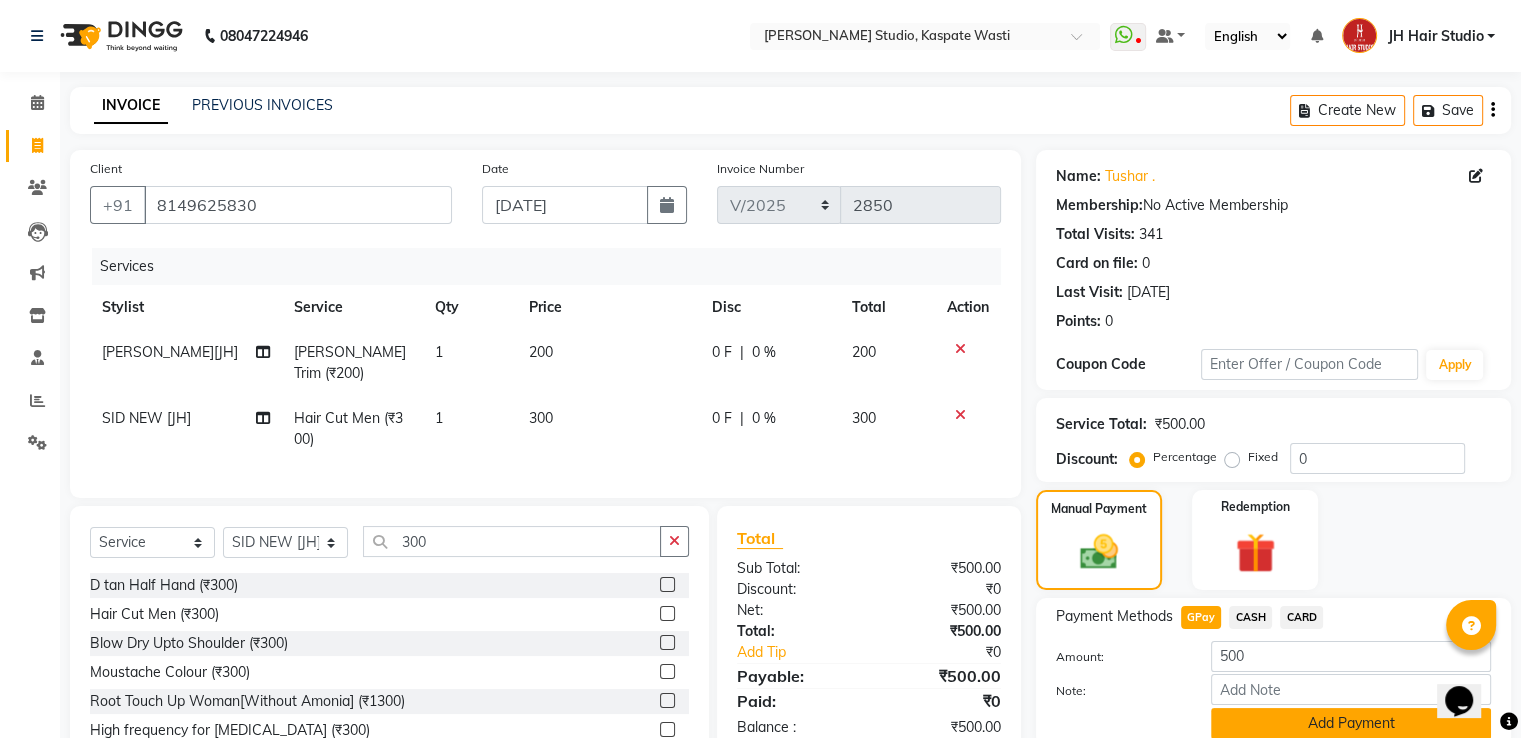 click on "Add Payment" 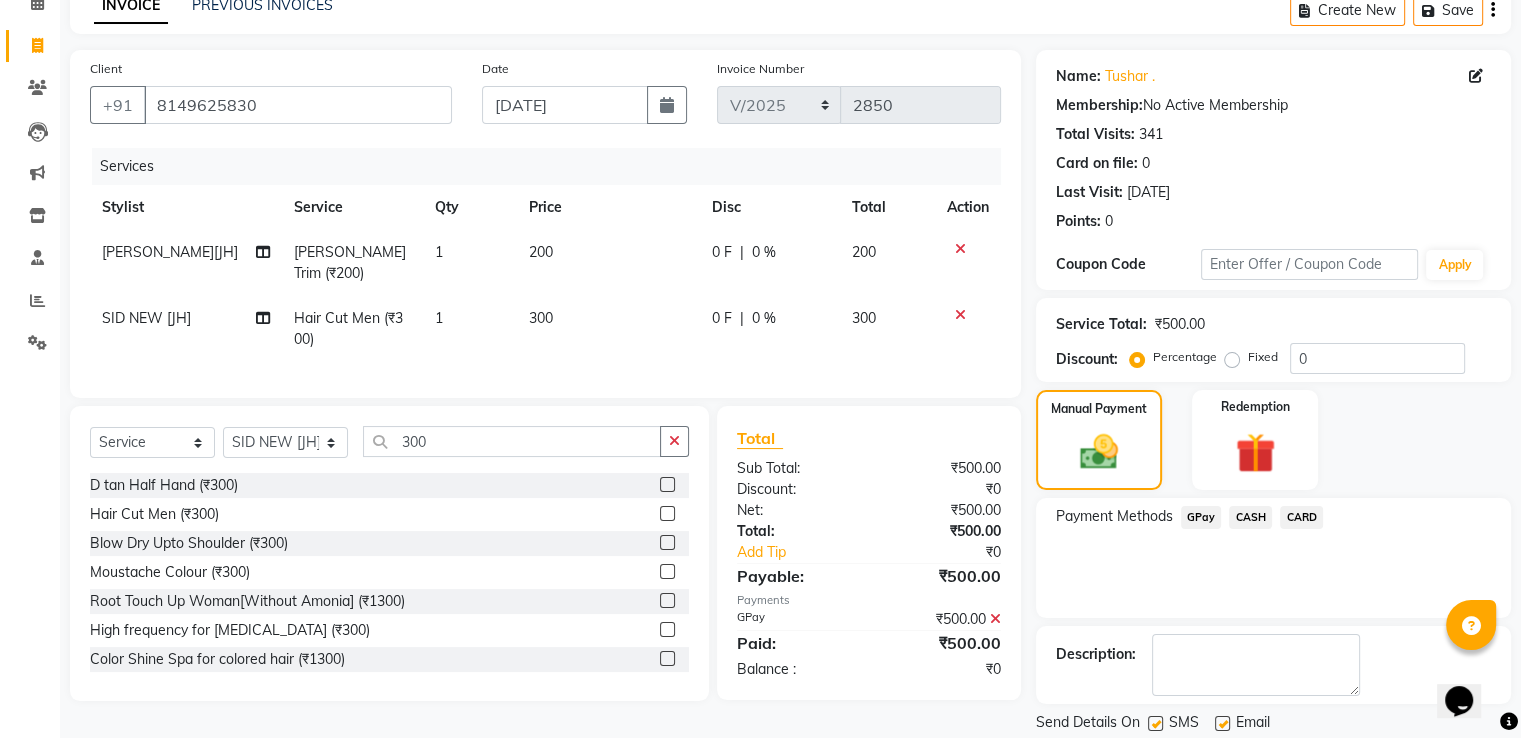 scroll, scrollTop: 163, scrollLeft: 0, axis: vertical 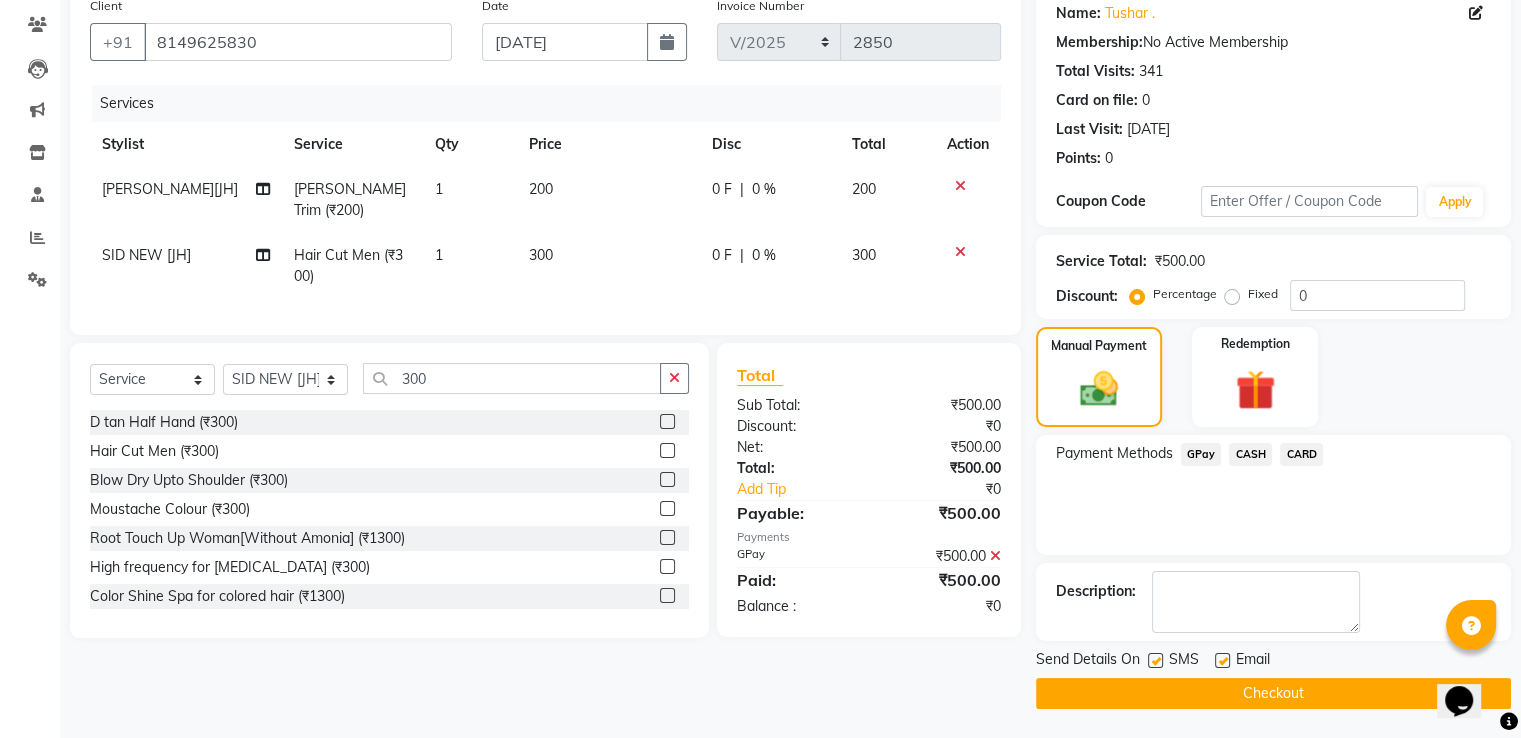 click on "Checkout" 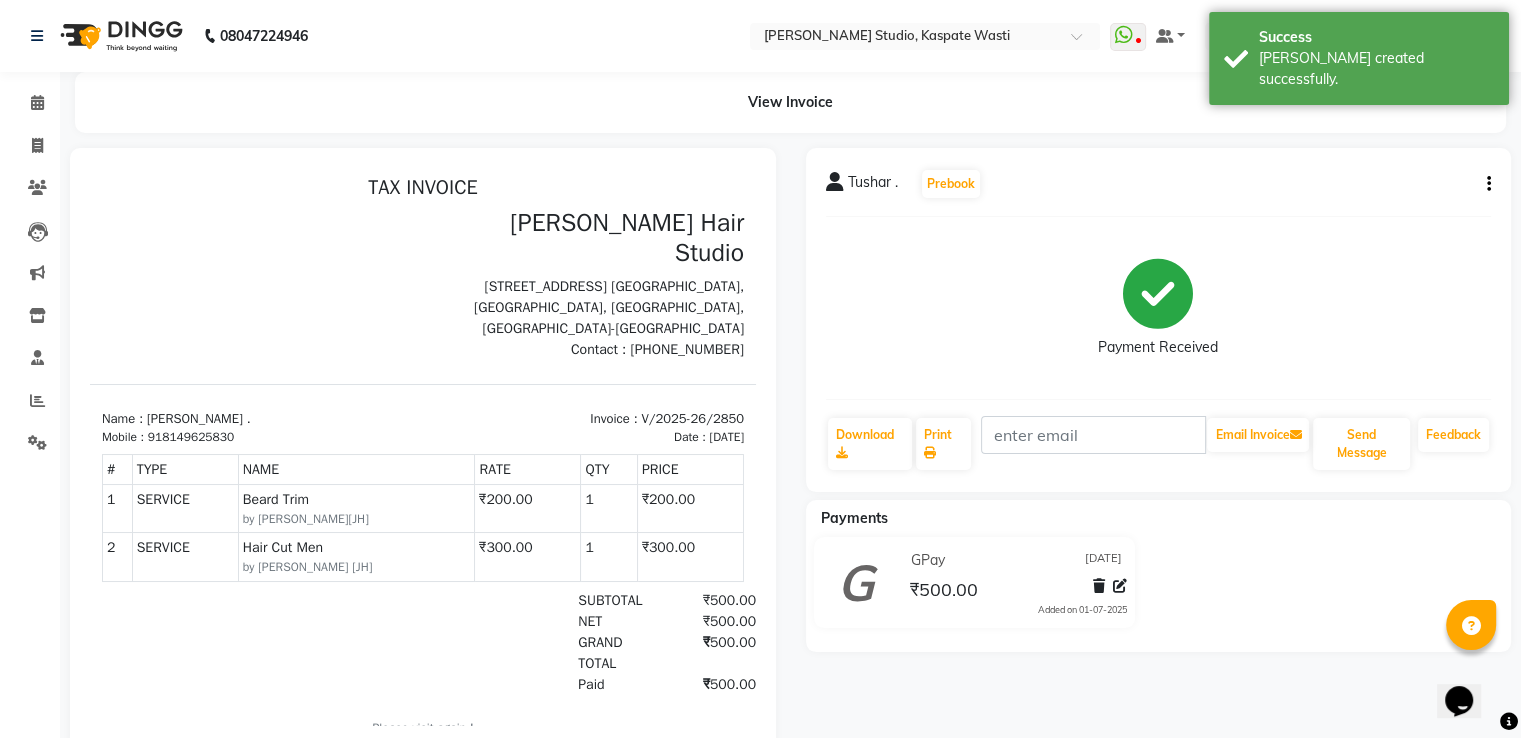 scroll, scrollTop: 0, scrollLeft: 0, axis: both 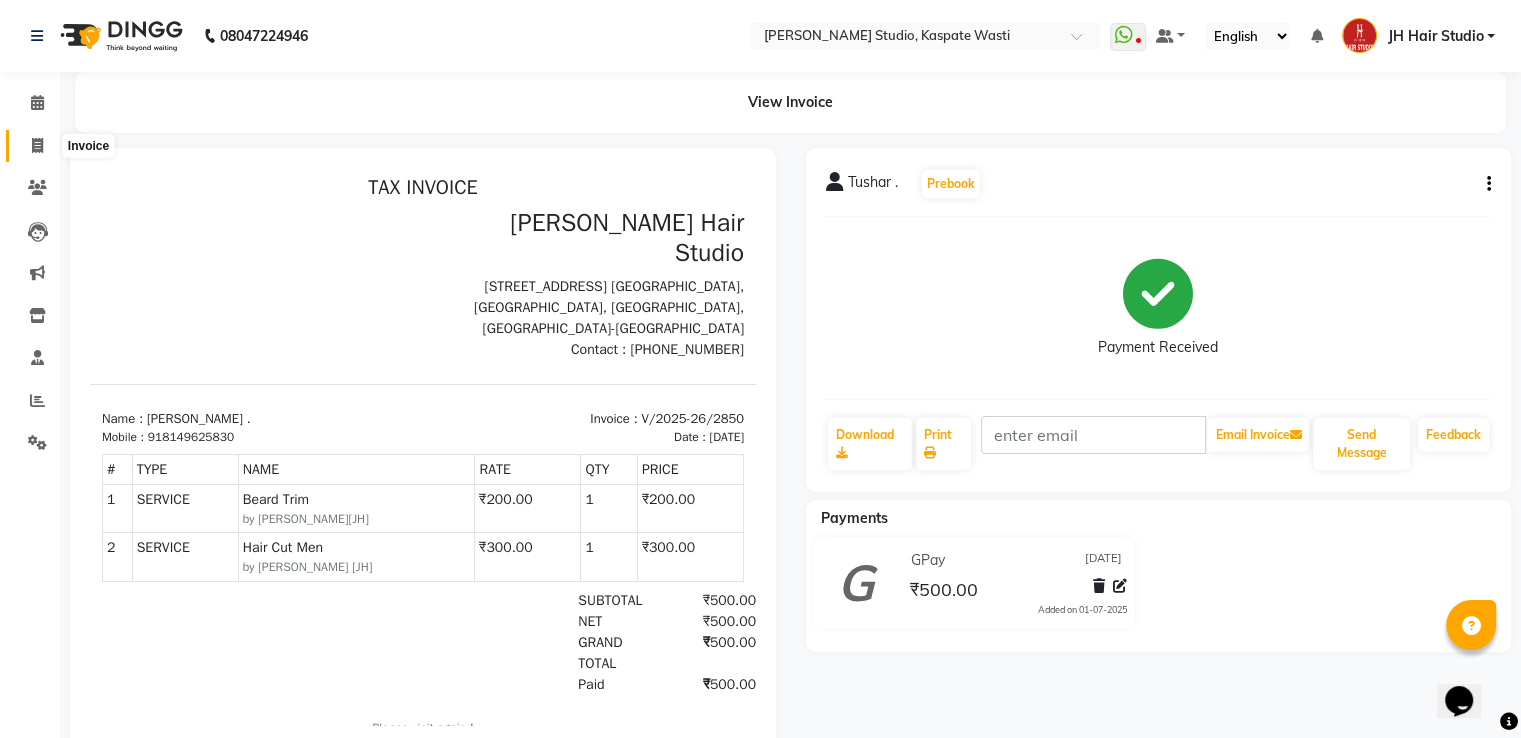 click 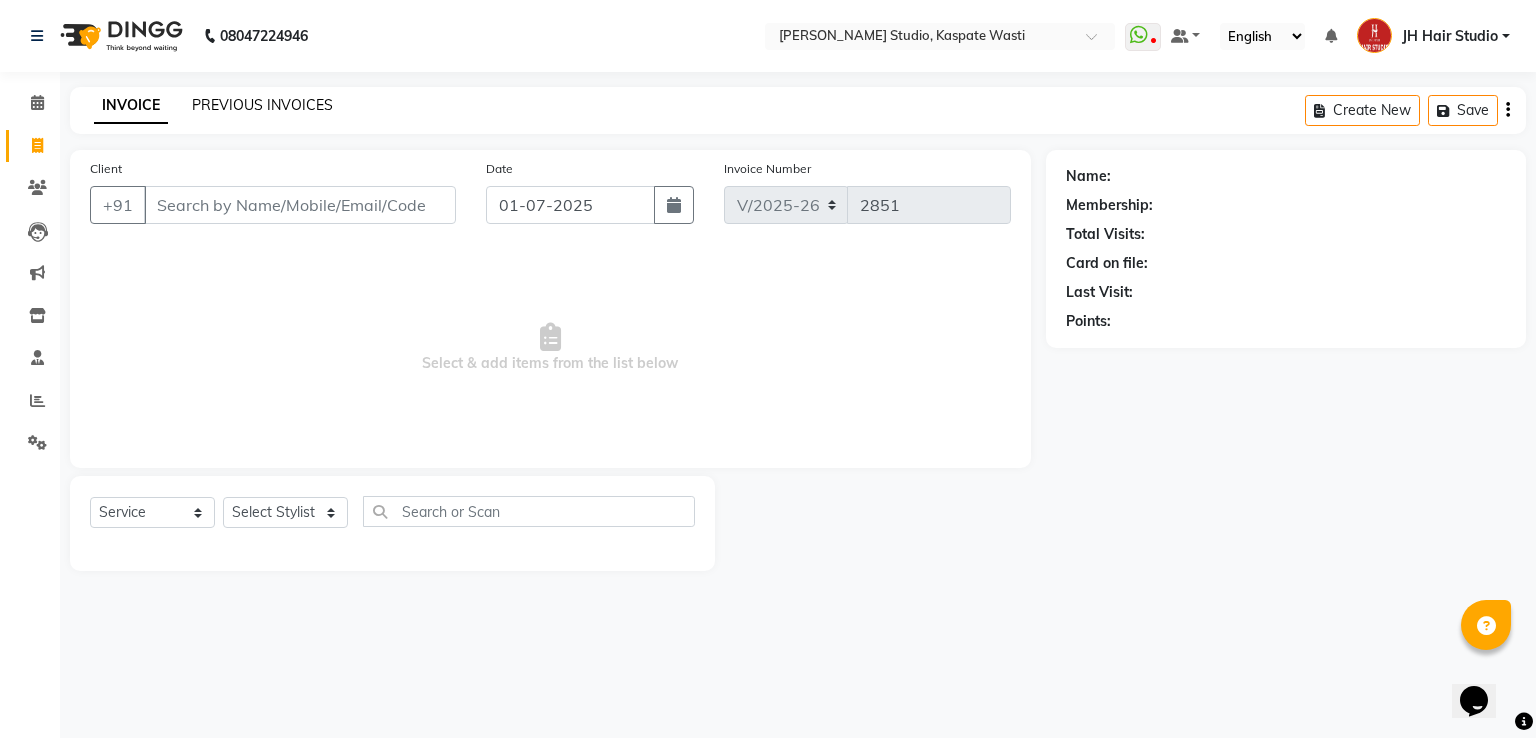 click on "PREVIOUS INVOICES" 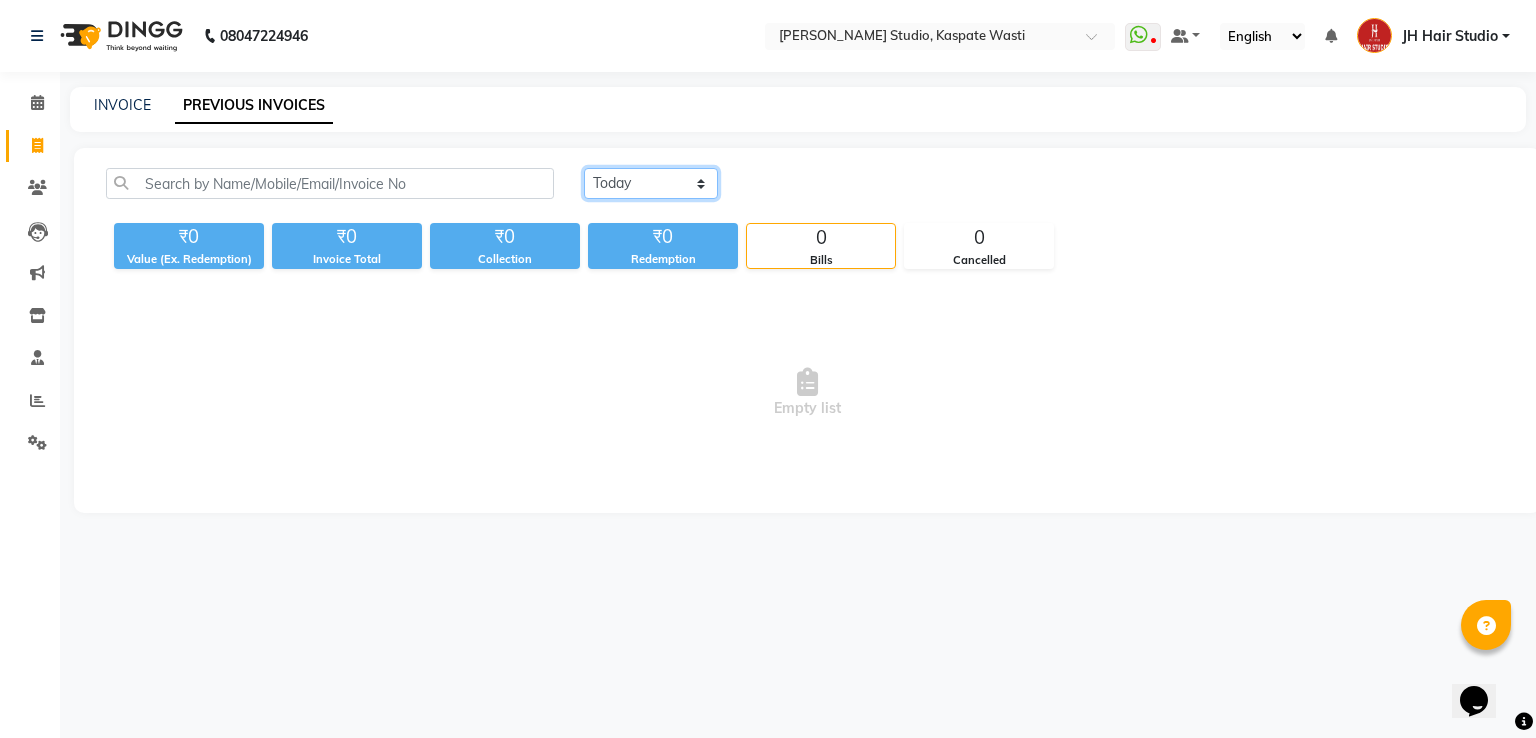 click on "[DATE] [DATE] Custom Range" 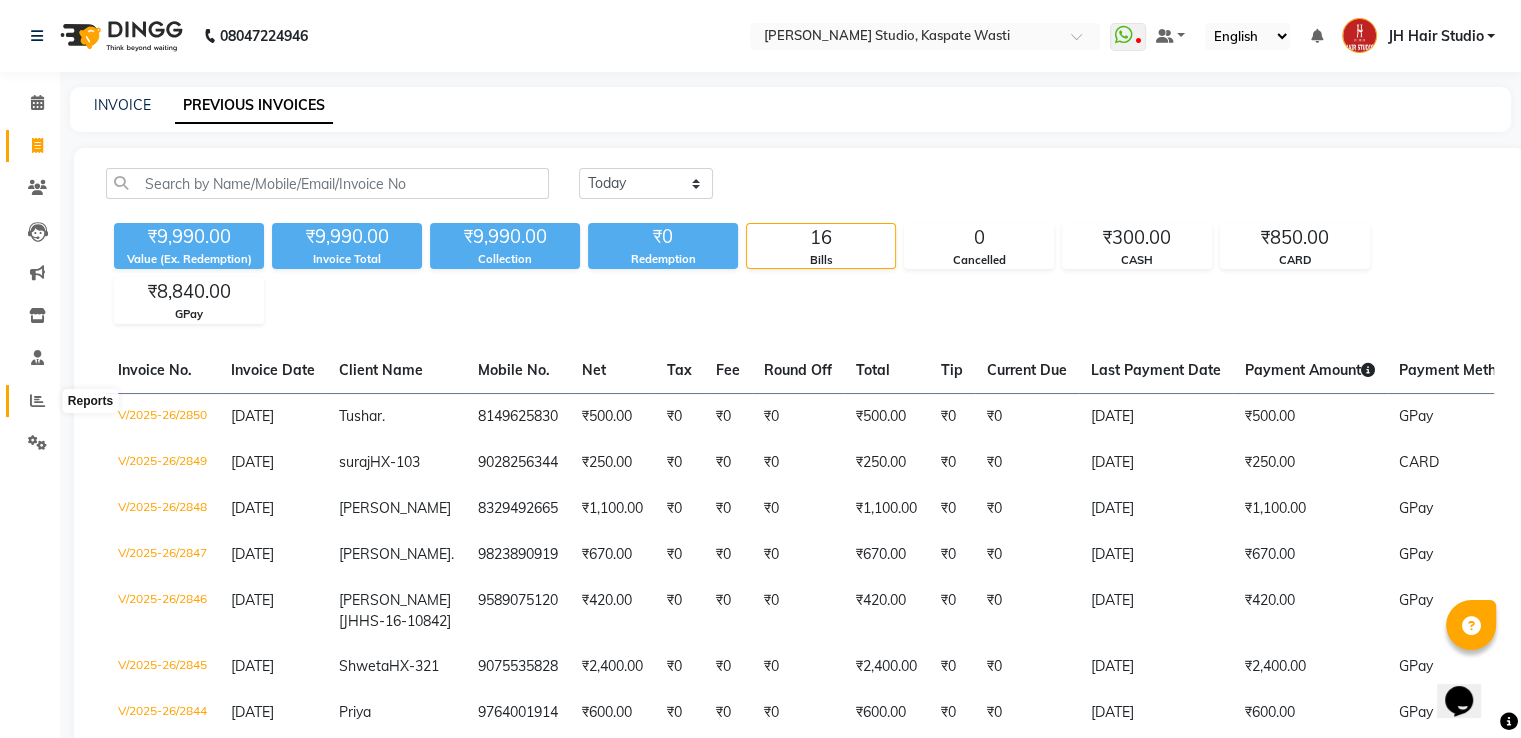 click 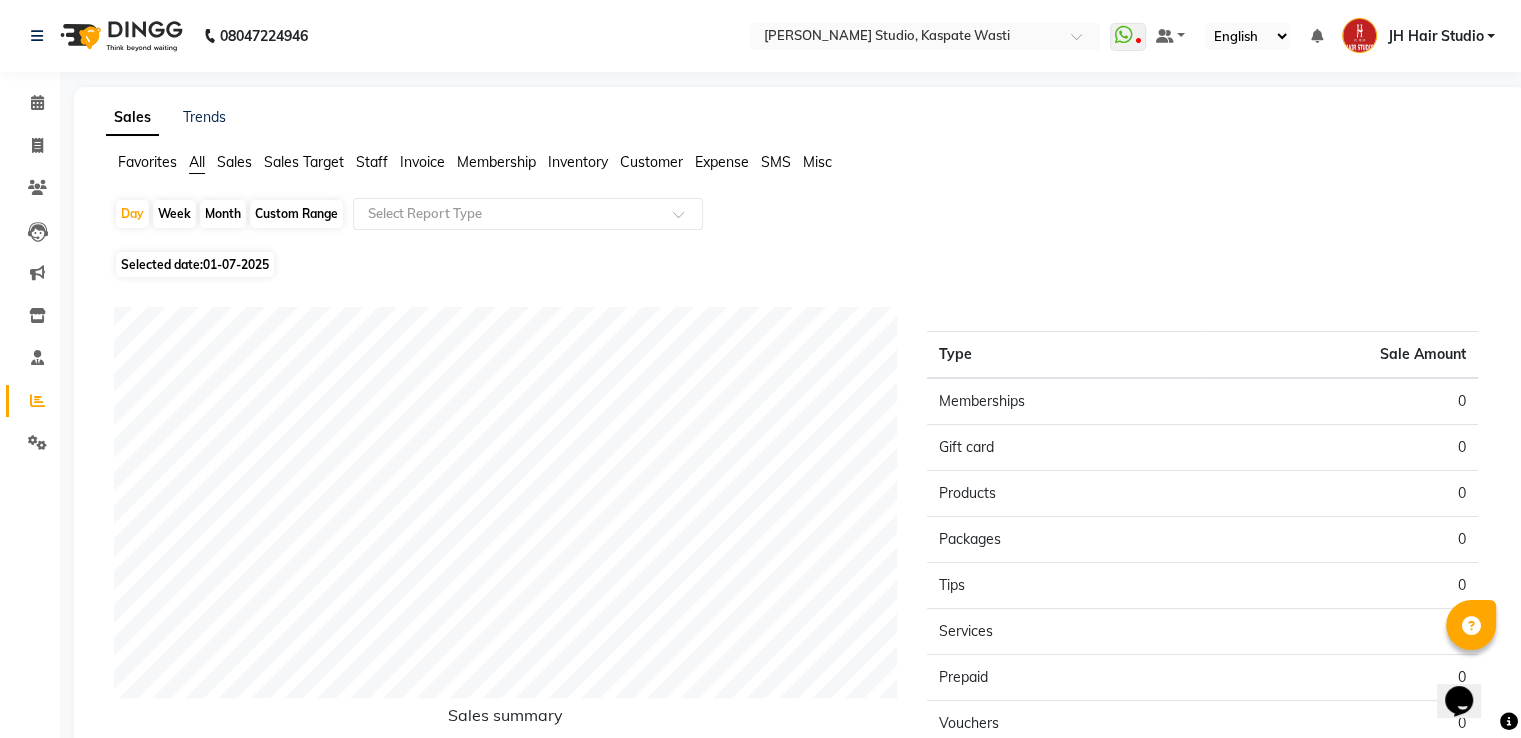 click on "Month" 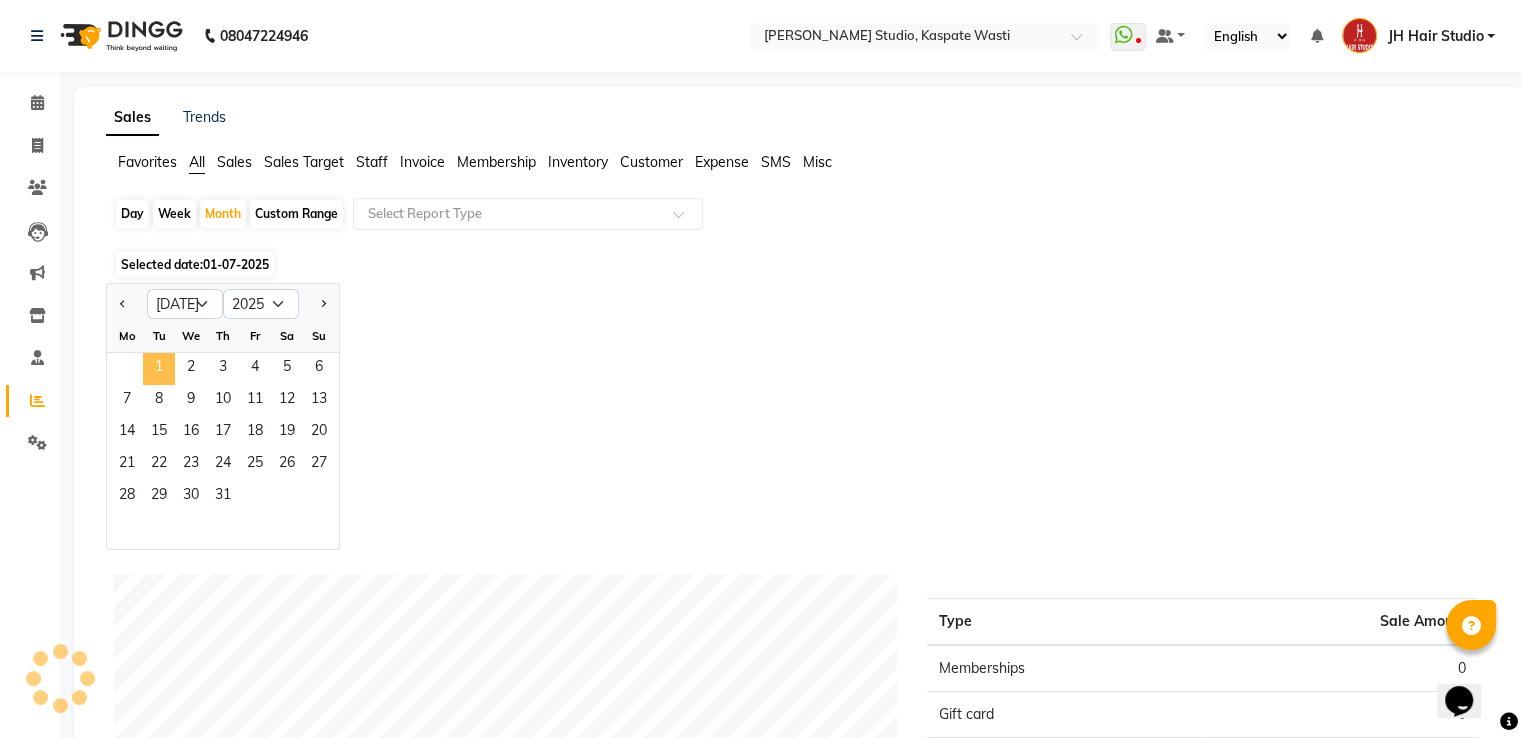 click on "1" 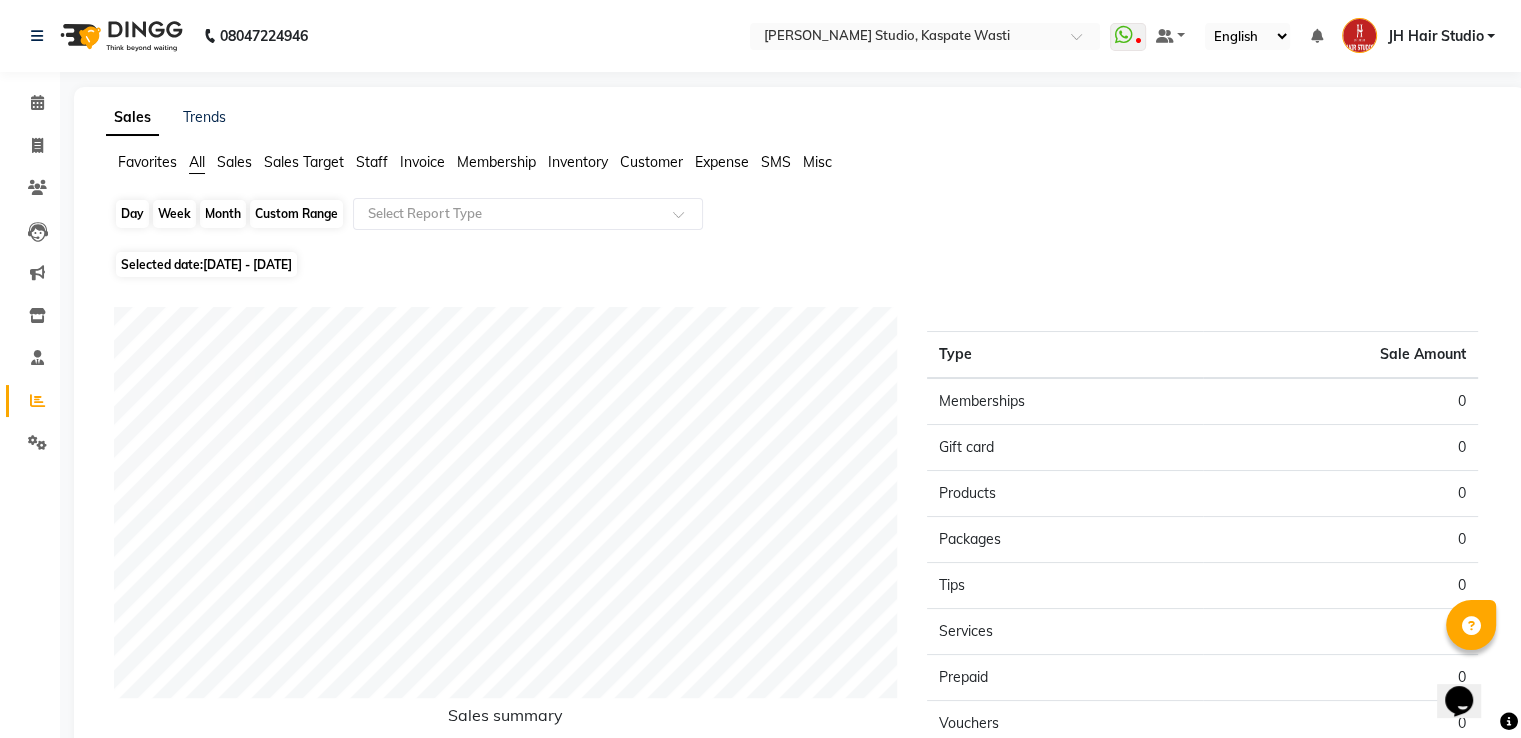 click on "Month" 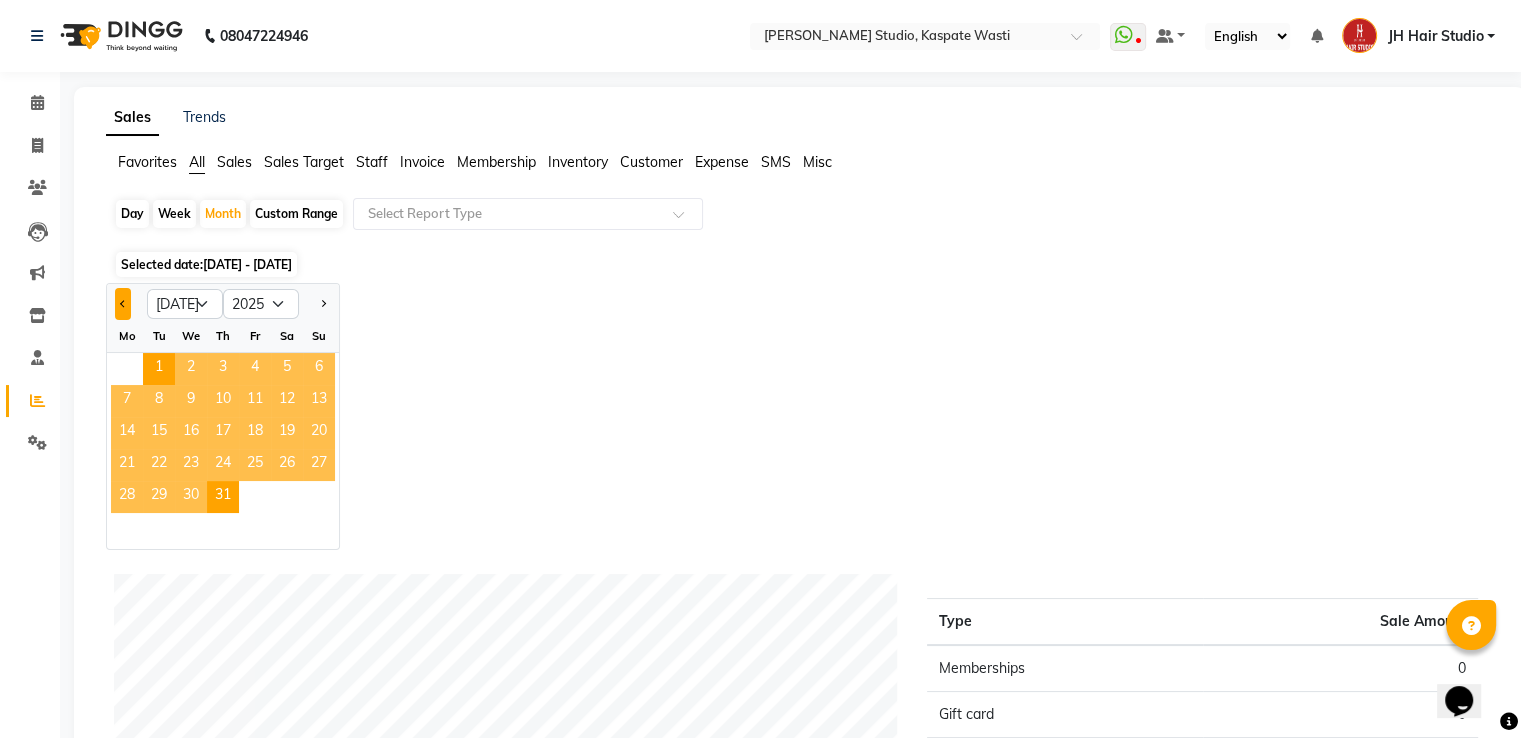 click 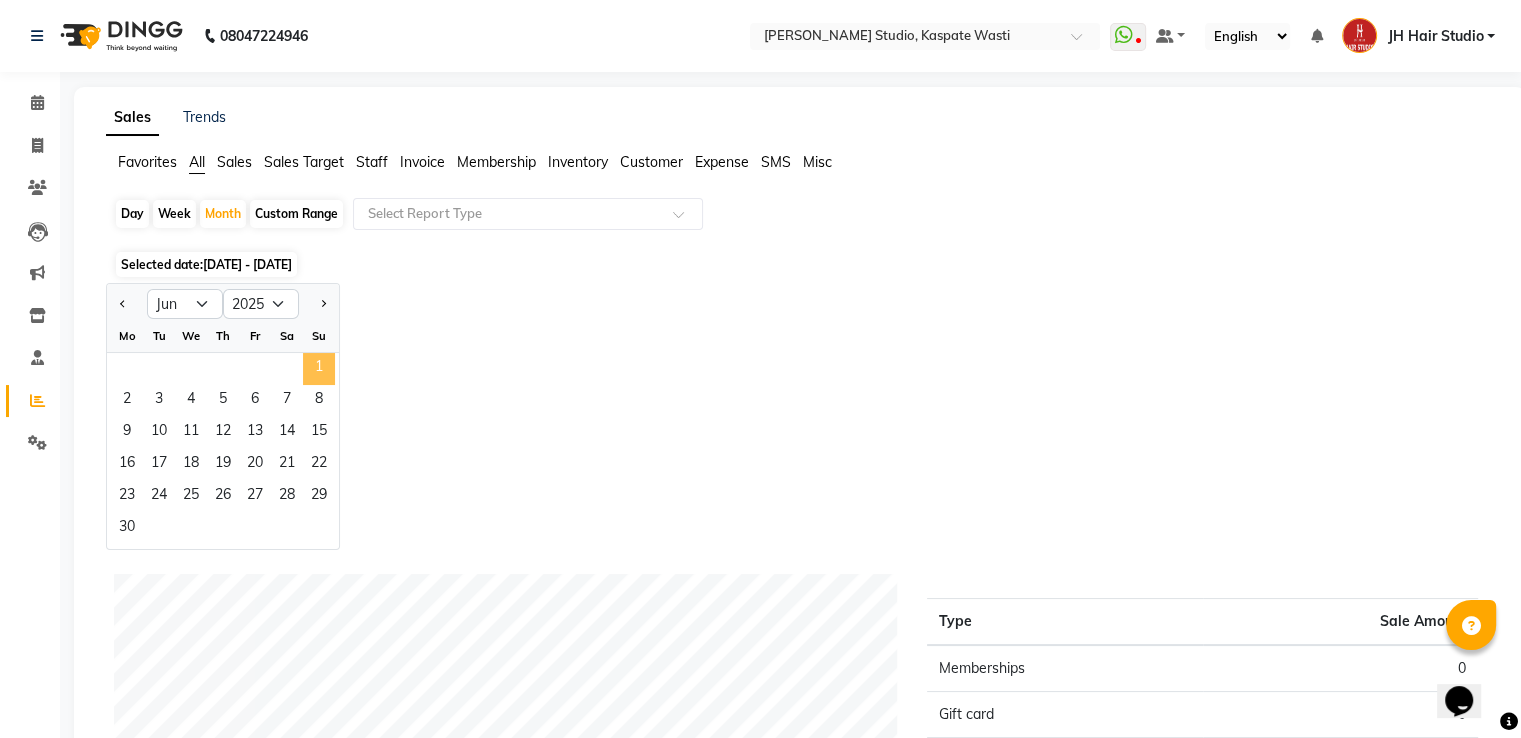 click on "1" 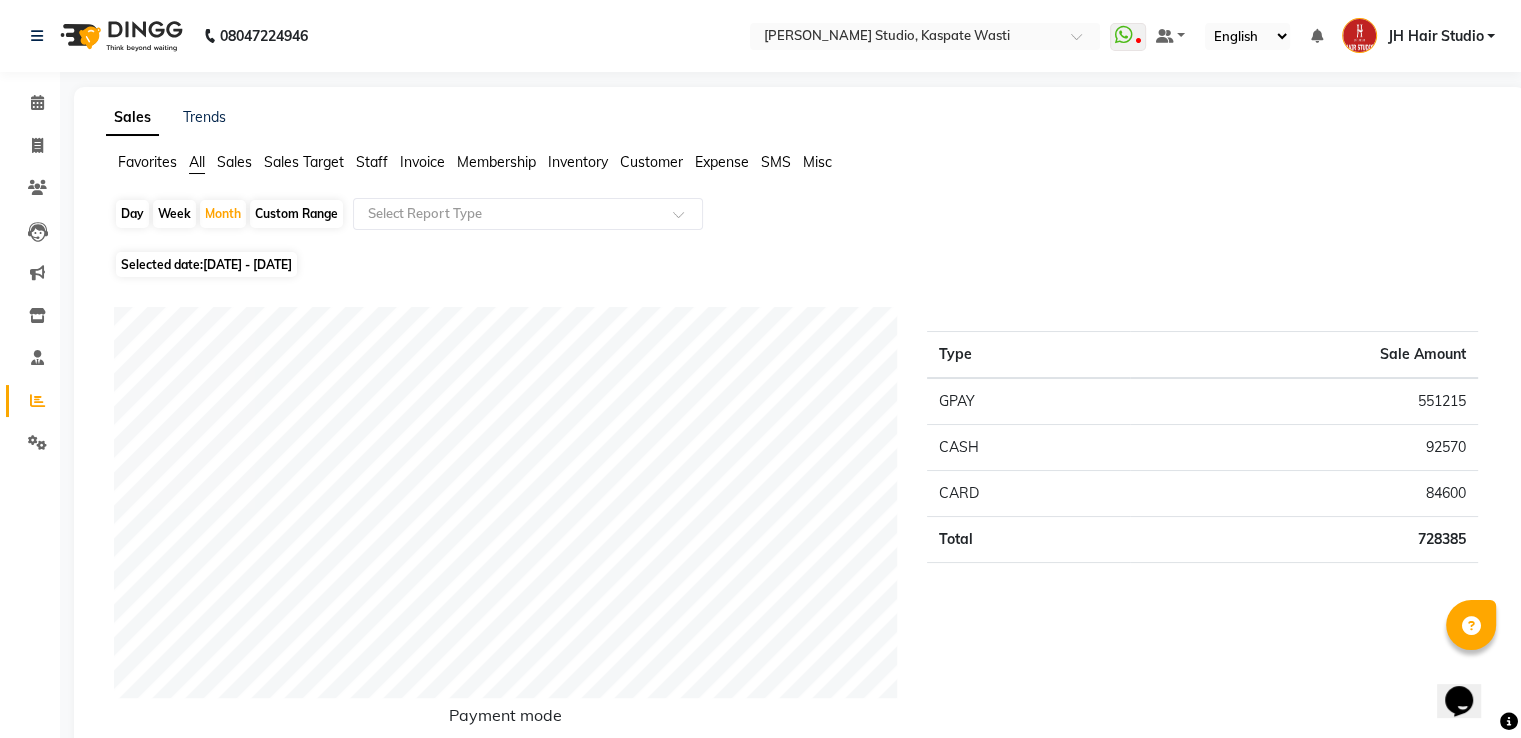 scroll, scrollTop: 644, scrollLeft: 0, axis: vertical 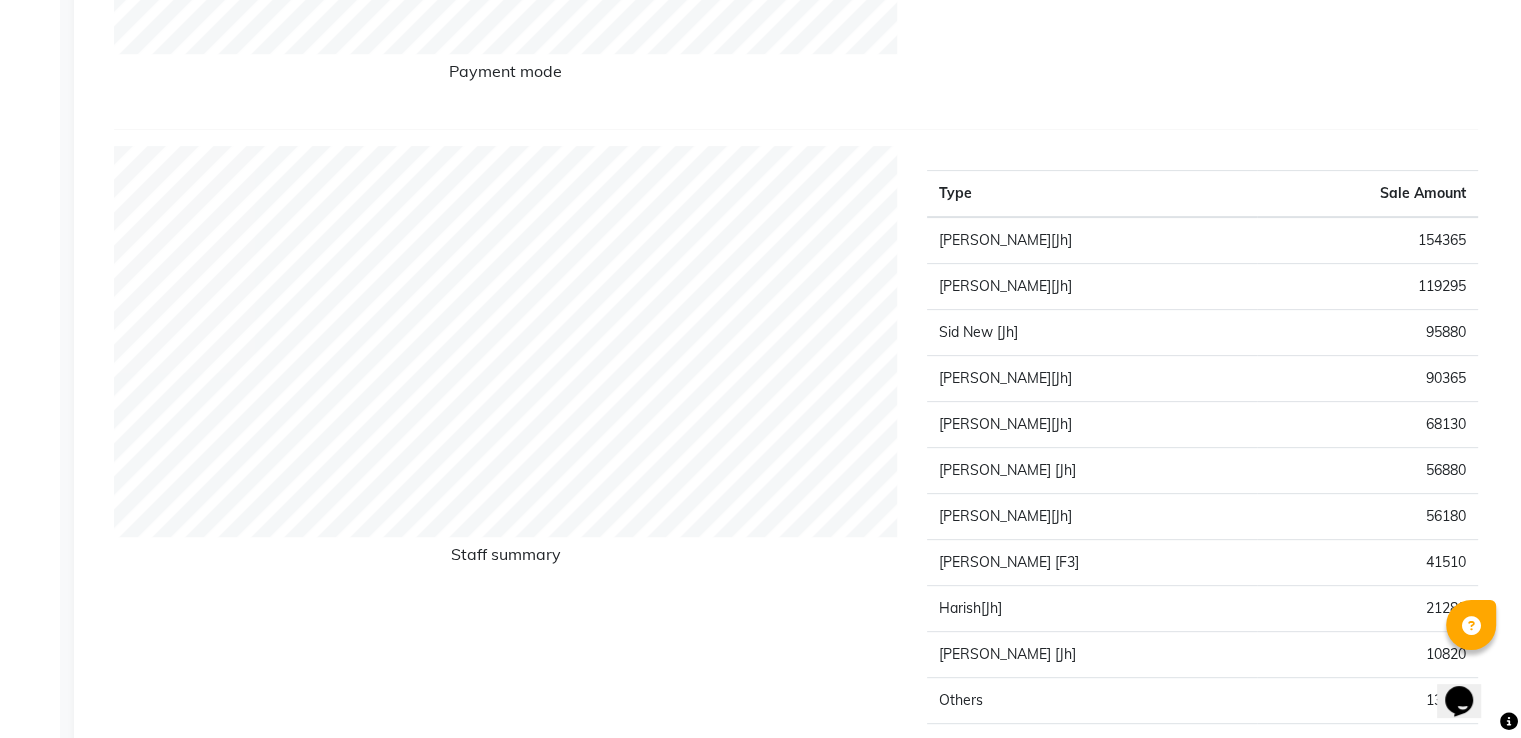 click on "56180" 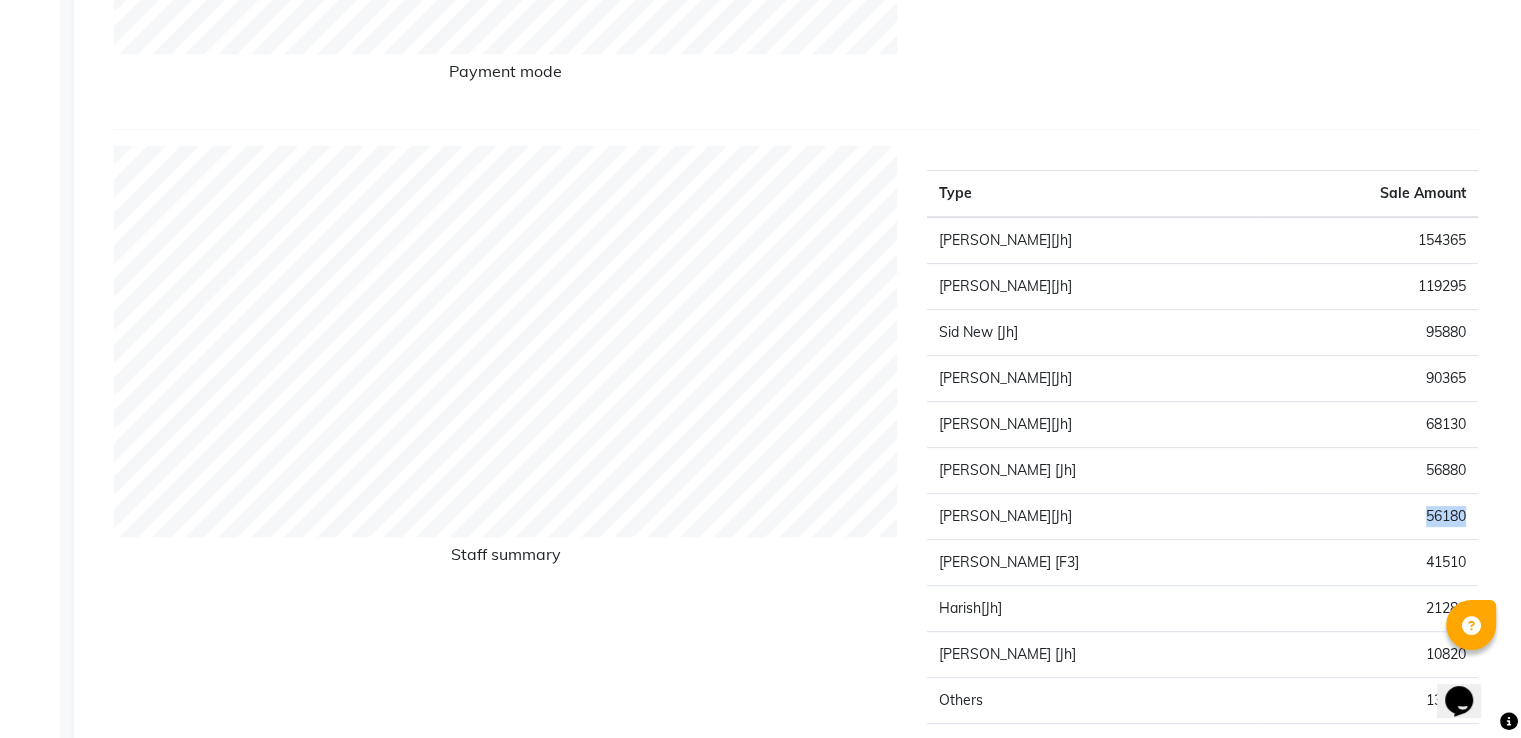 click on "56180" 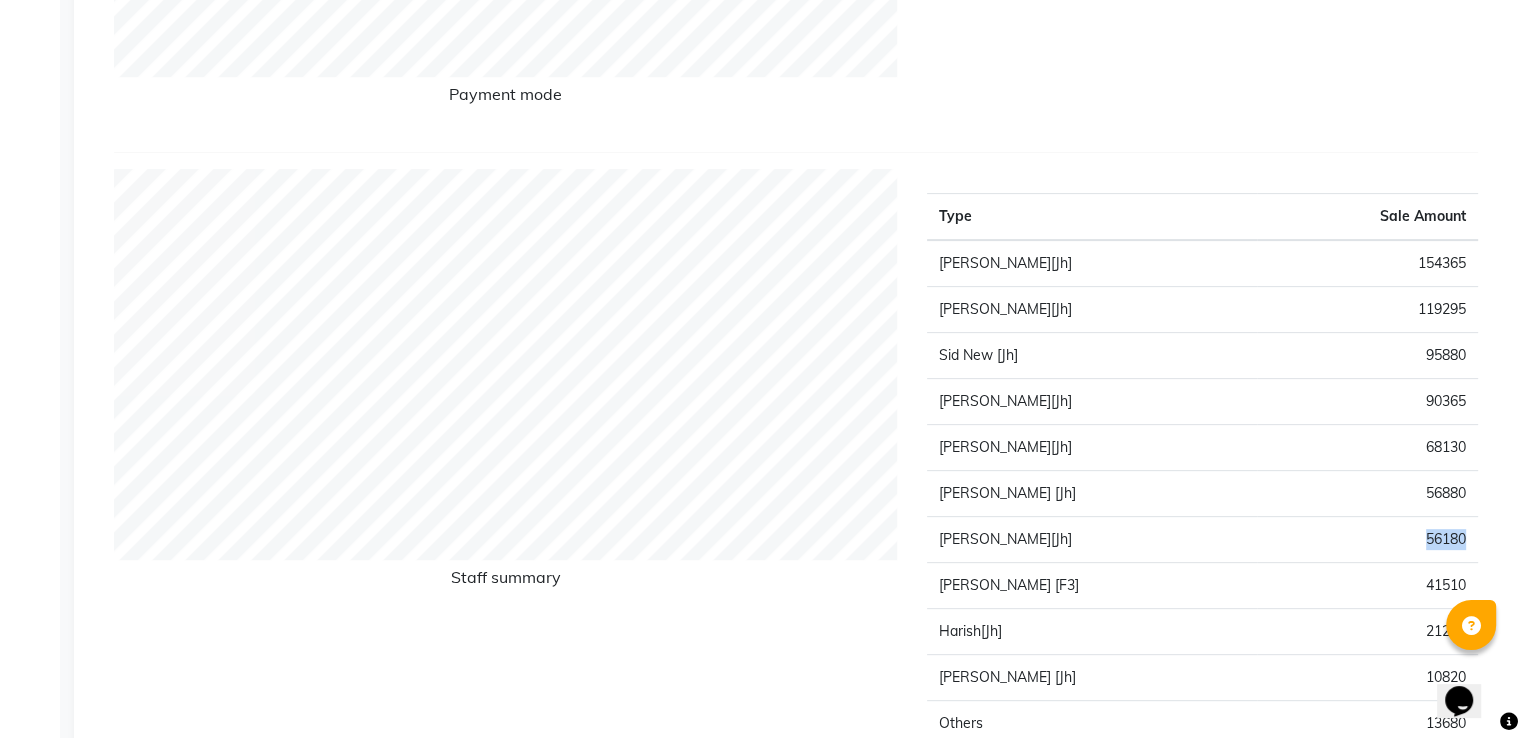 scroll, scrollTop: 608, scrollLeft: 0, axis: vertical 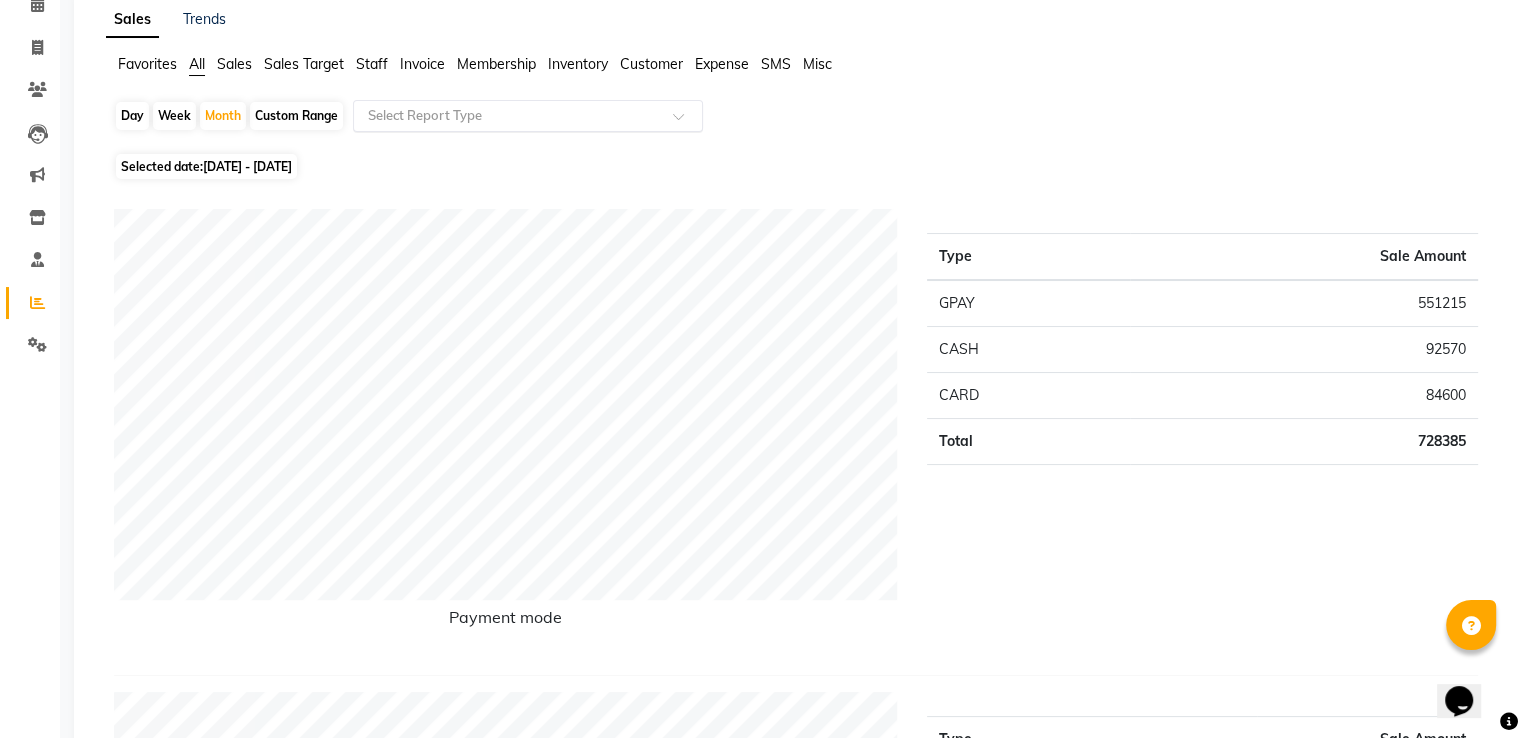 click 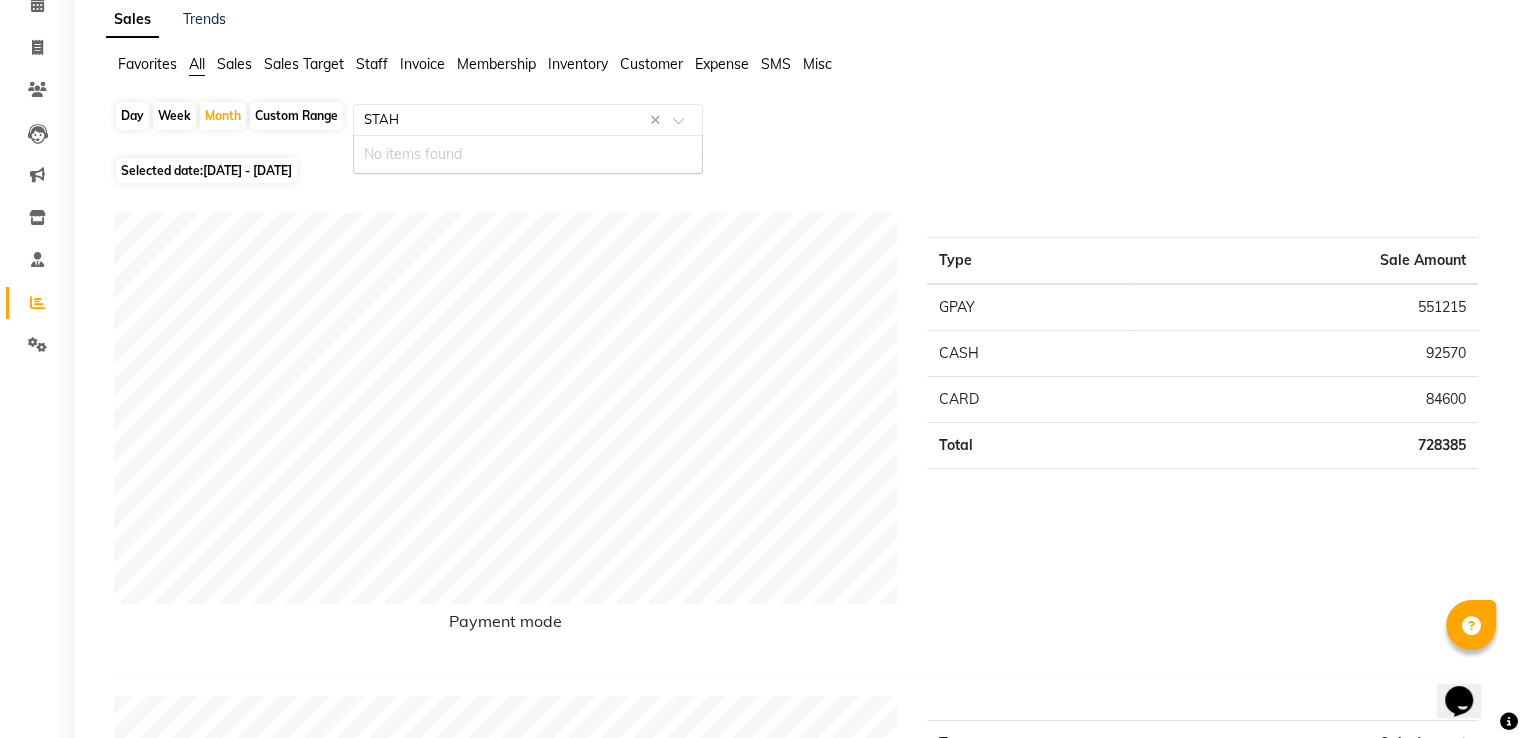 type on "STA" 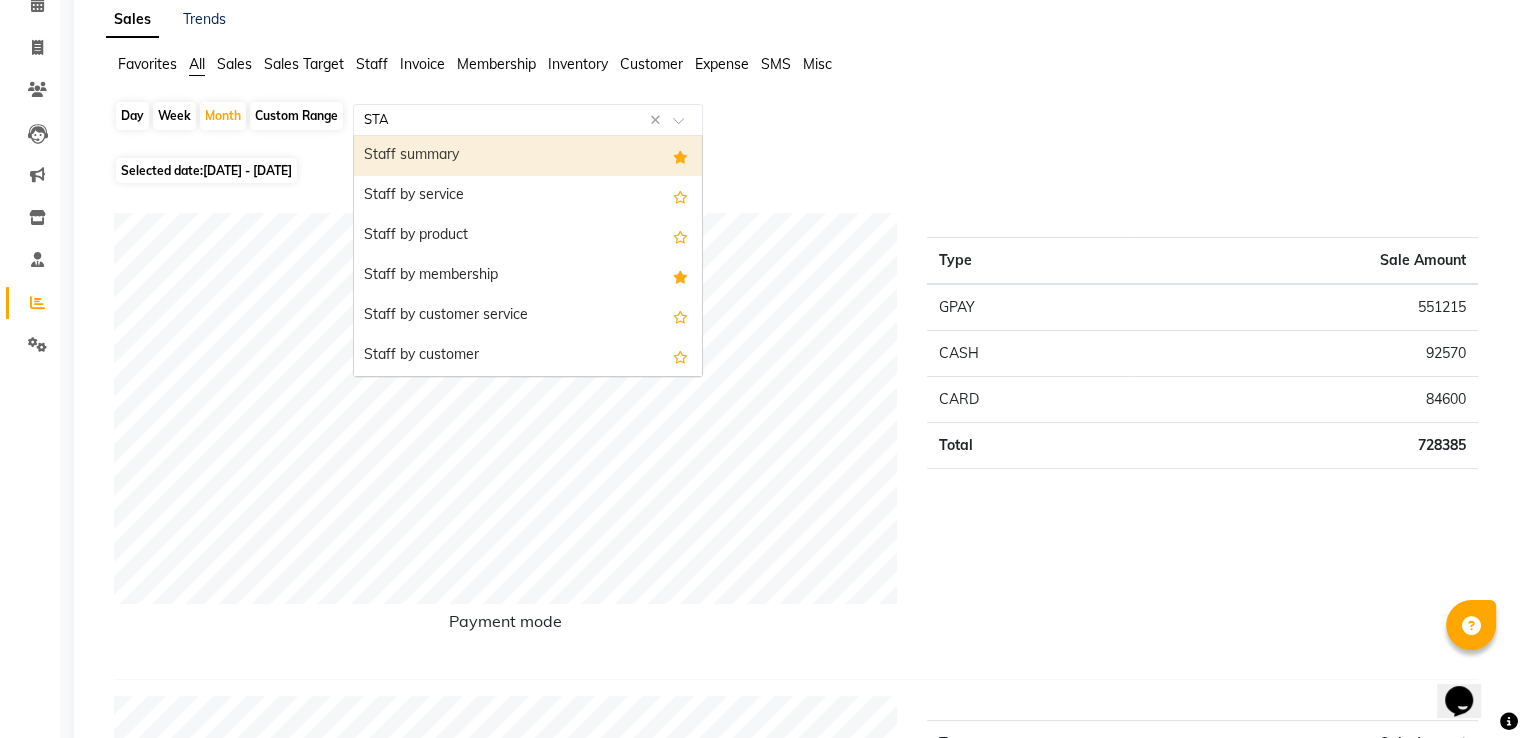 click on "Staff summary" at bounding box center (528, 156) 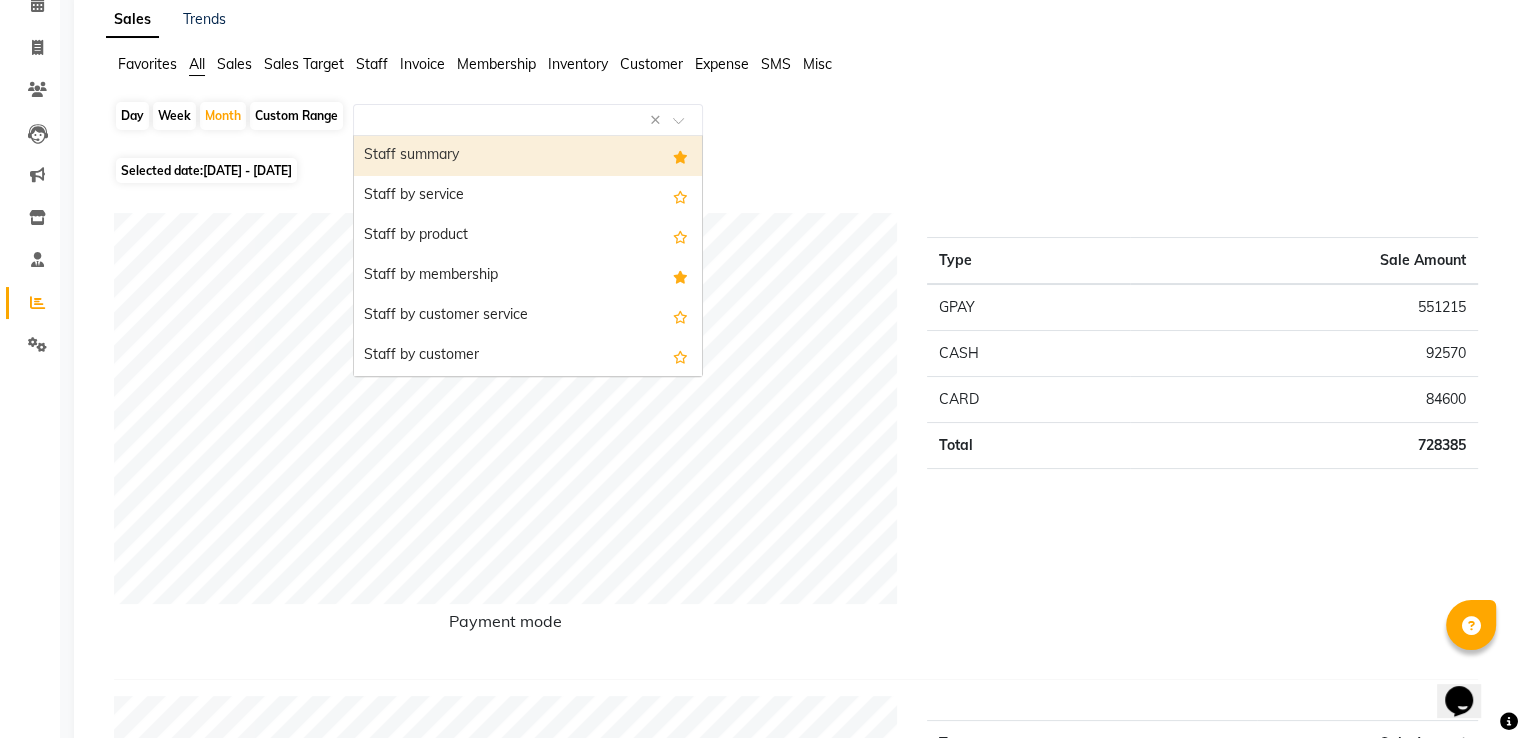scroll, scrollTop: 0, scrollLeft: 0, axis: both 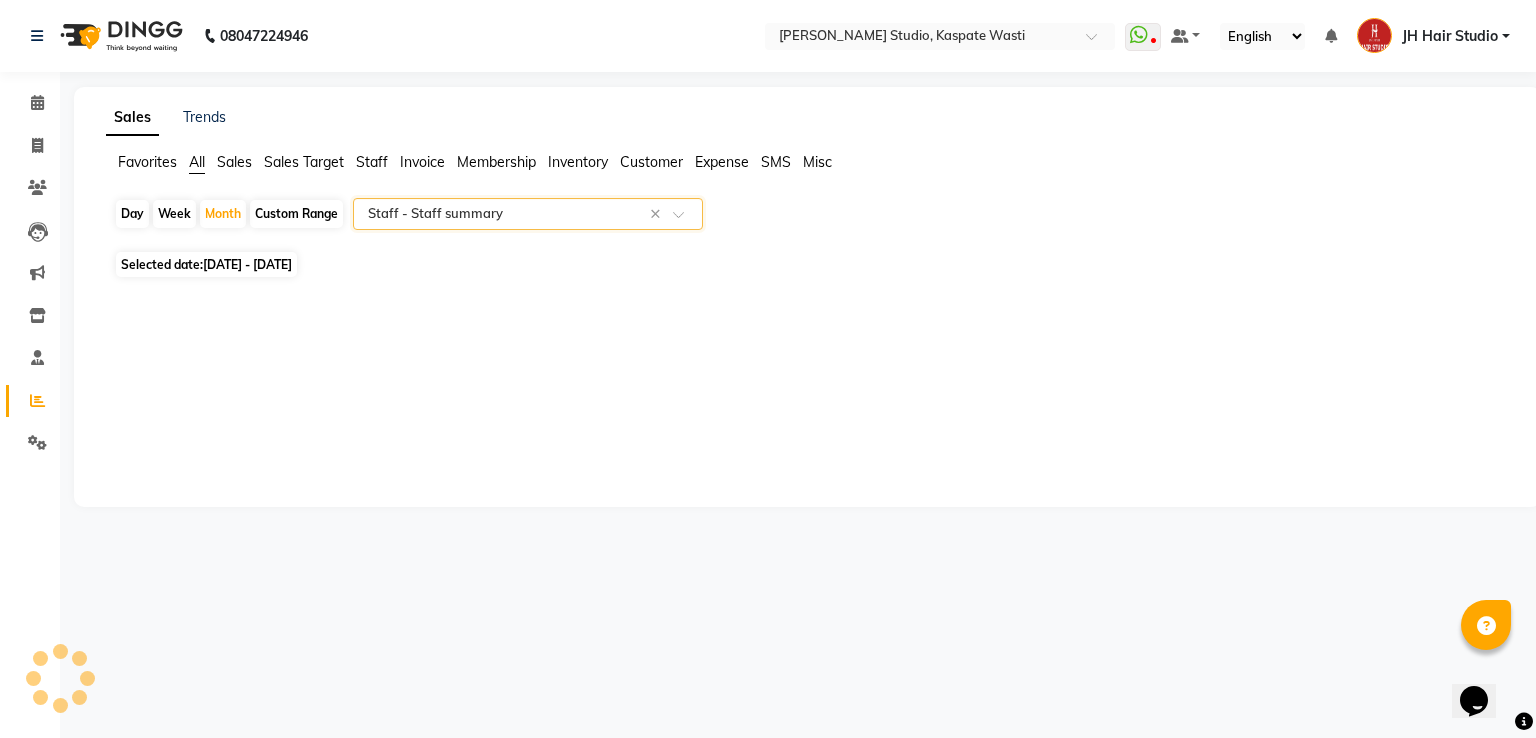 select on "pdf" 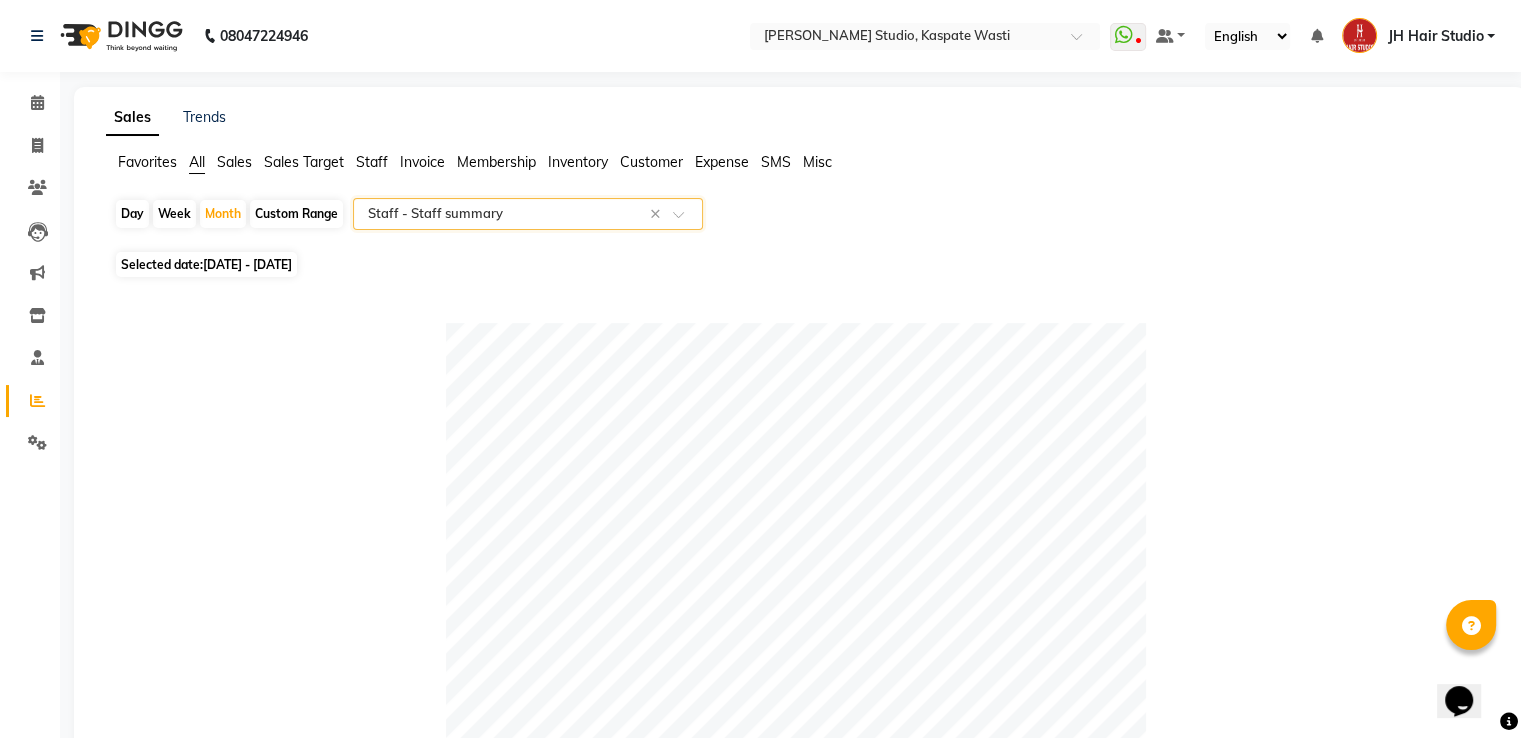 scroll, scrollTop: 644, scrollLeft: 0, axis: vertical 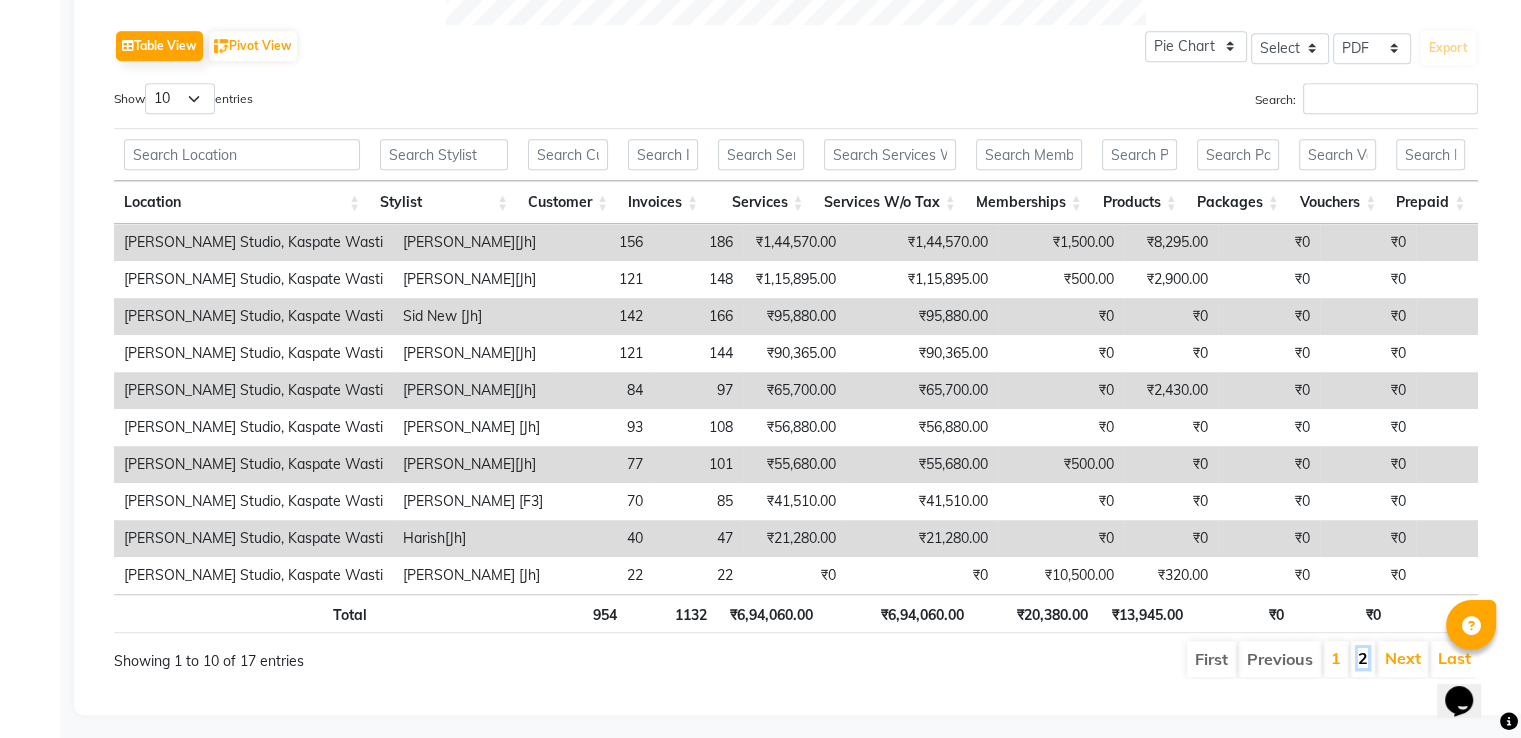 click on "2" at bounding box center (1363, 658) 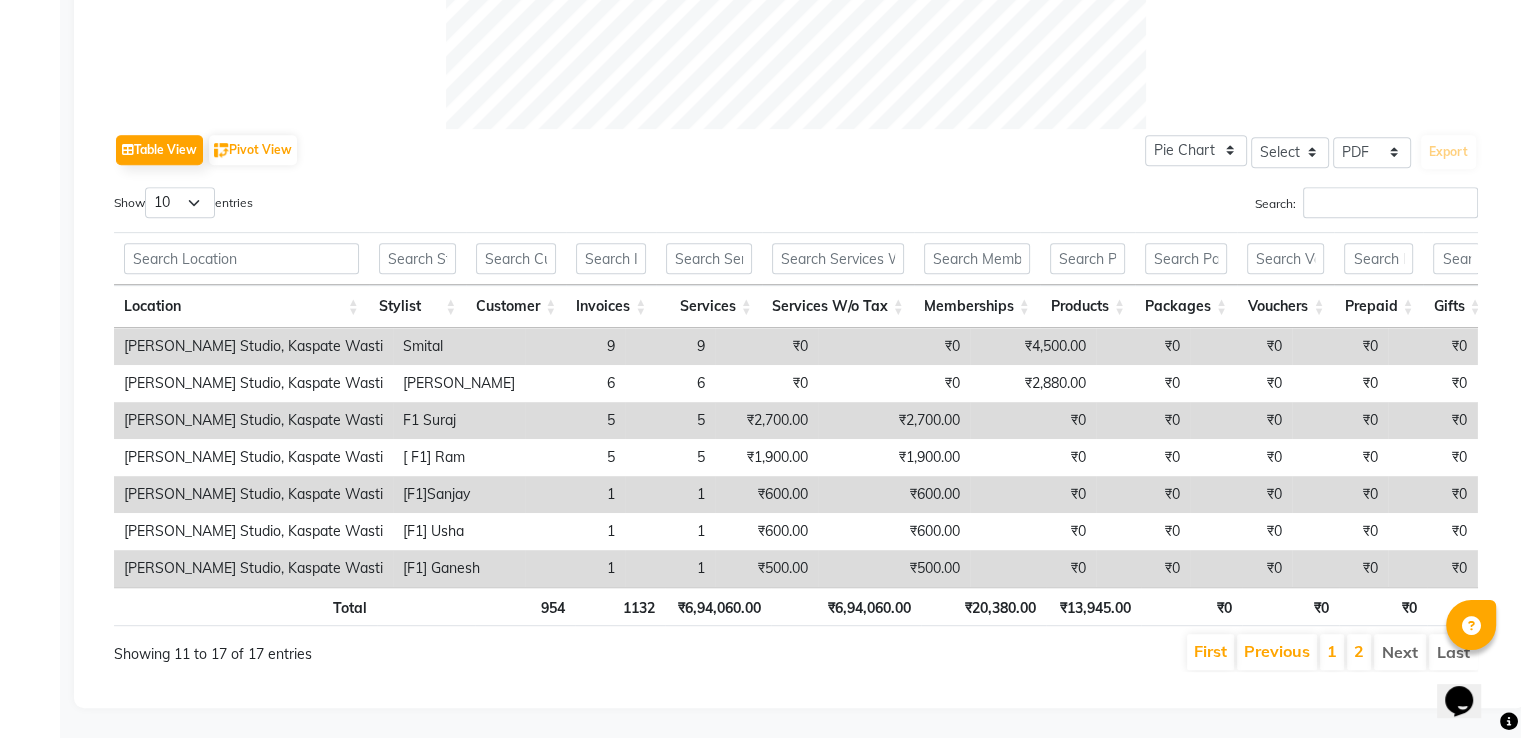 scroll, scrollTop: 923, scrollLeft: 0, axis: vertical 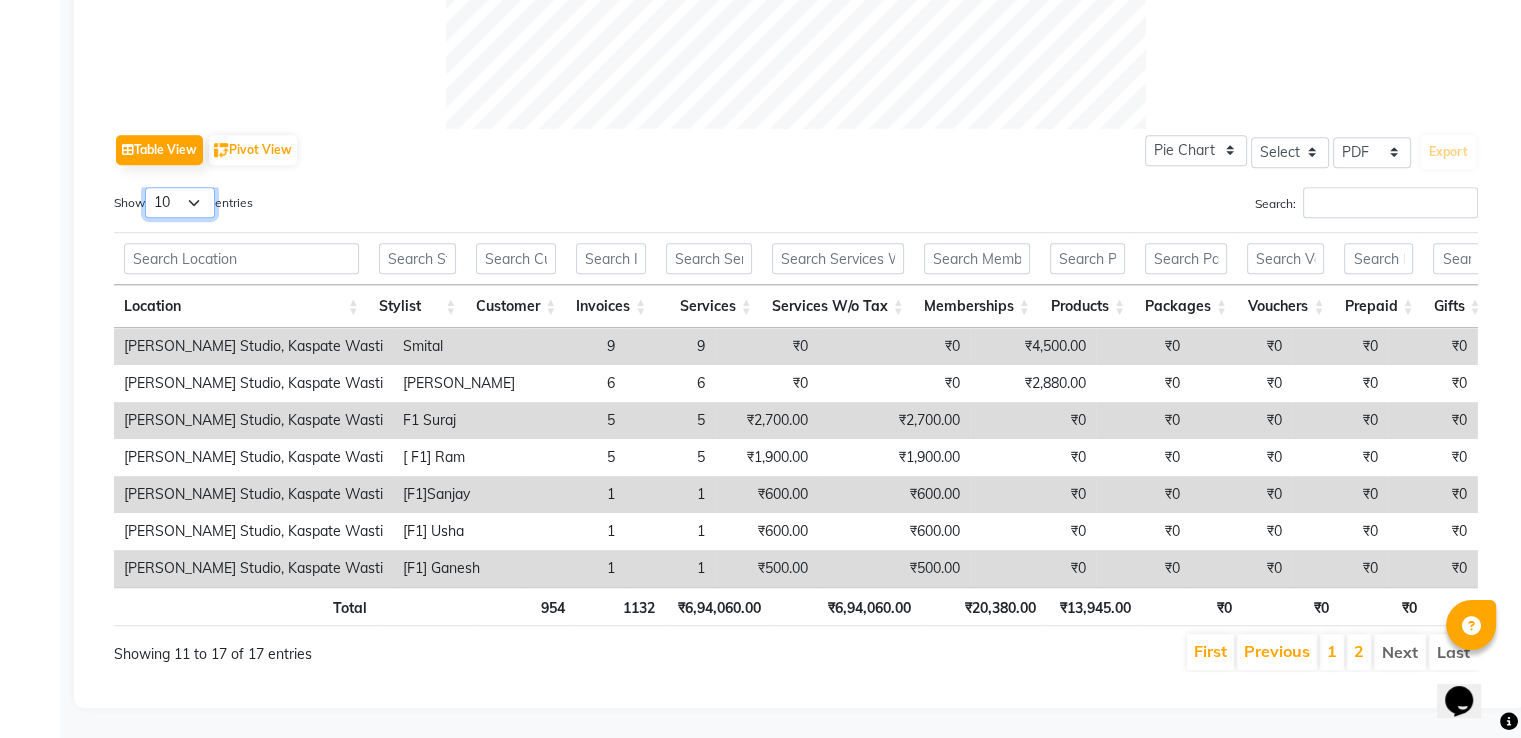 click on "10 25 50 100" at bounding box center (180, 202) 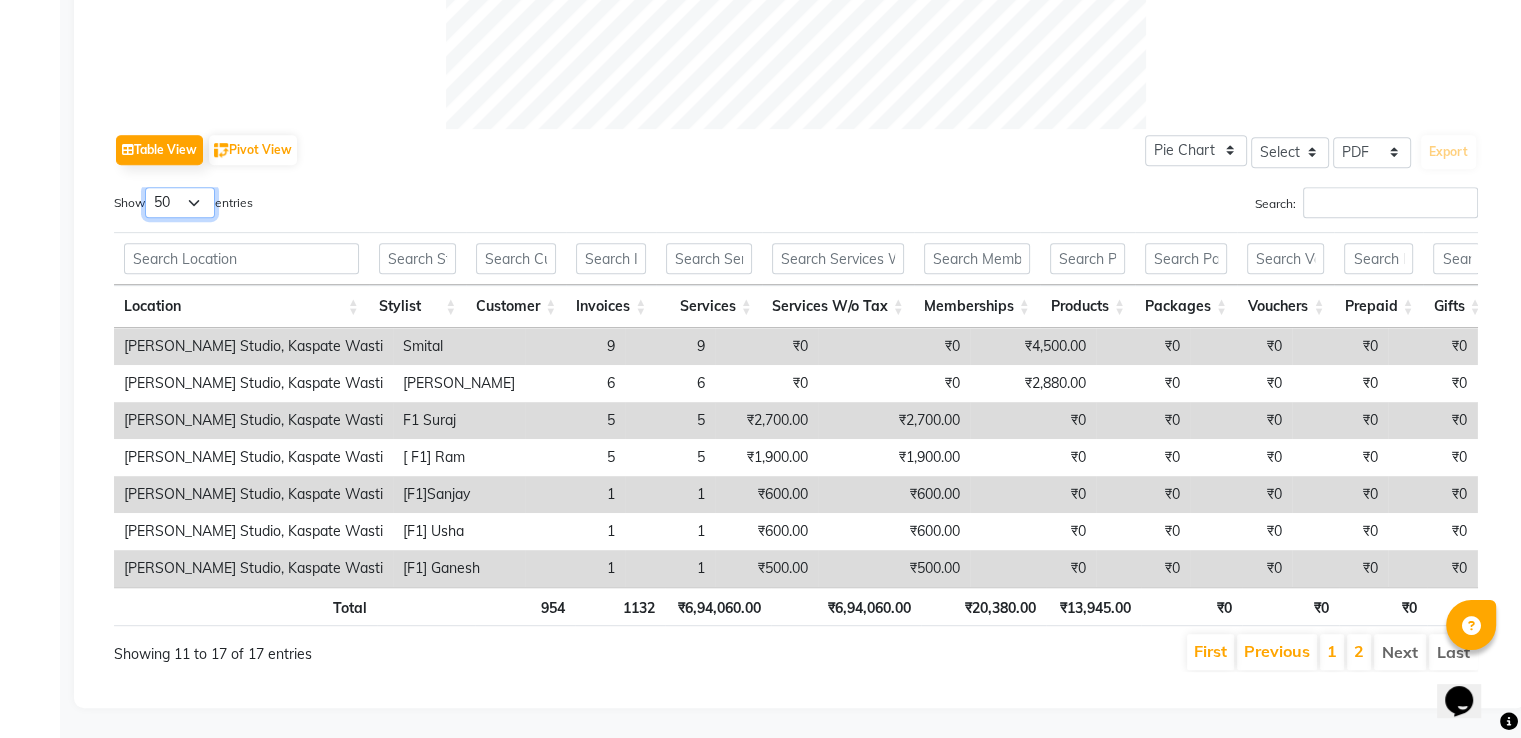 click on "10 25 50 100" at bounding box center (180, 202) 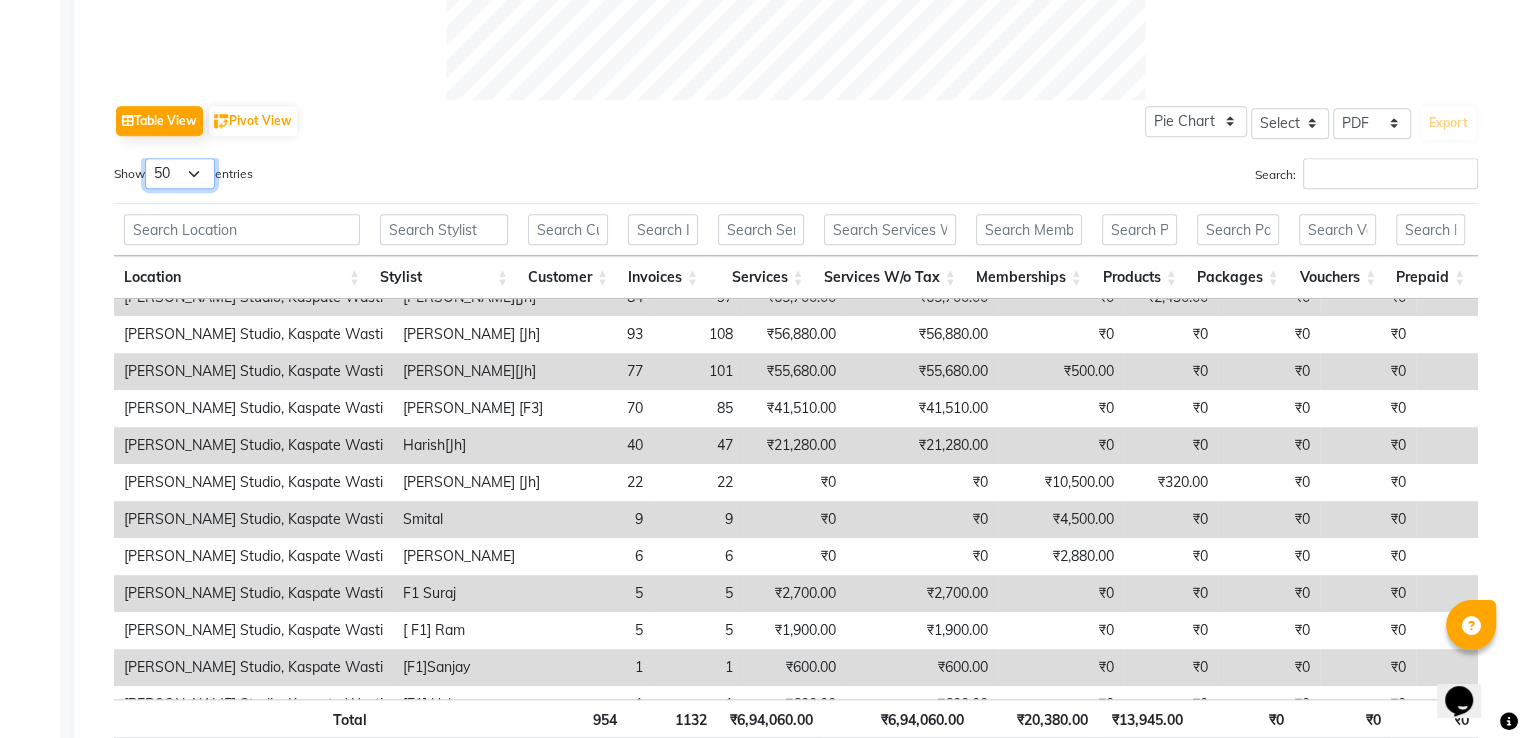scroll, scrollTop: 176, scrollLeft: 0, axis: vertical 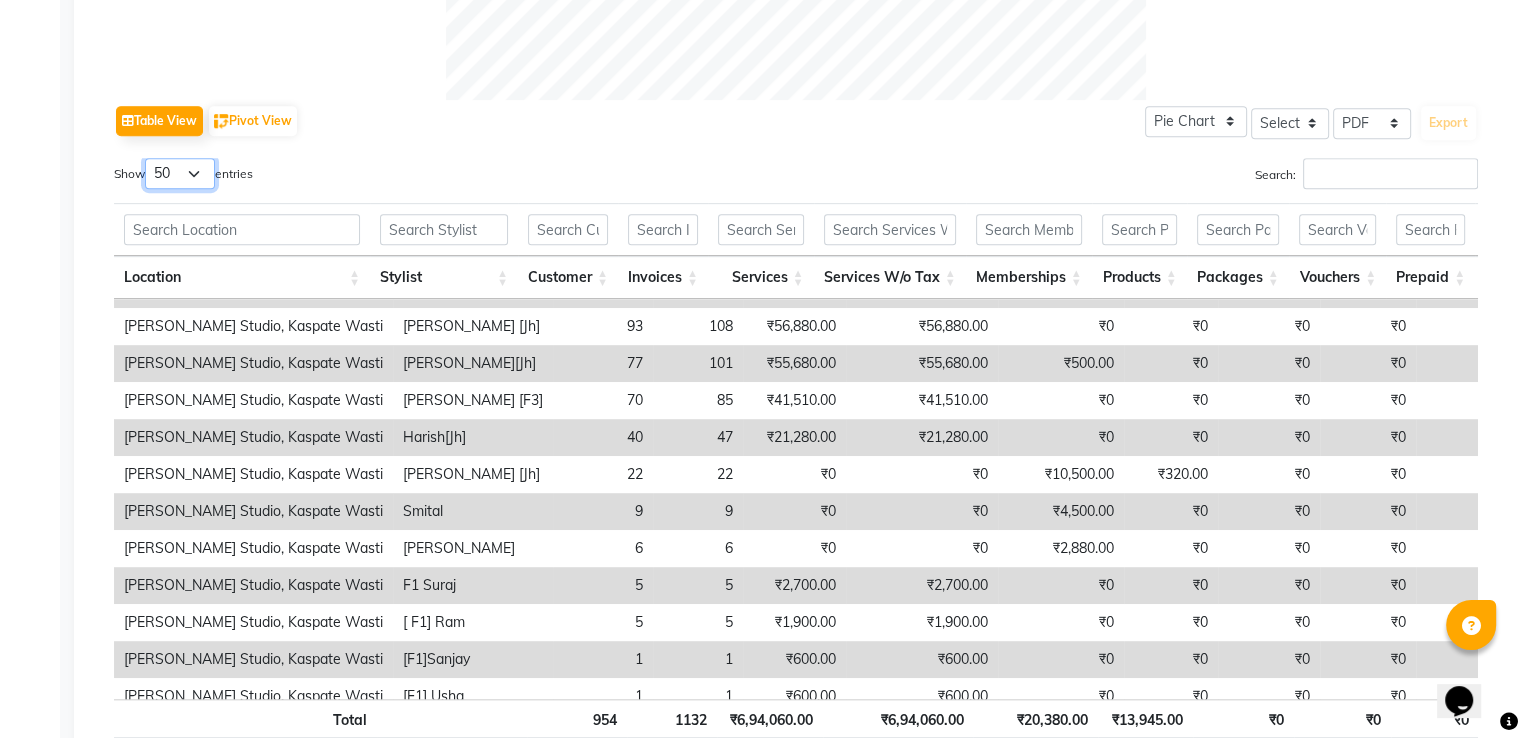 select on "100" 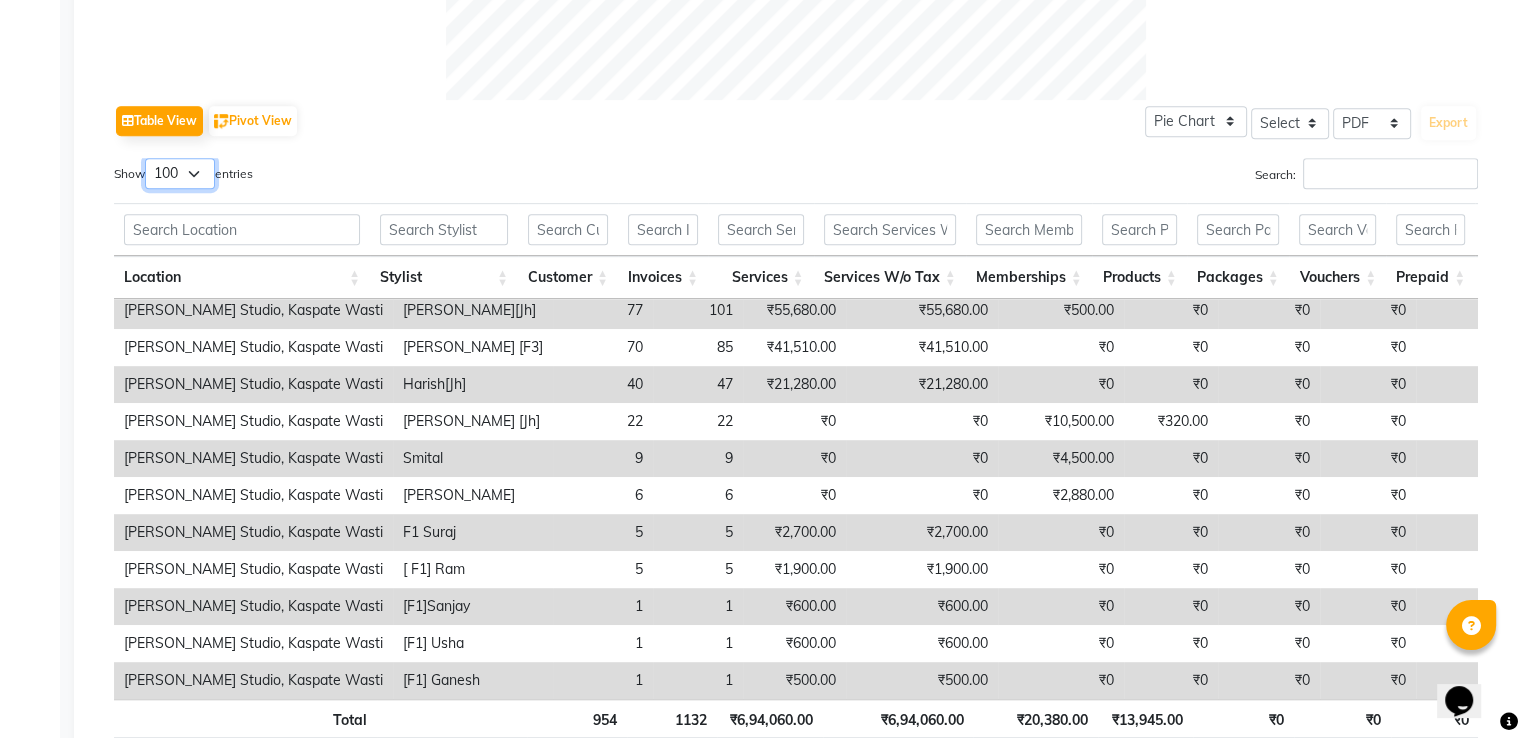 scroll, scrollTop: 244, scrollLeft: 0, axis: vertical 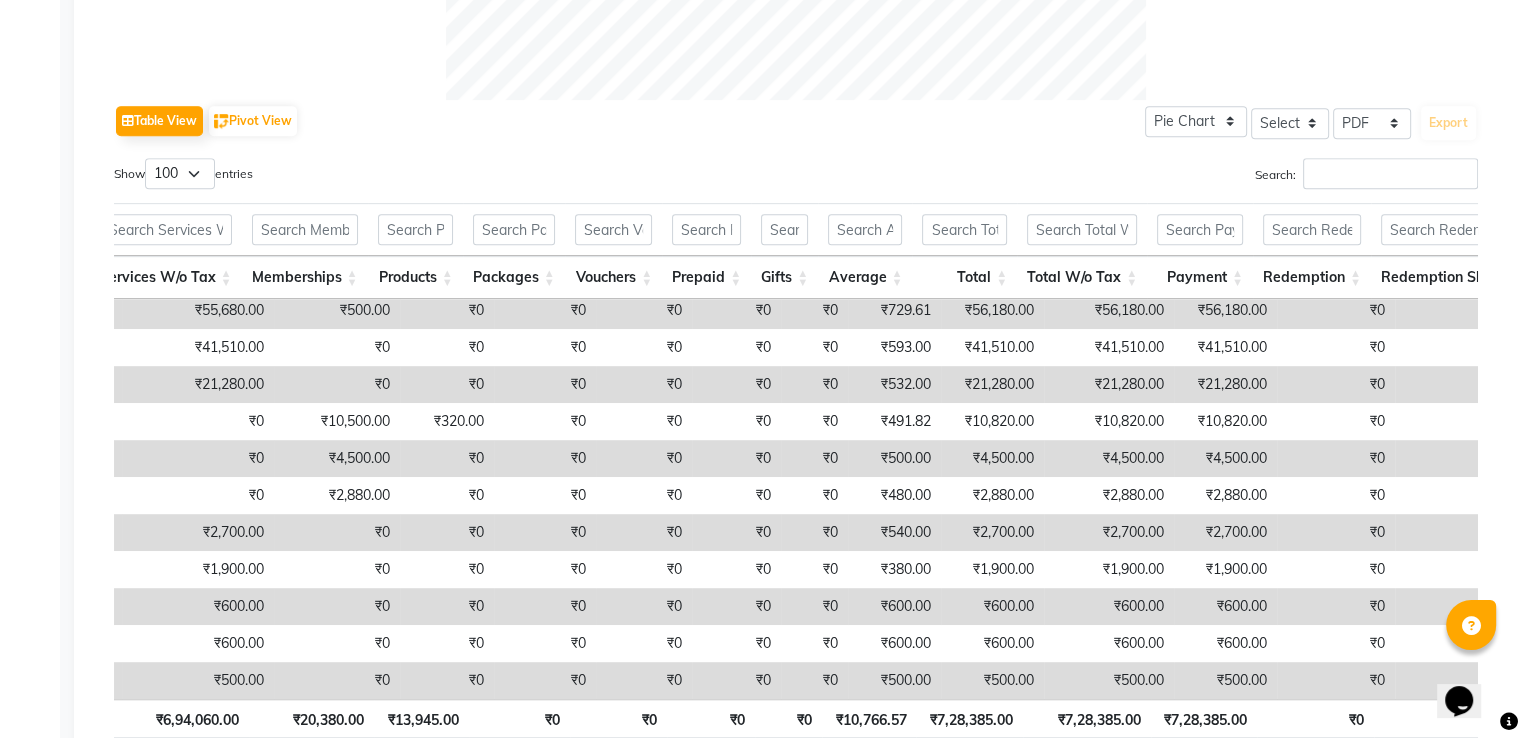 click on "₹0" at bounding box center (1315, 718) 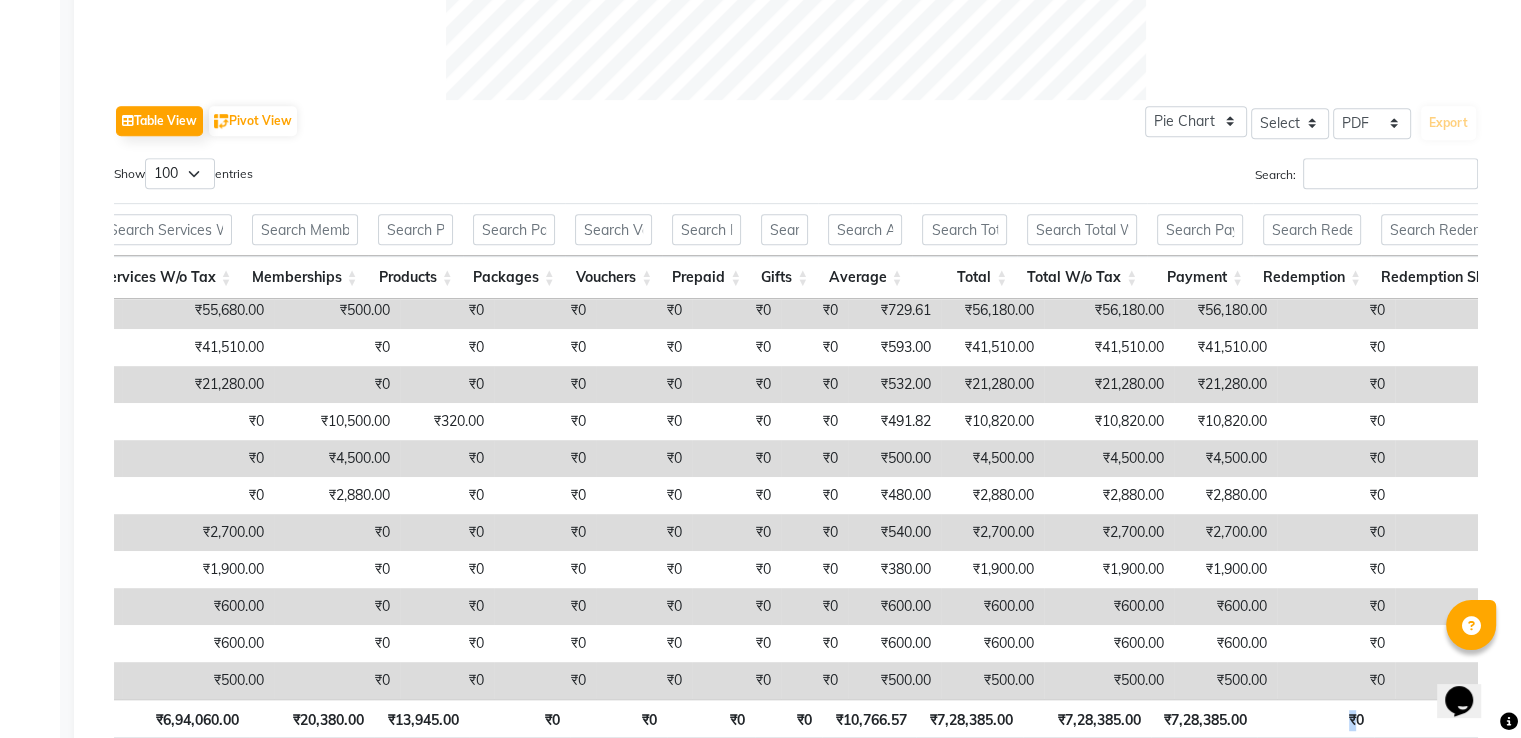 click on "₹0" at bounding box center (1315, 718) 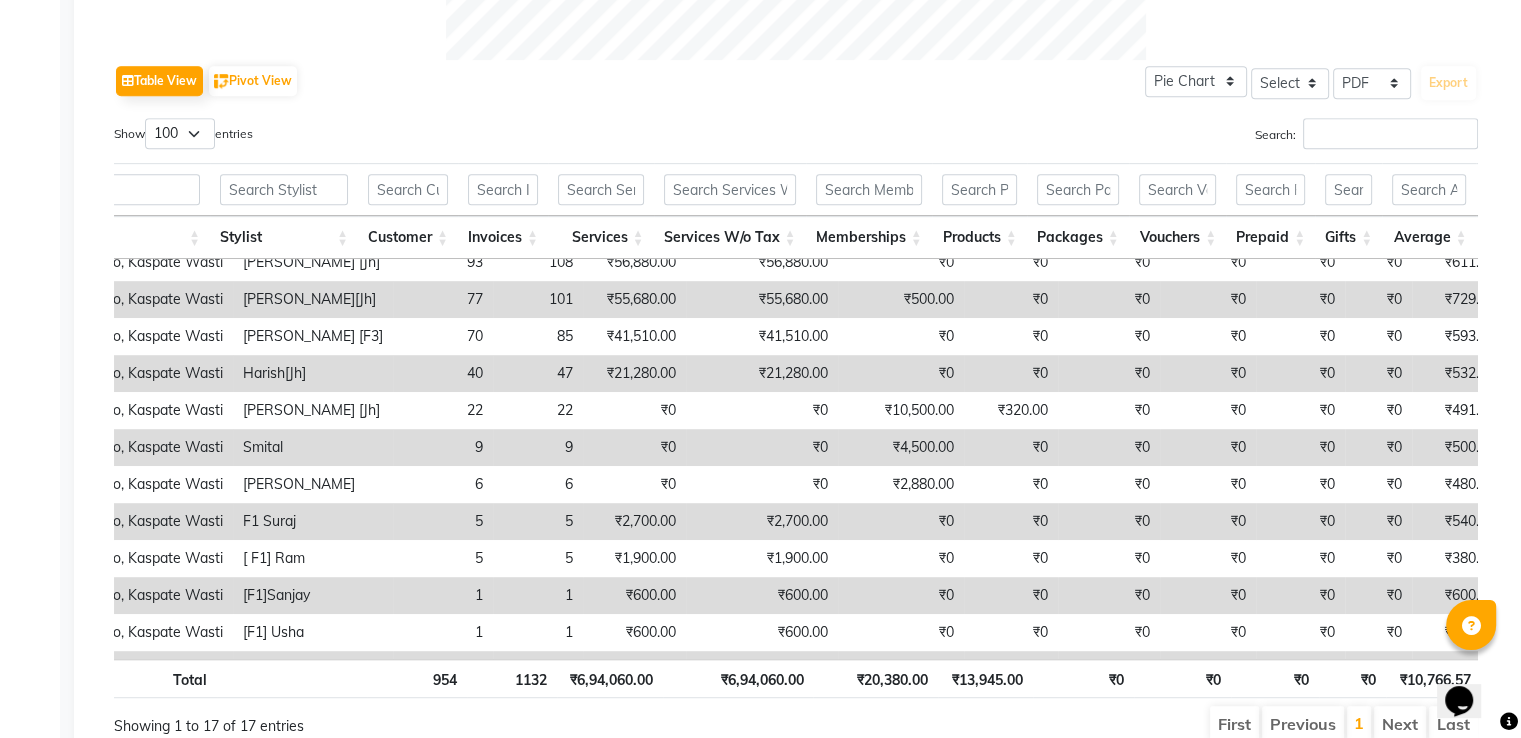 scroll, scrollTop: 8, scrollLeft: 160, axis: both 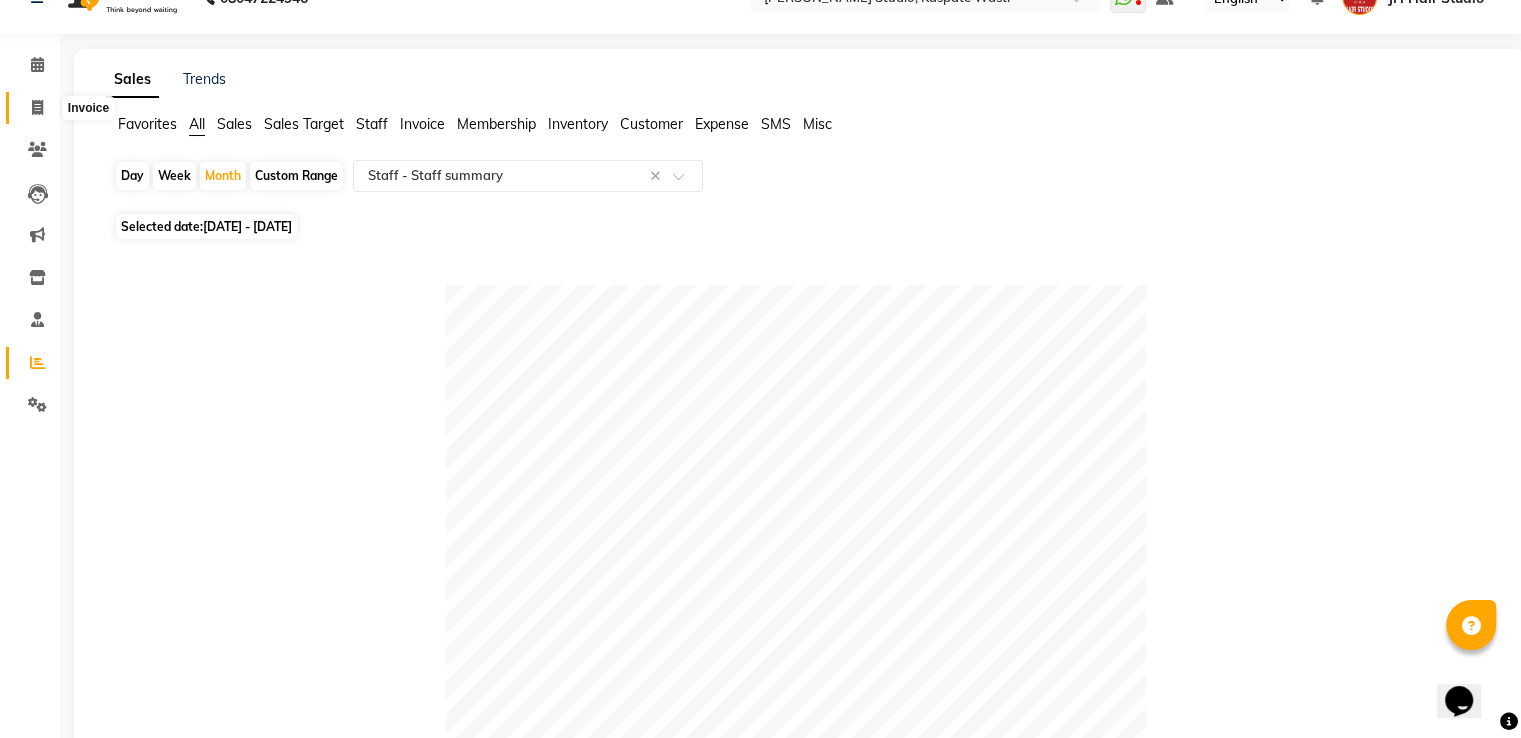 click 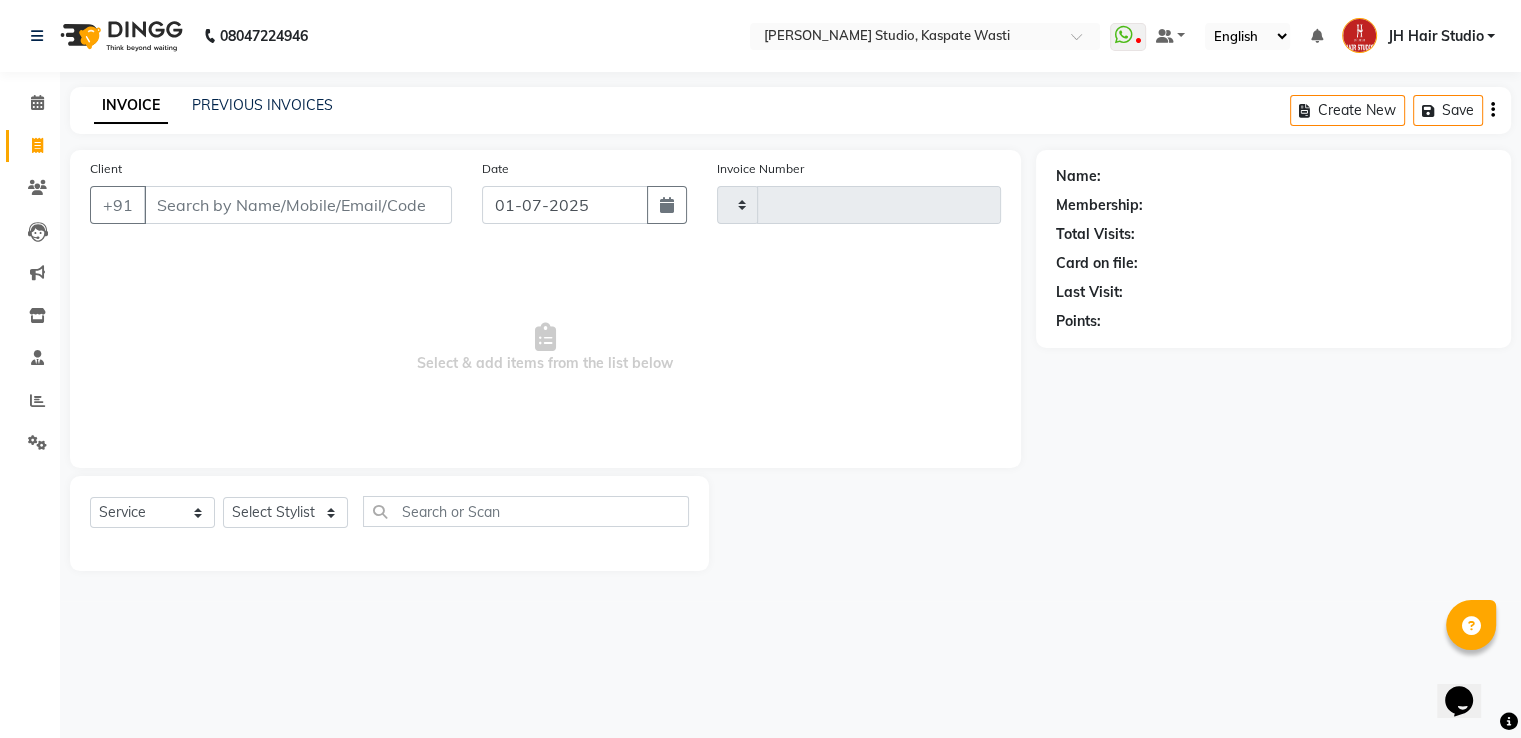 scroll, scrollTop: 0, scrollLeft: 0, axis: both 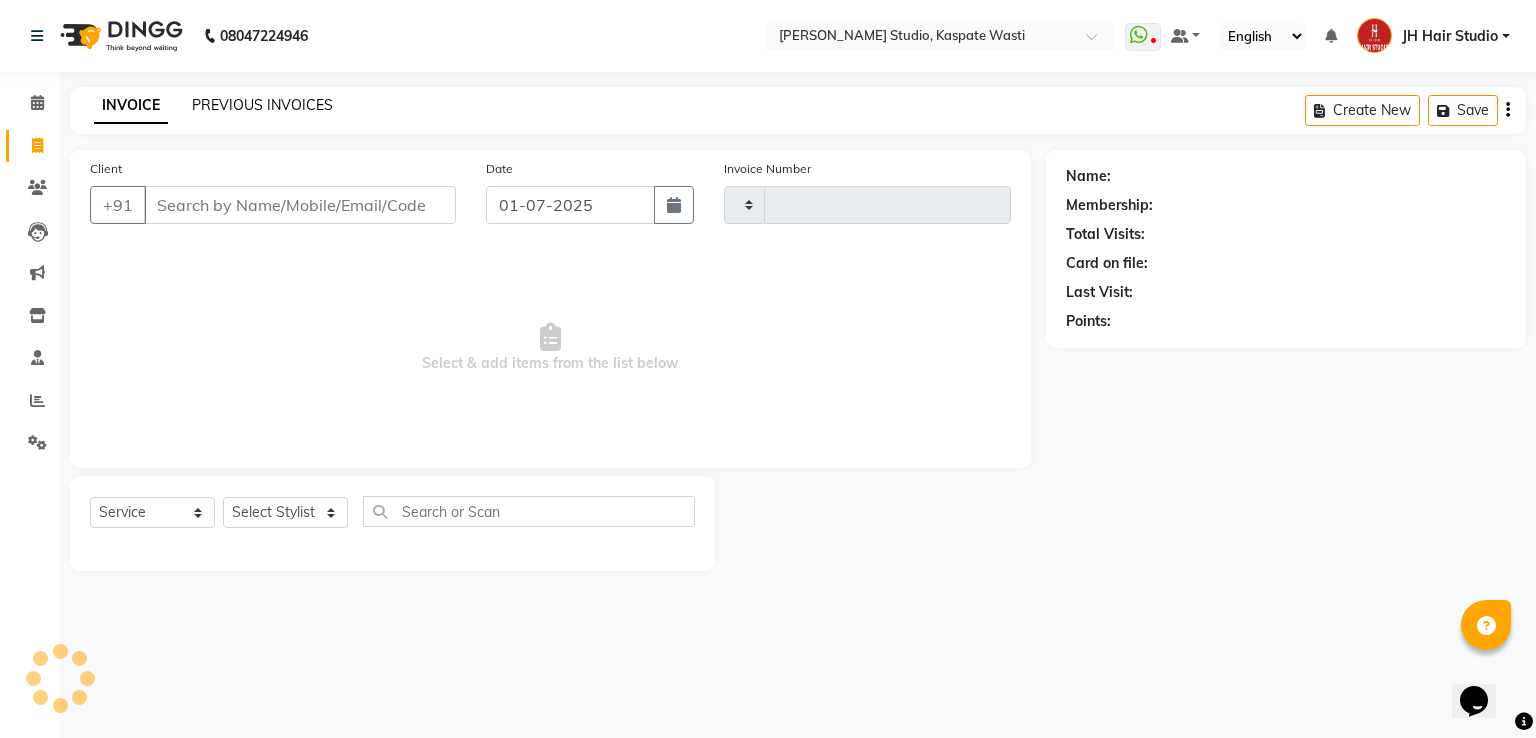 click on "PREVIOUS INVOICES" 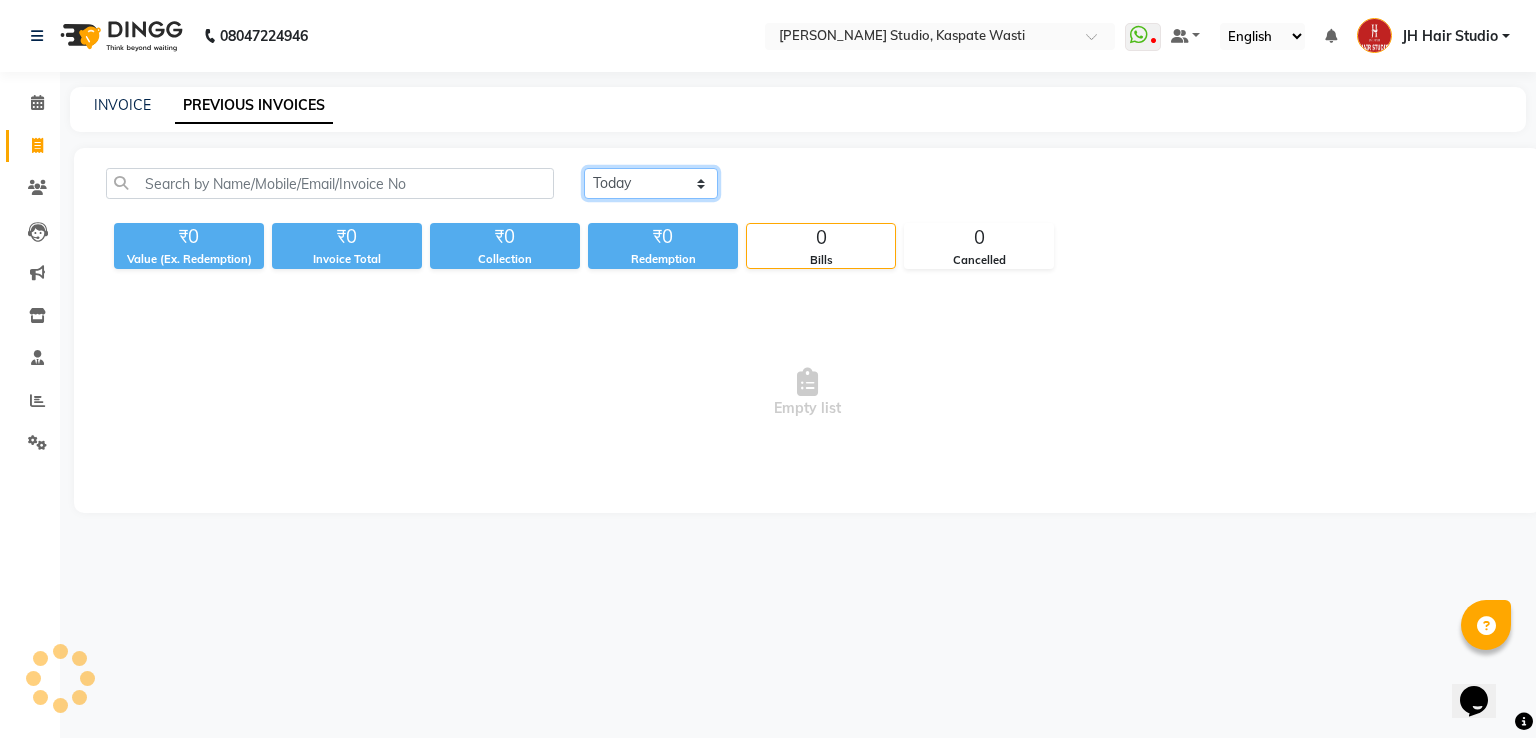 click on "[DATE] [DATE] Custom Range" 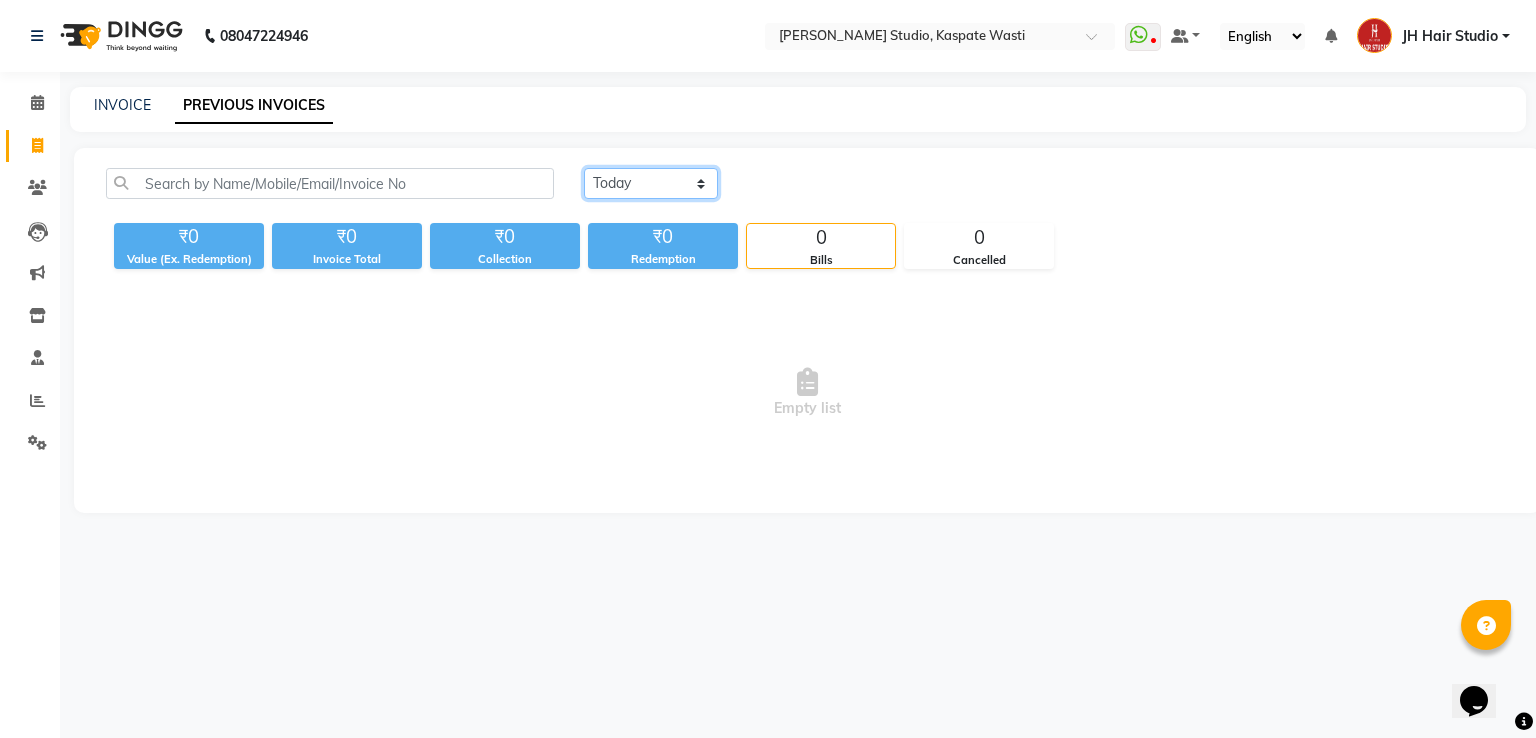 select on "range" 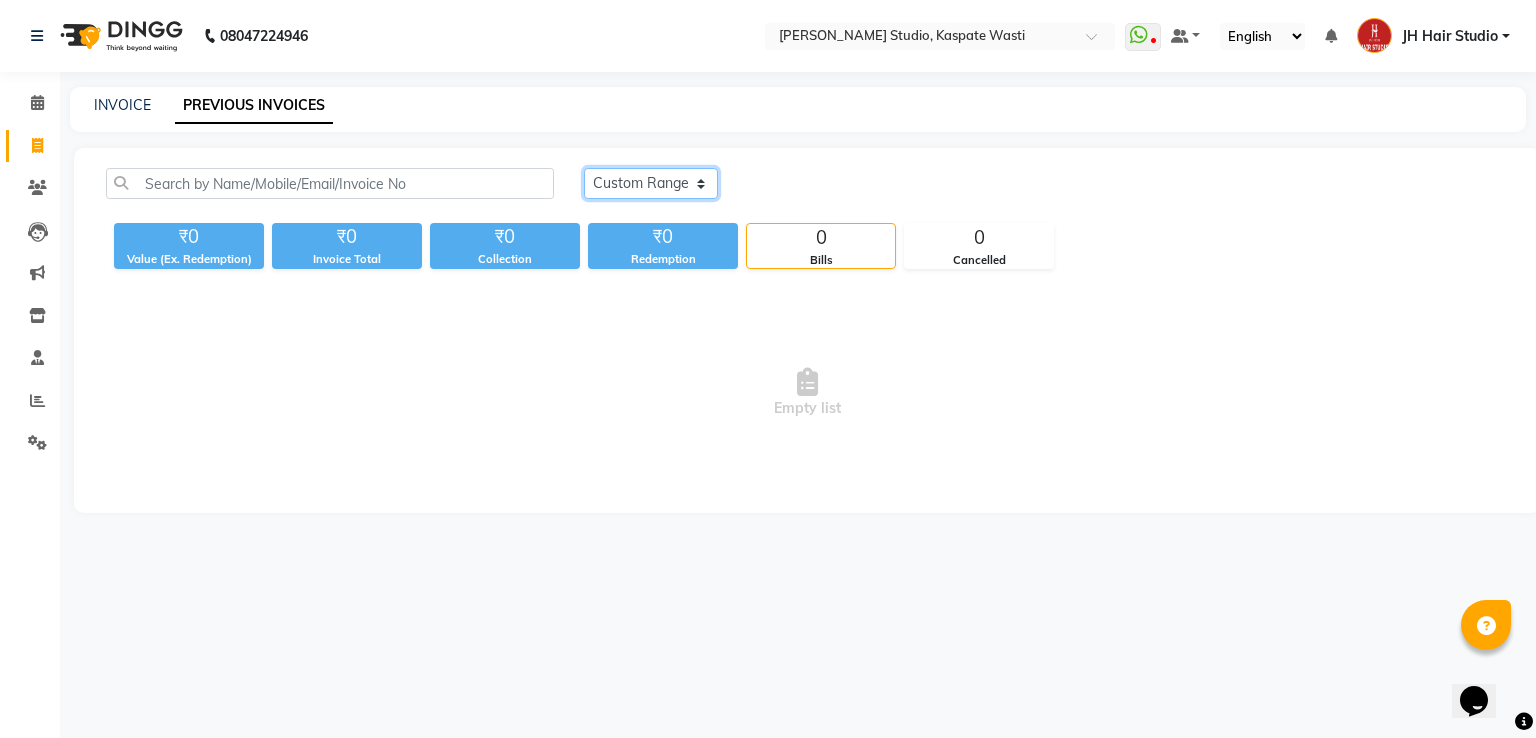 click on "[DATE] [DATE] Custom Range" 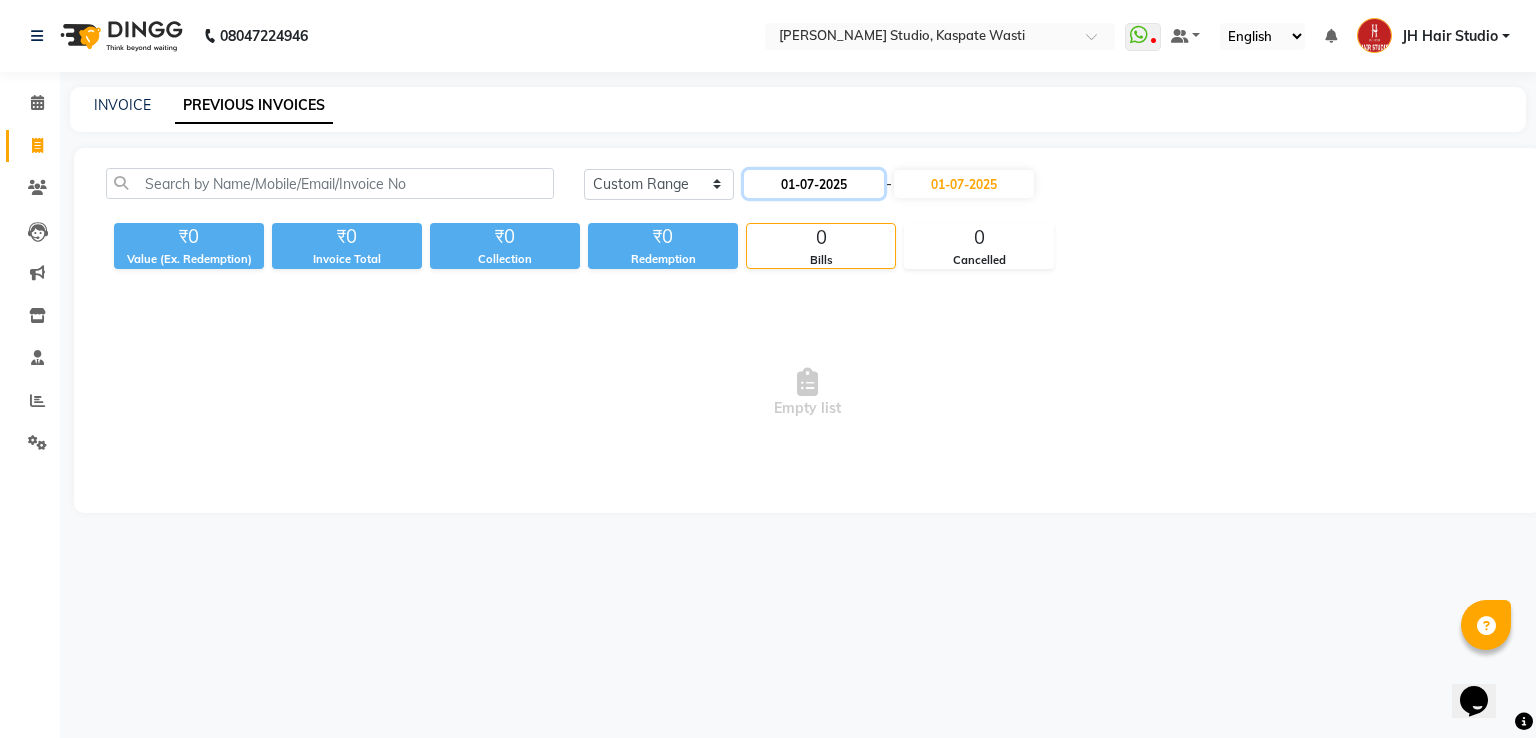 click on "01-07-2025" 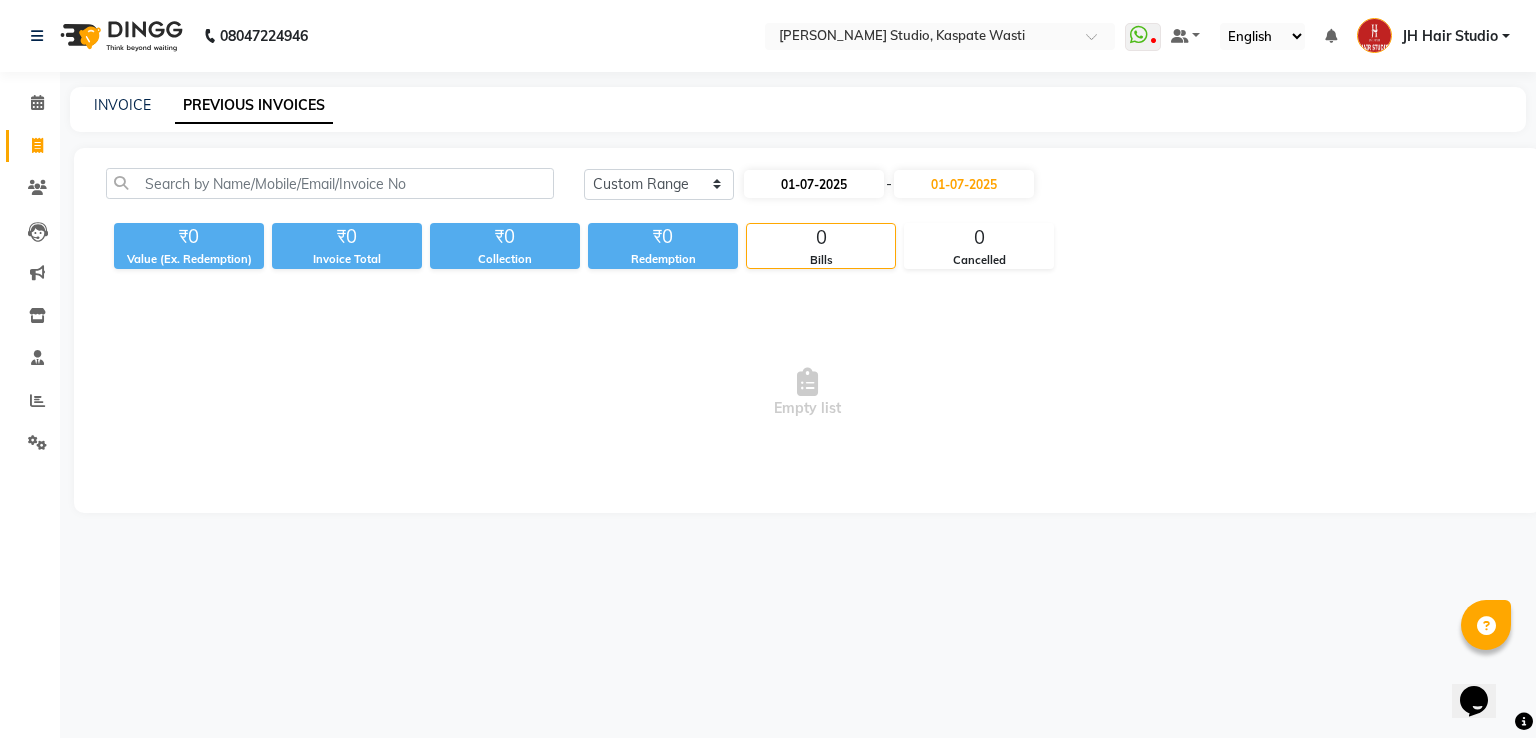 select on "7" 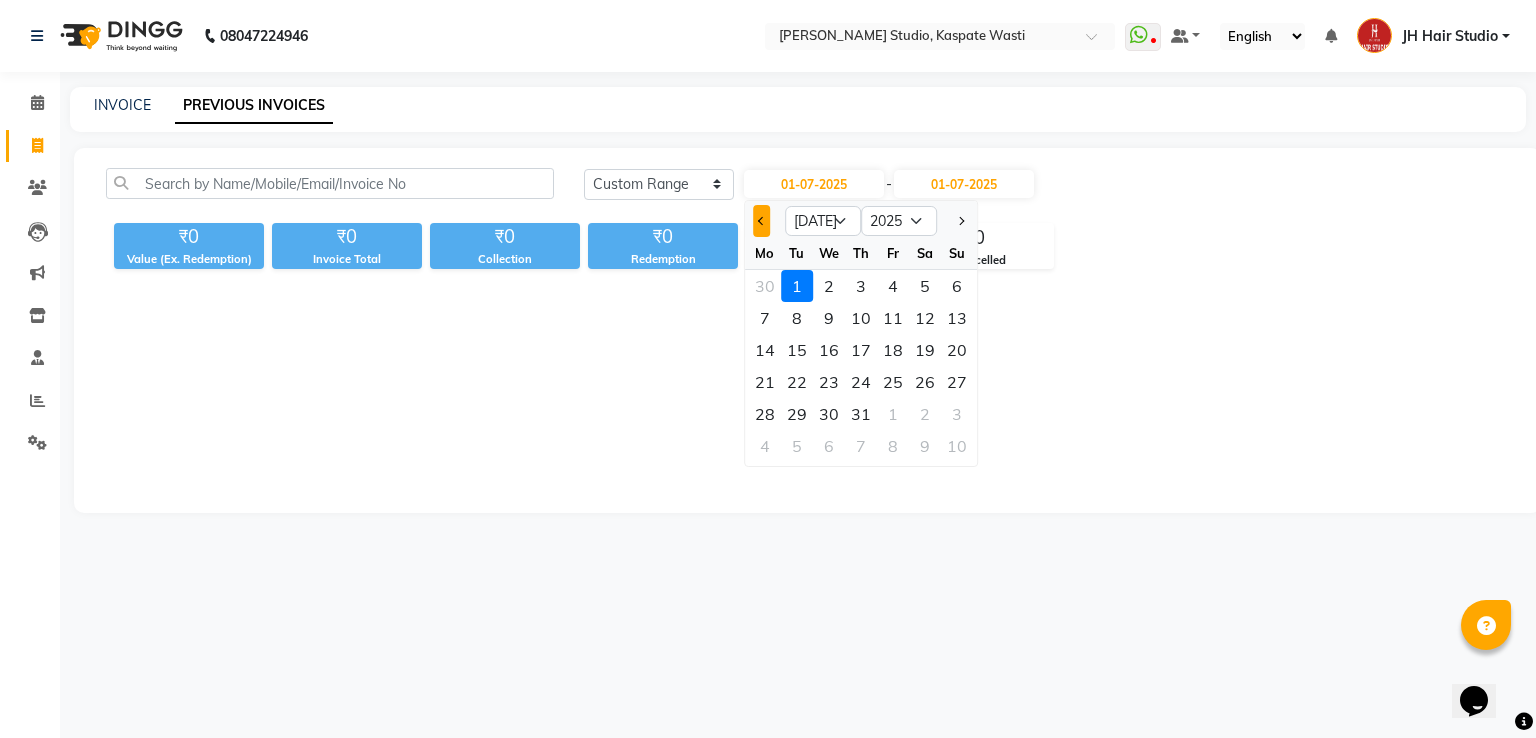 click 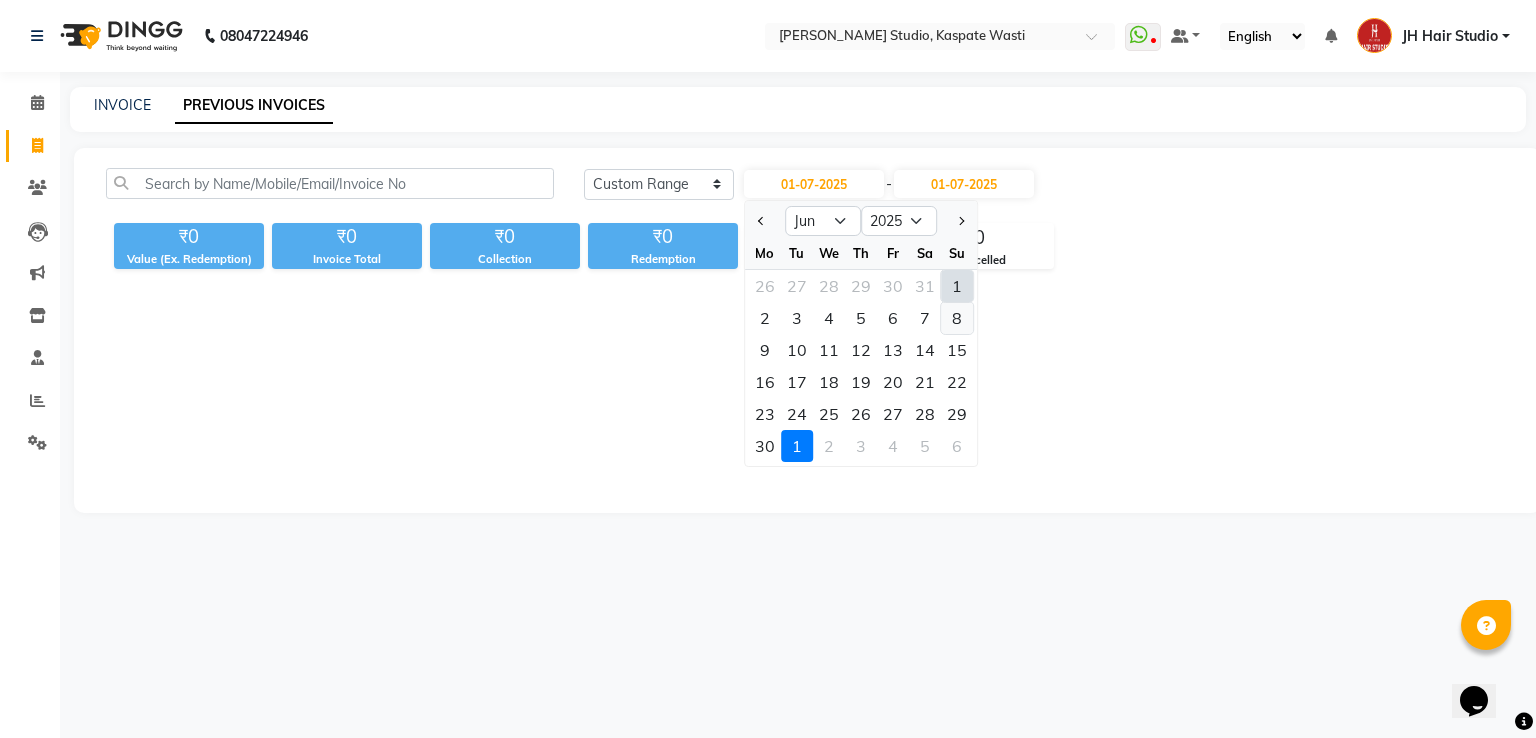 click on "8" 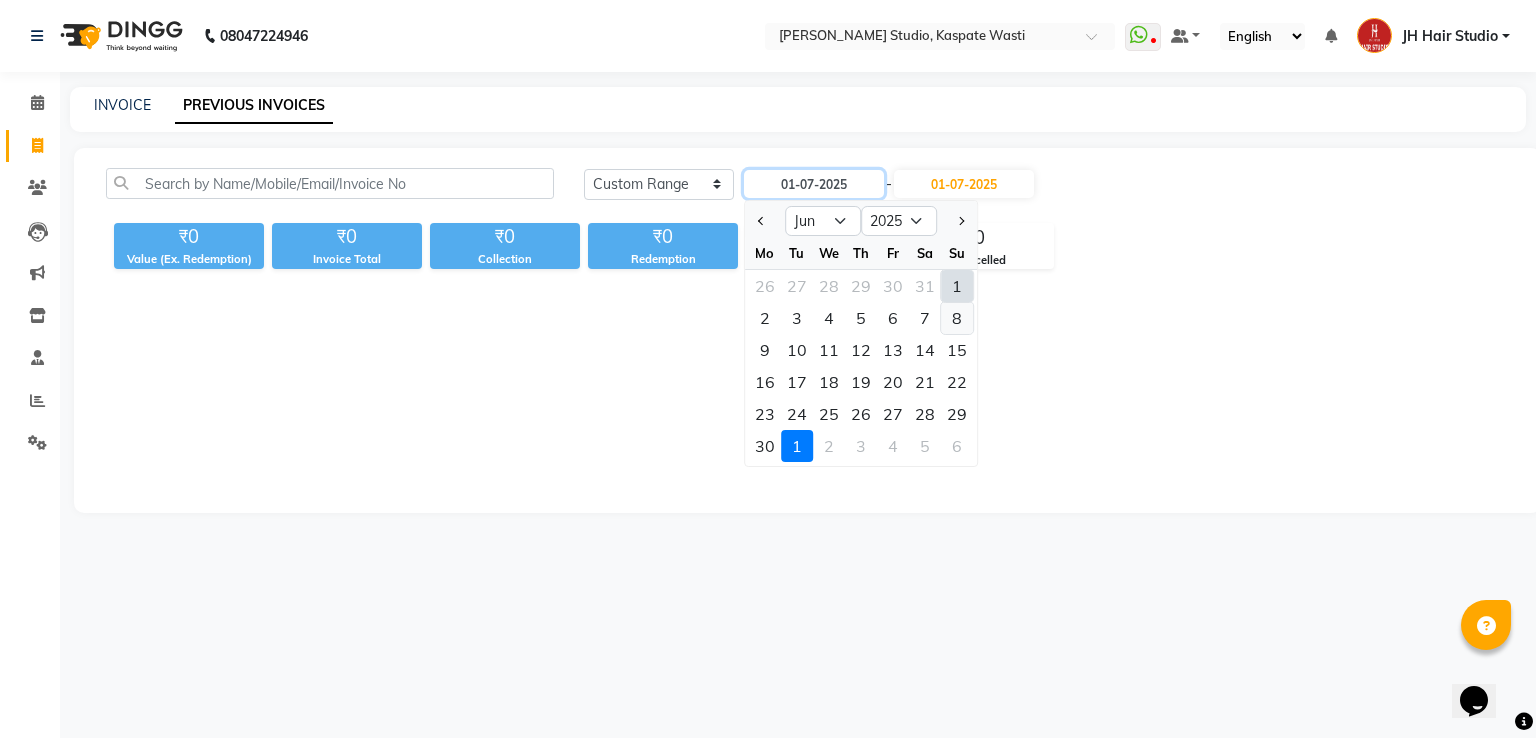 type on "[DATE]" 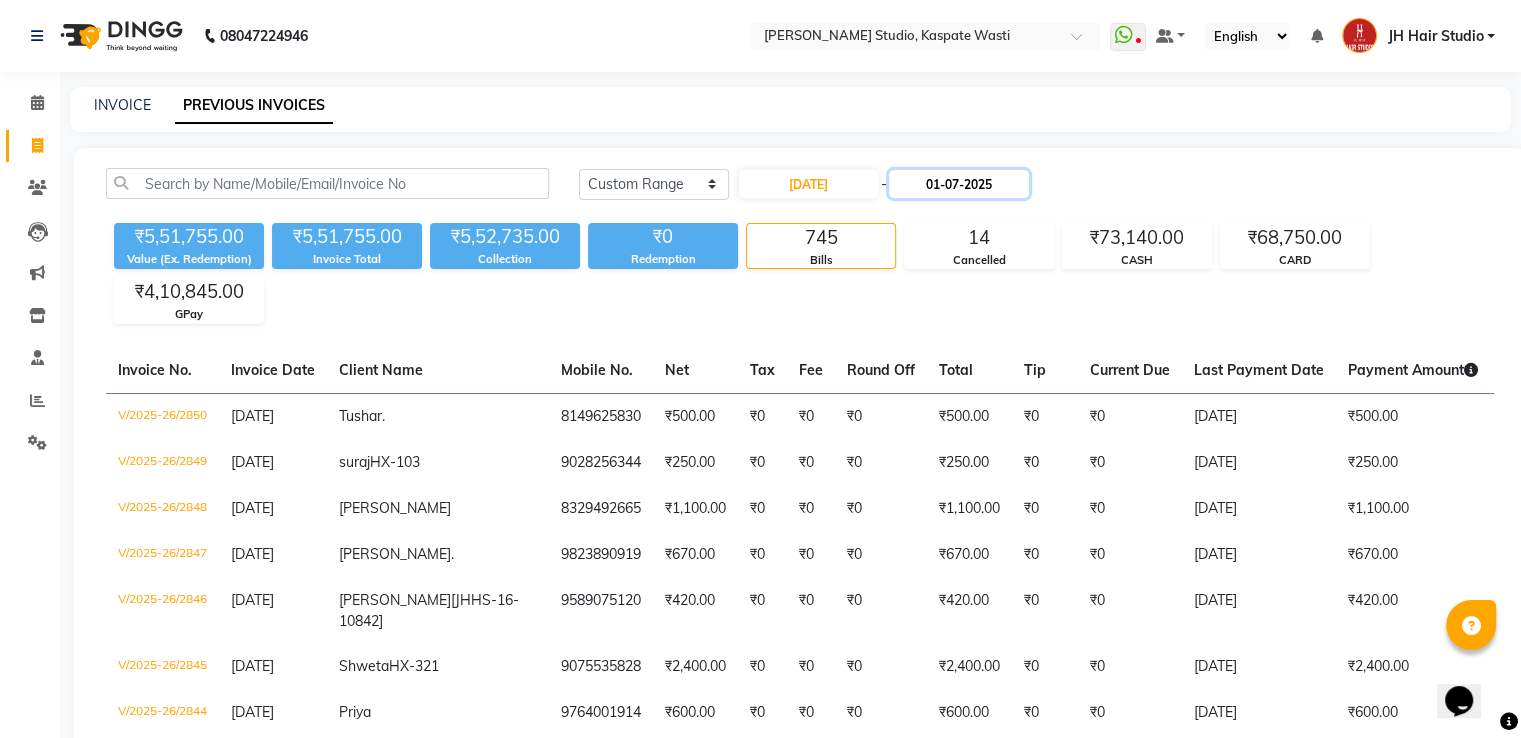 click on "01-07-2025" 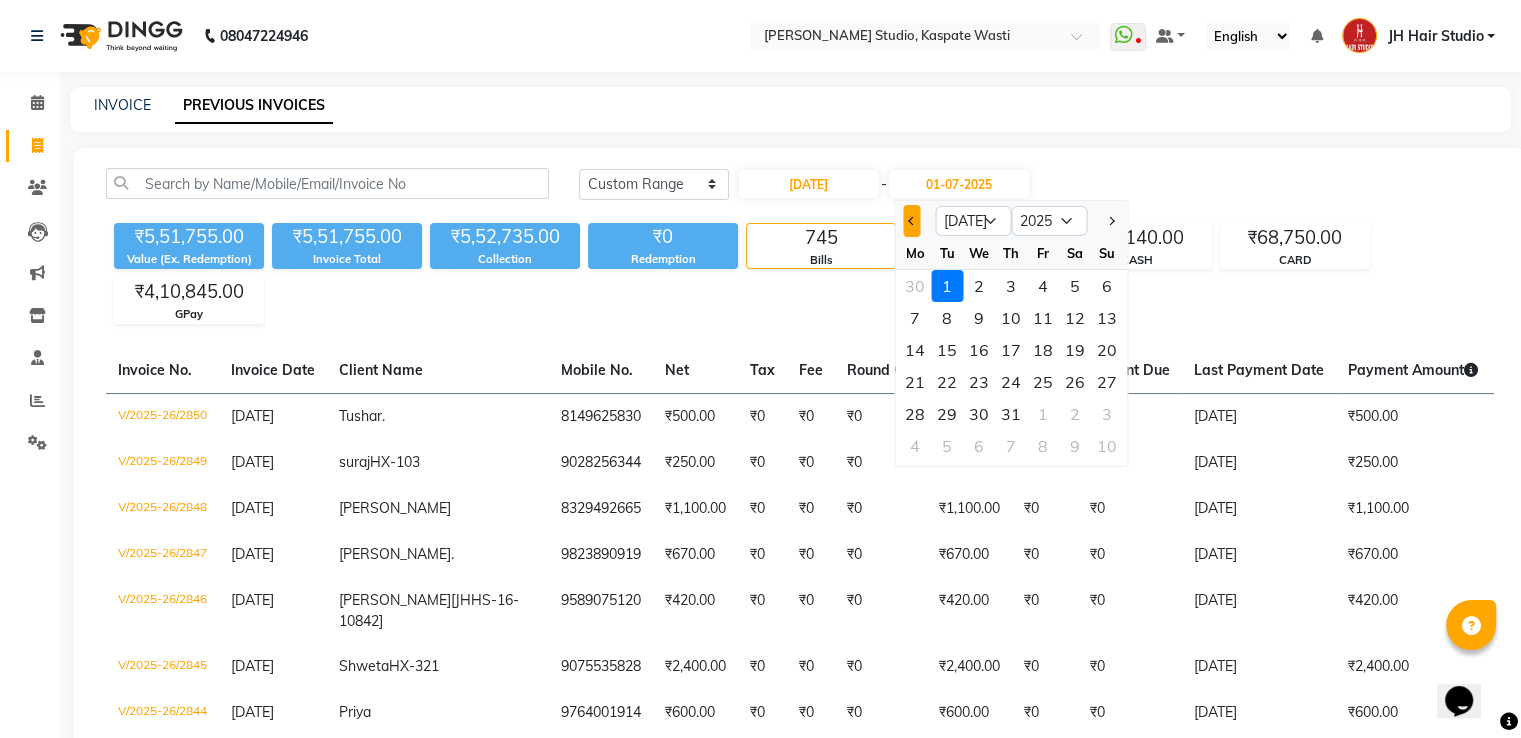 click 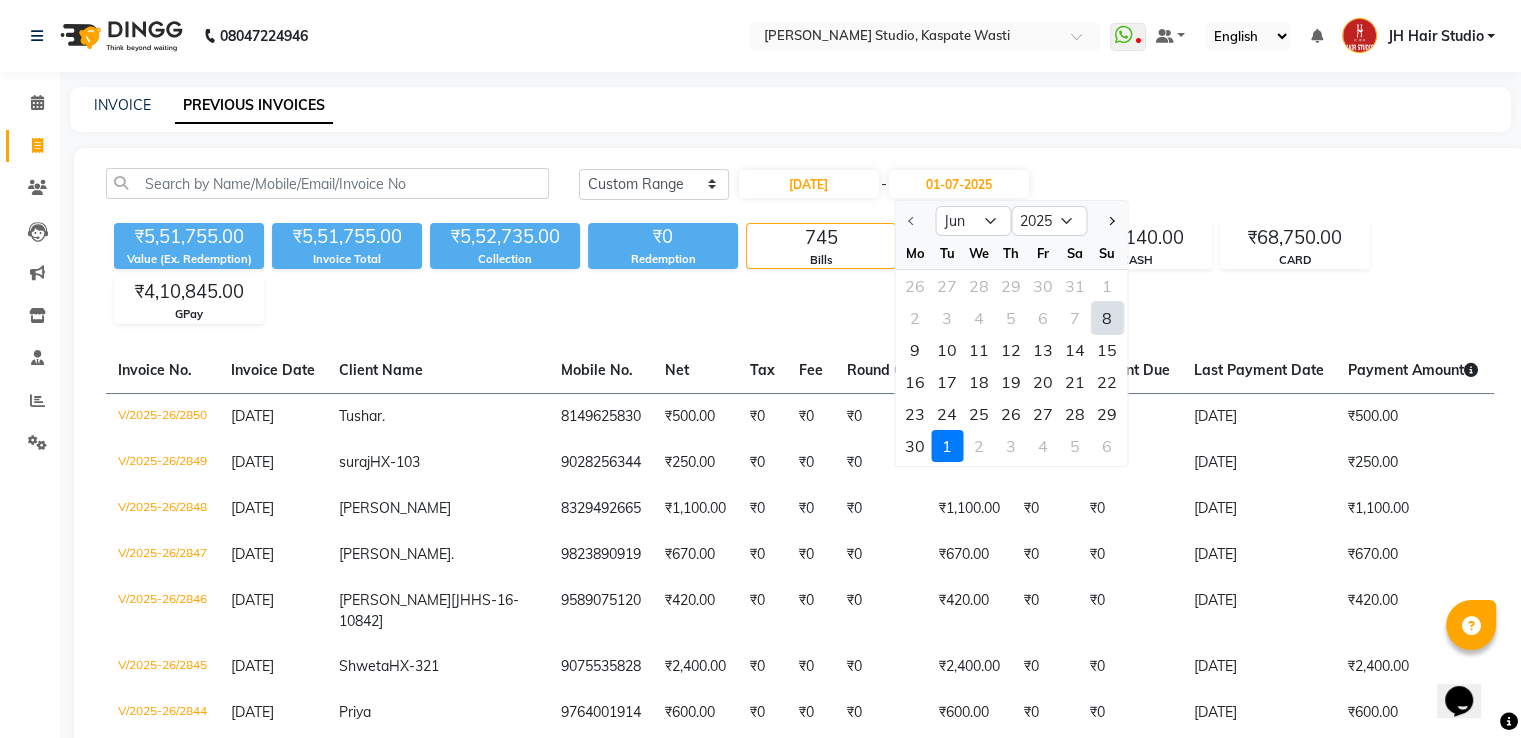 click on "8" 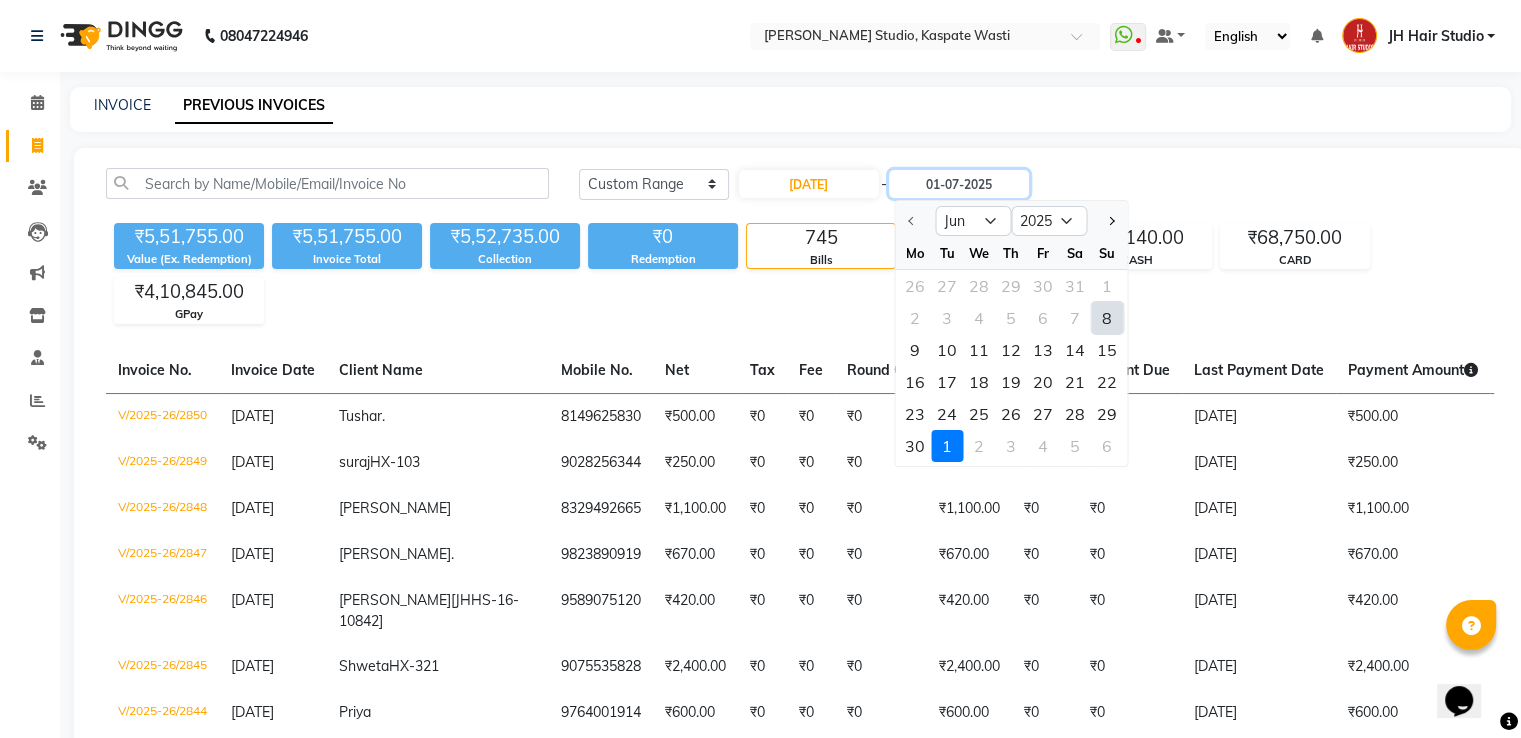type on "[DATE]" 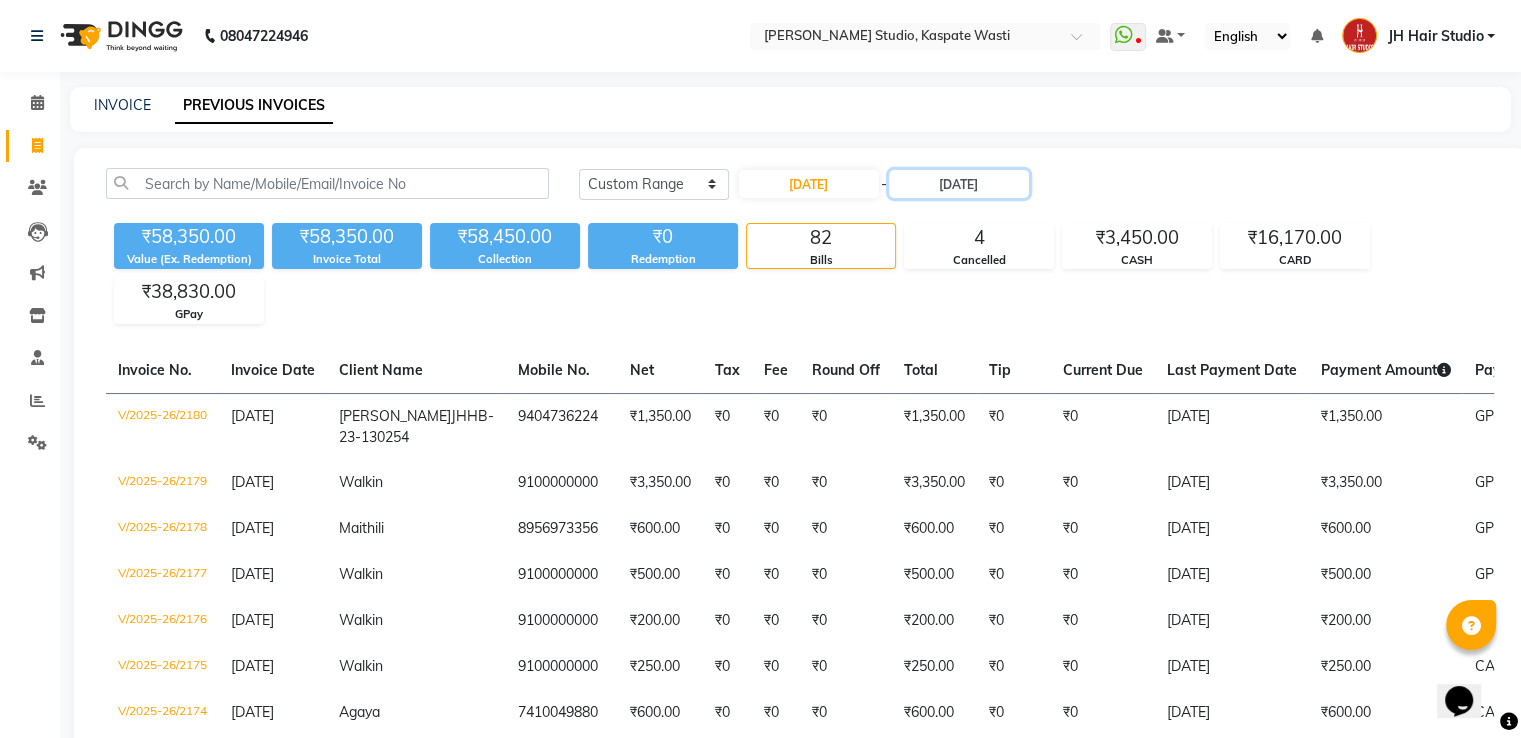 scroll, scrollTop: 644, scrollLeft: 0, axis: vertical 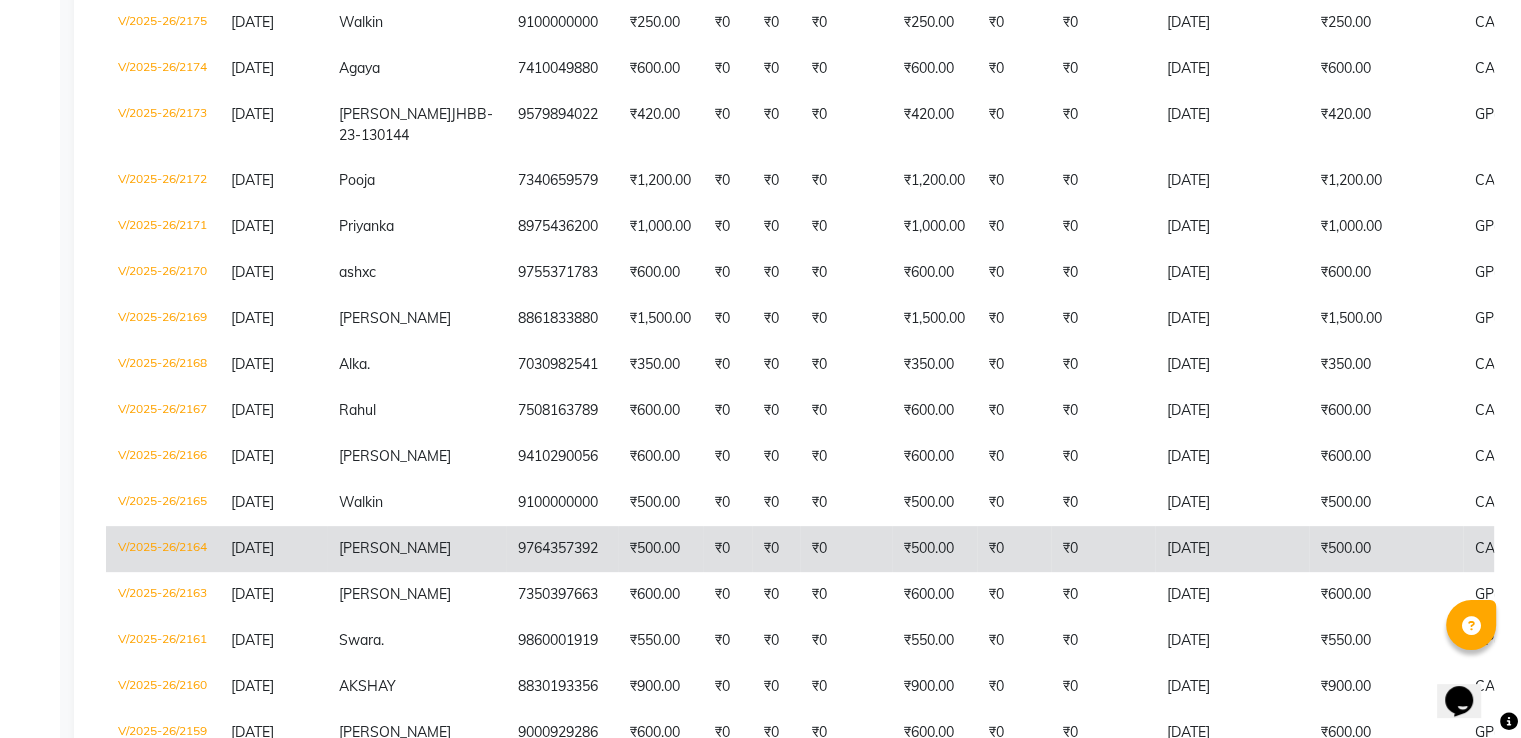 click on "₹0" 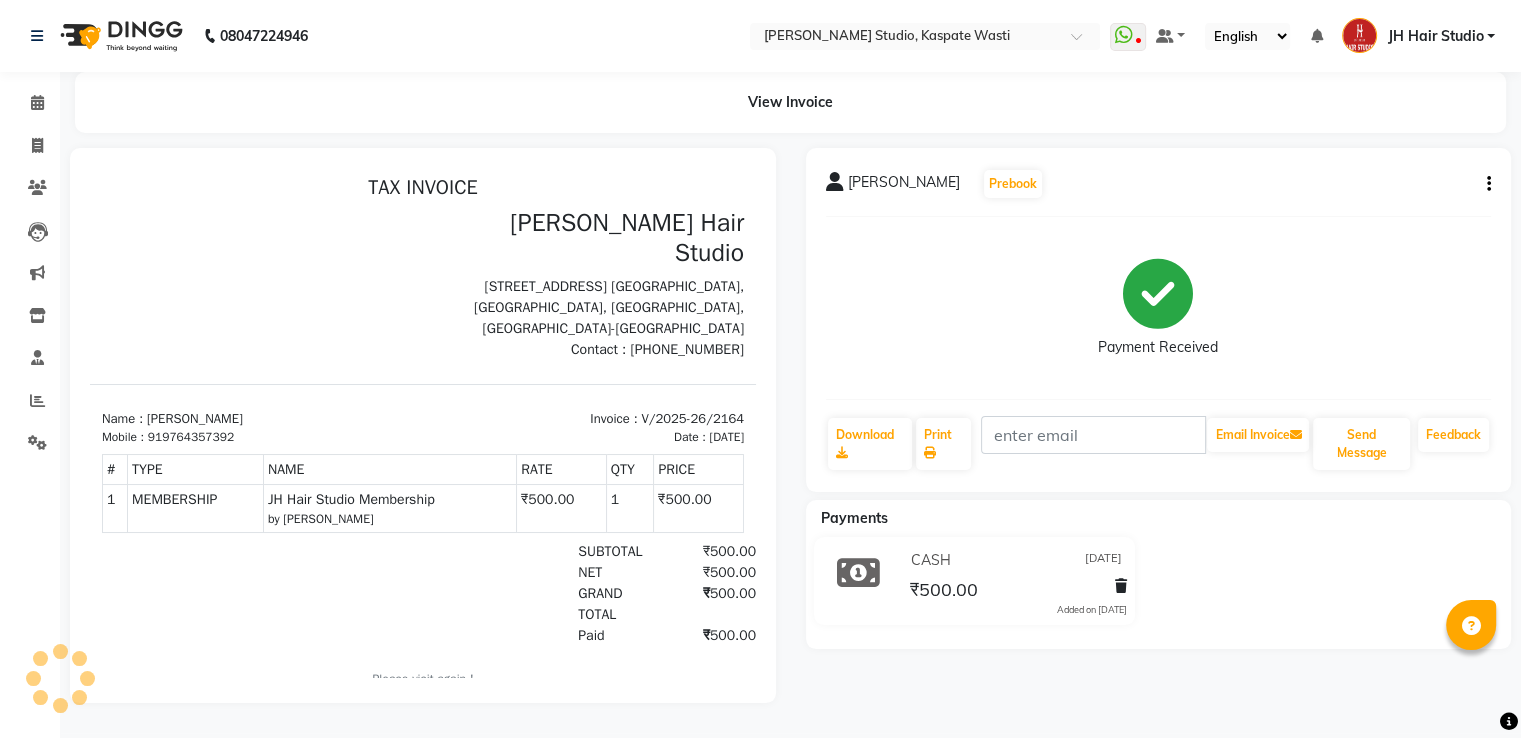 scroll, scrollTop: 0, scrollLeft: 0, axis: both 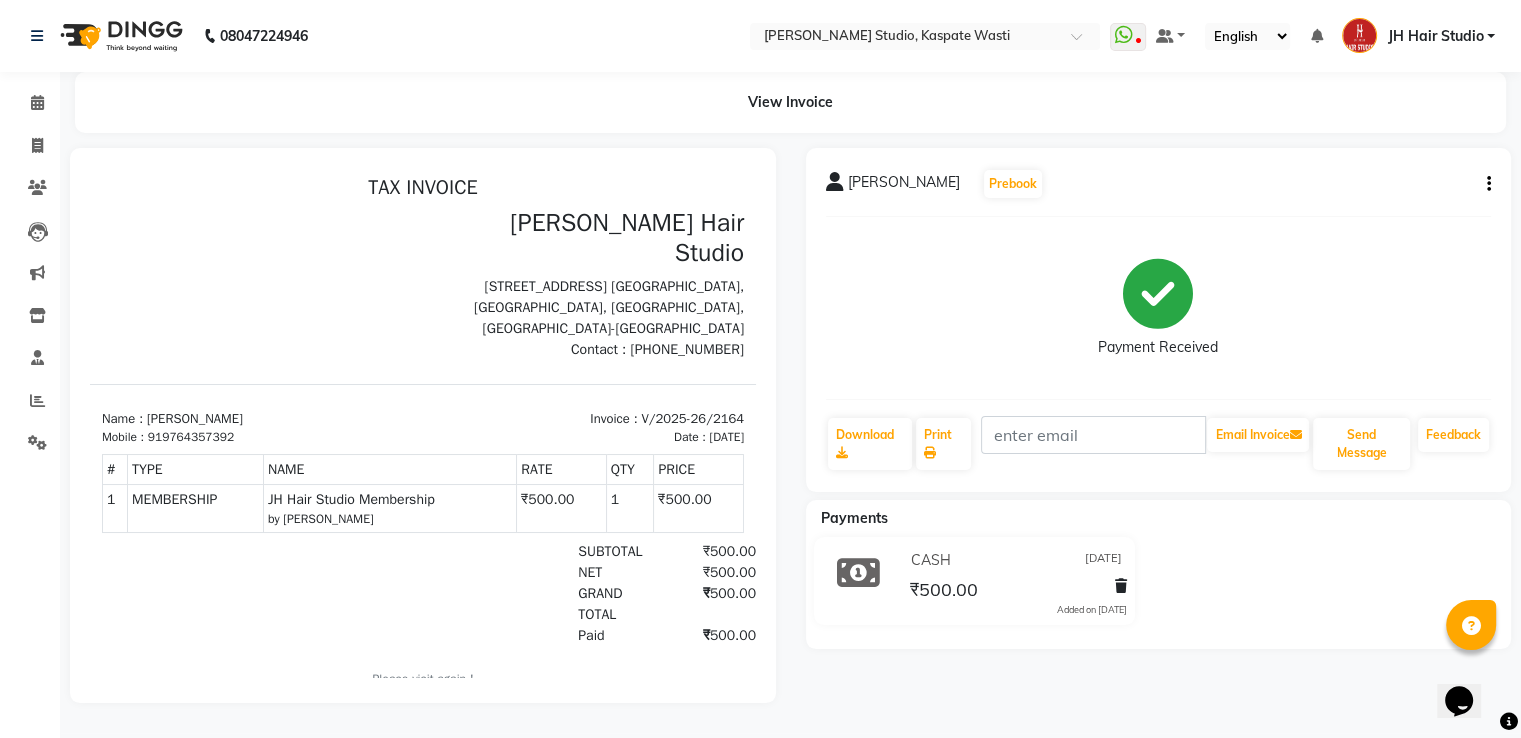 click 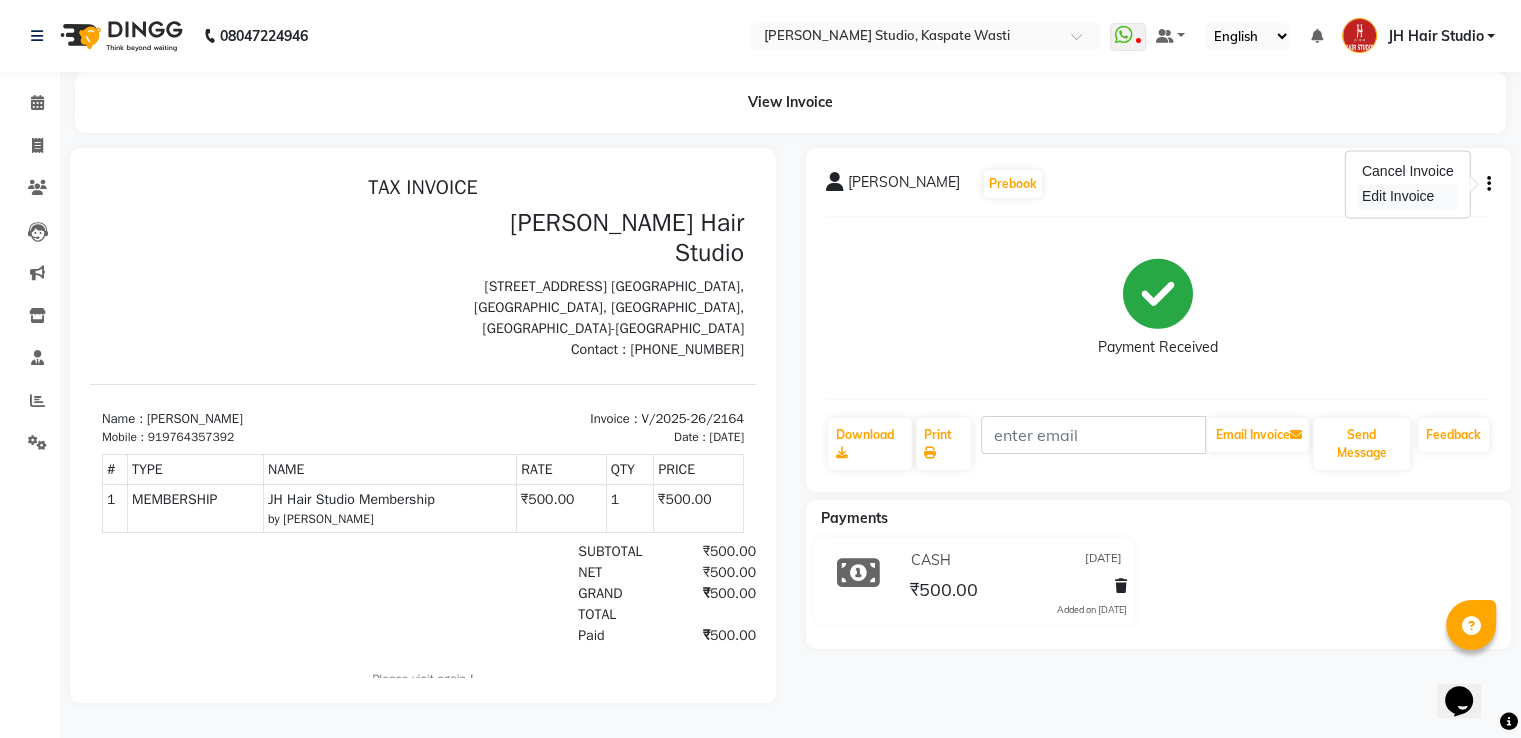 click on "Edit Invoice" at bounding box center (1408, 196) 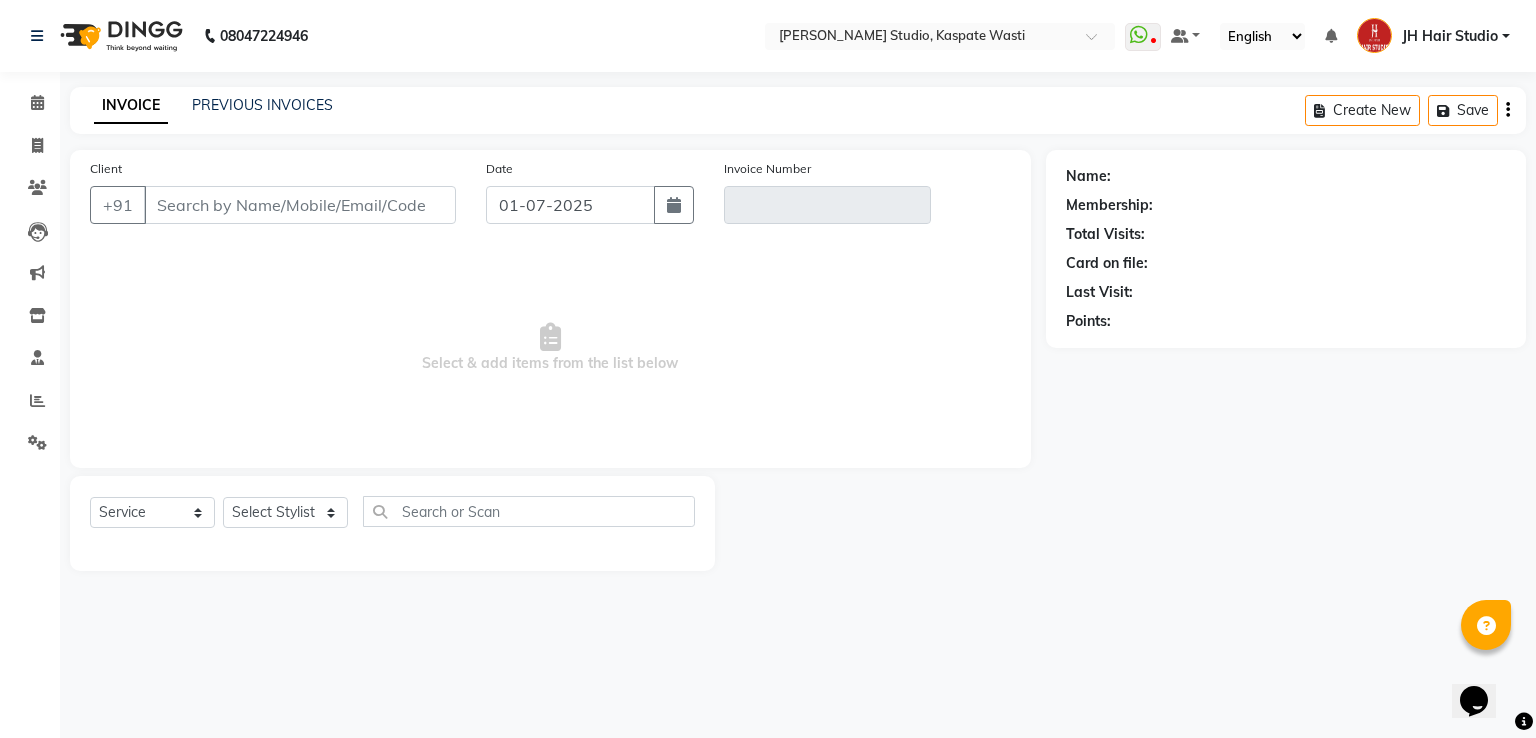 type on "9764357392" 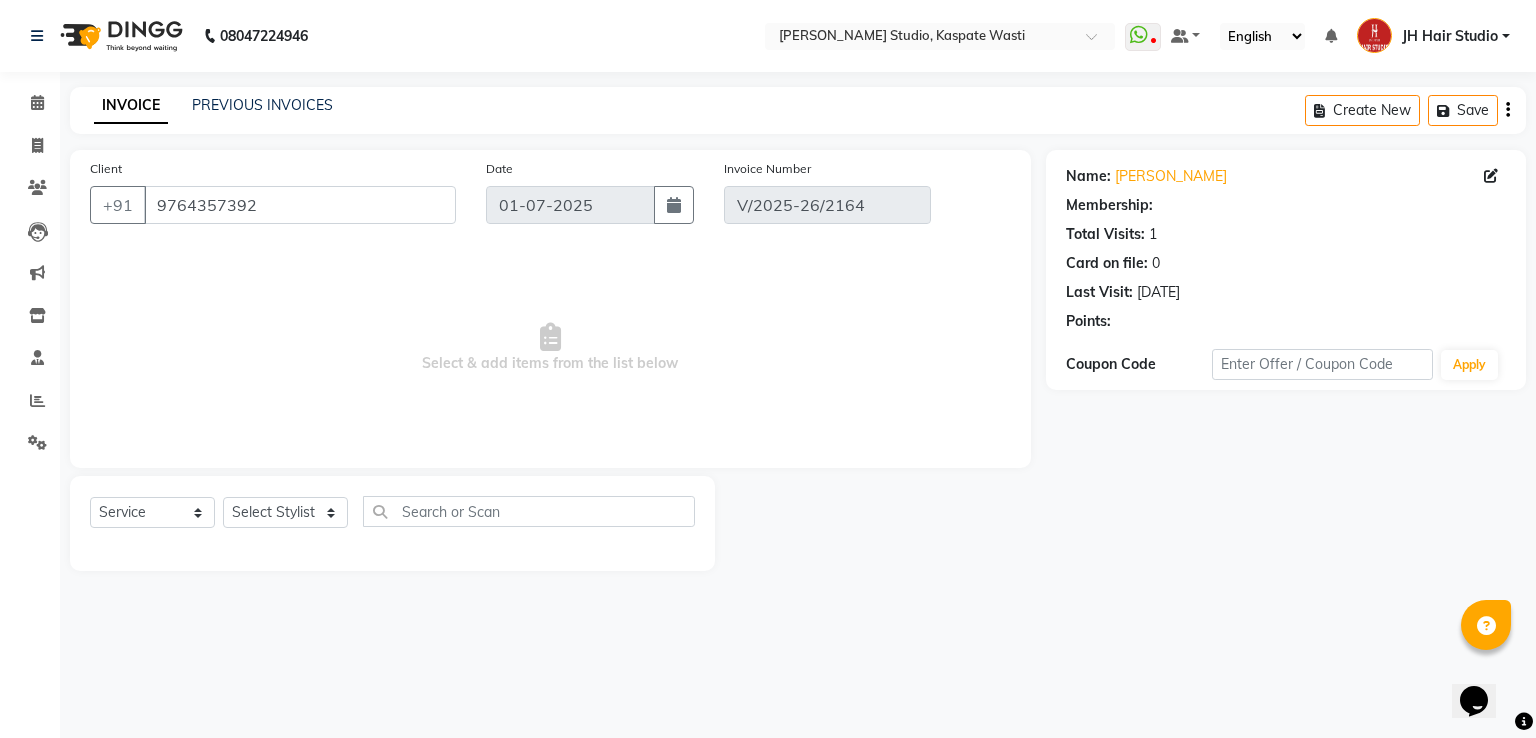type on "[DATE]" 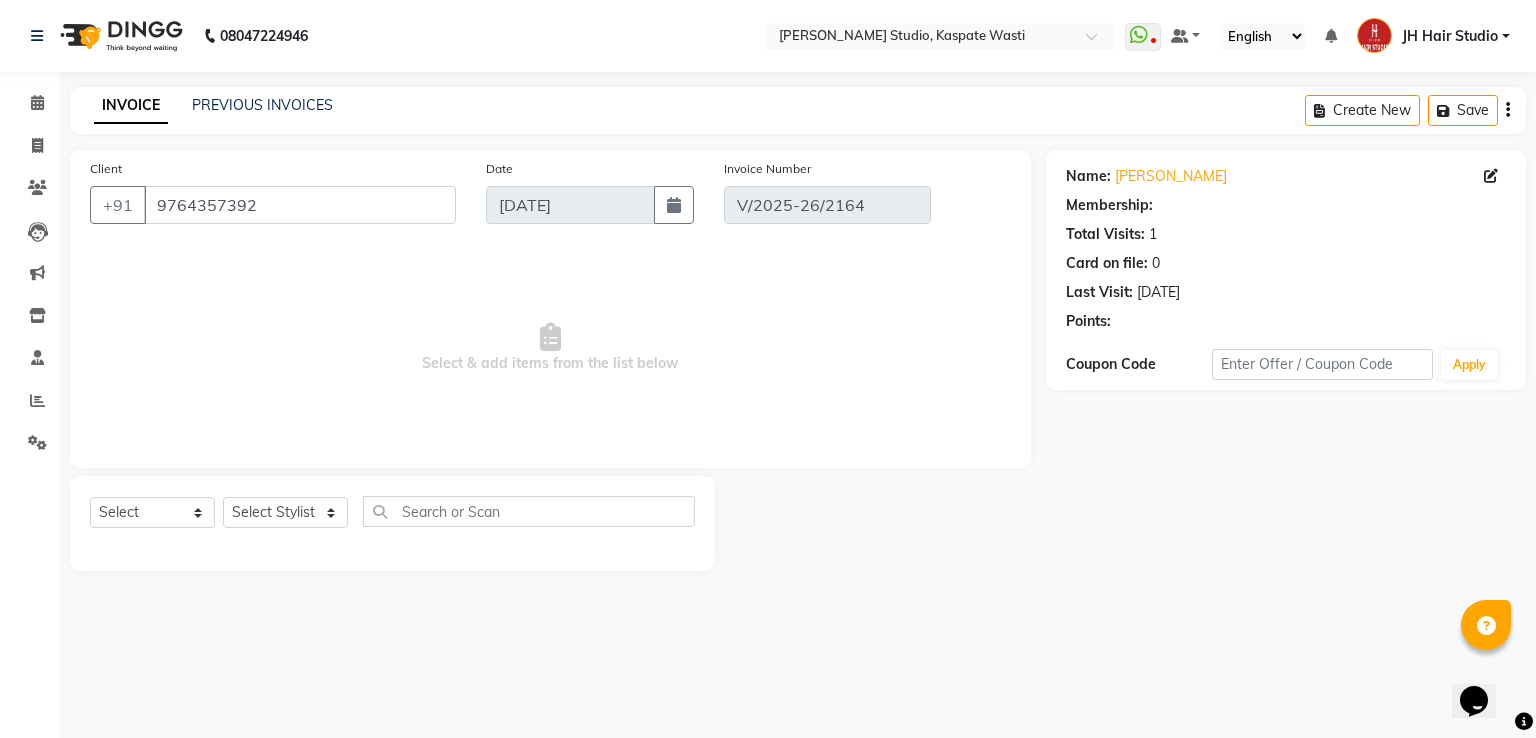 select on "1: Object" 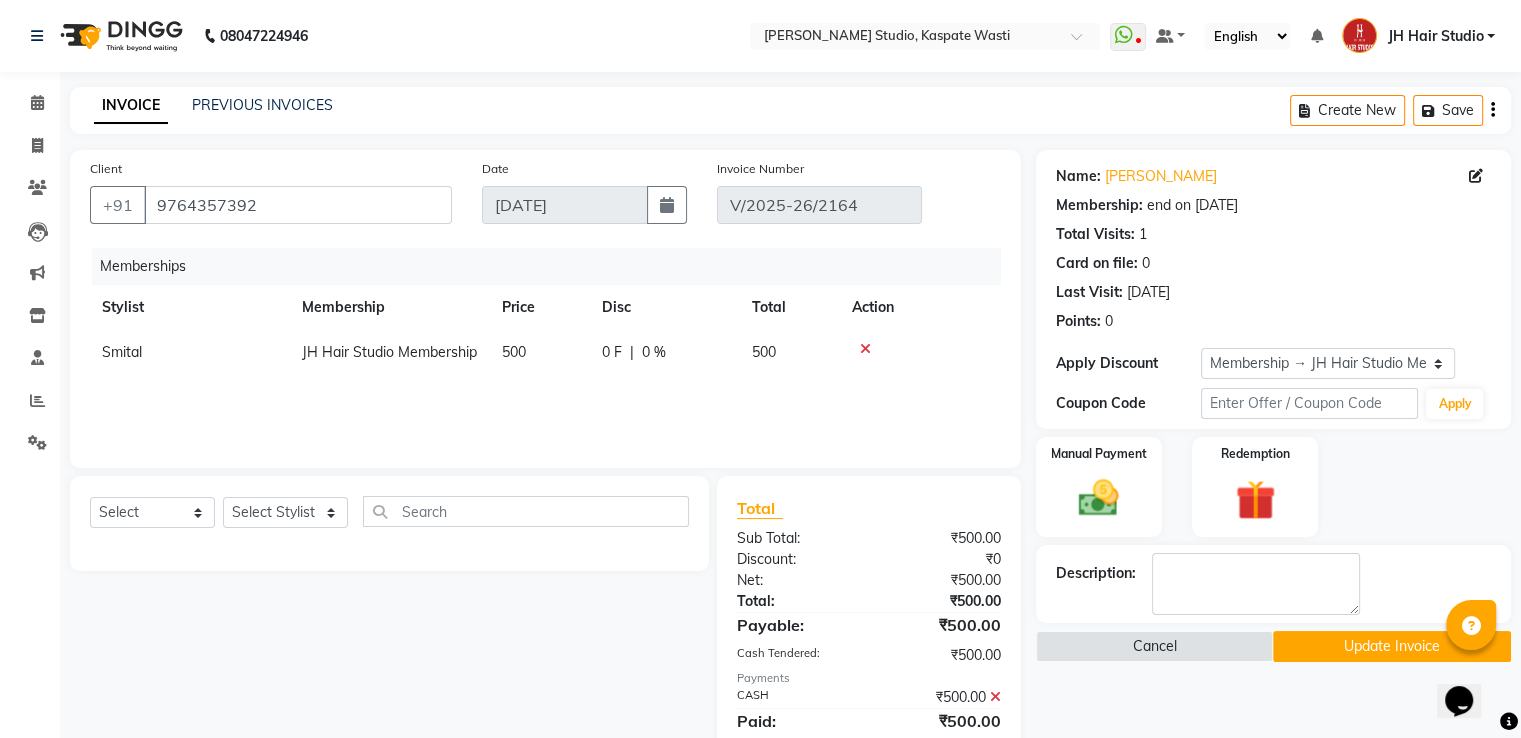 click on "Smital" 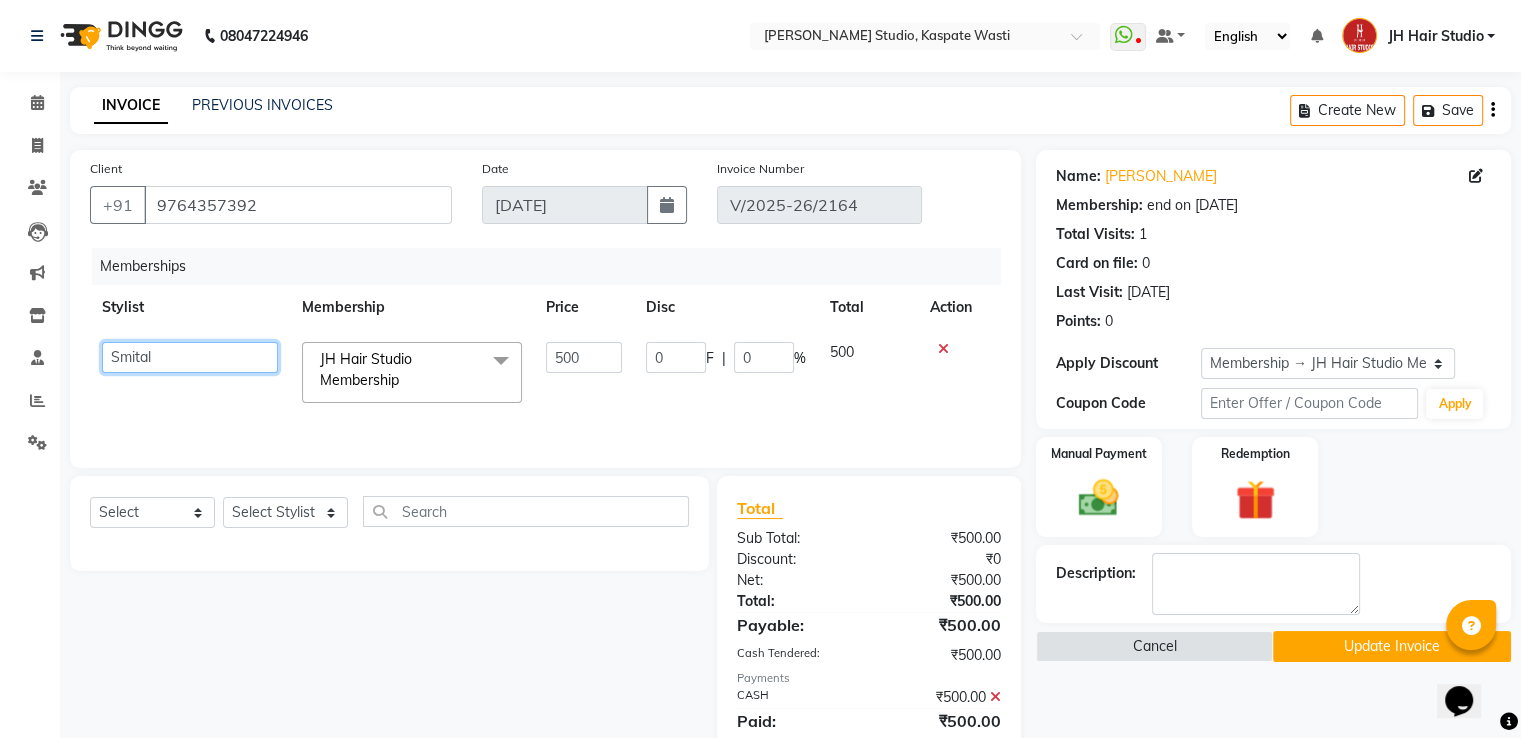 click on "AYAN [JH]    DUBALE  GANESH[JH]   [F1] GANESH   [ F1] RAM   [F1]Sanjay   [F1]Siddhu    [F1]Sukanya    F1 Suraj    [F1] USHA   Gopal Wagh[JH]   Harish[JH]   JH Hair Studio   Omkar[JH]   Sahil[JH]   Shahwaz Shaikh[JH]   SID NEW [JH]   Smital   SWAPNIL [F3]   TAPAN    Tushaar [JH]" 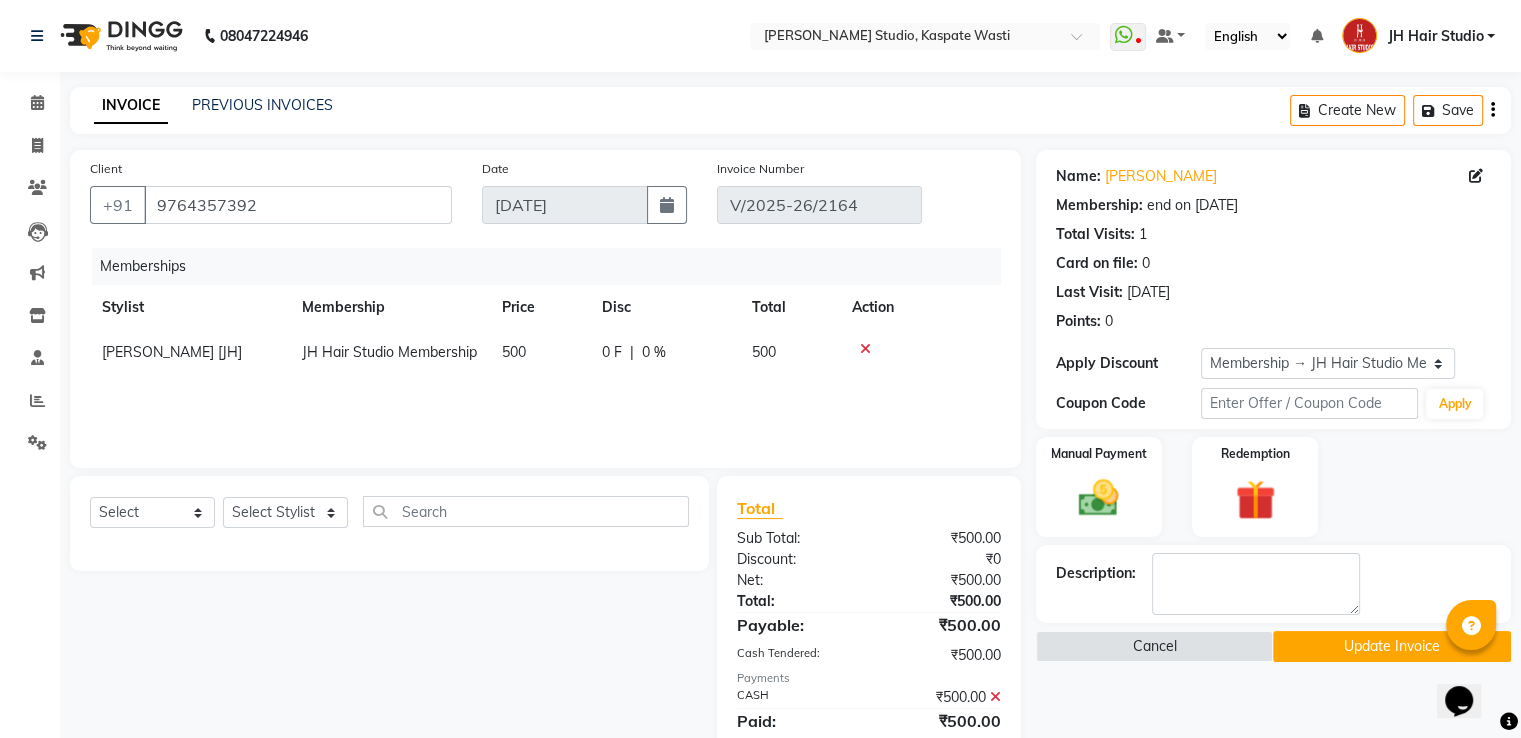 click on "Name: Supriya  Membership: end on 08-06-2026 Total Visits:  1 Card on file:  0 Last Visit:   08-06-2025 Points:   0  Apply Discount Select Membership → JH Hair Studio Membership Coupon Code Apply Manual Payment Redemption Description:                   Cancel   Update Invoice" 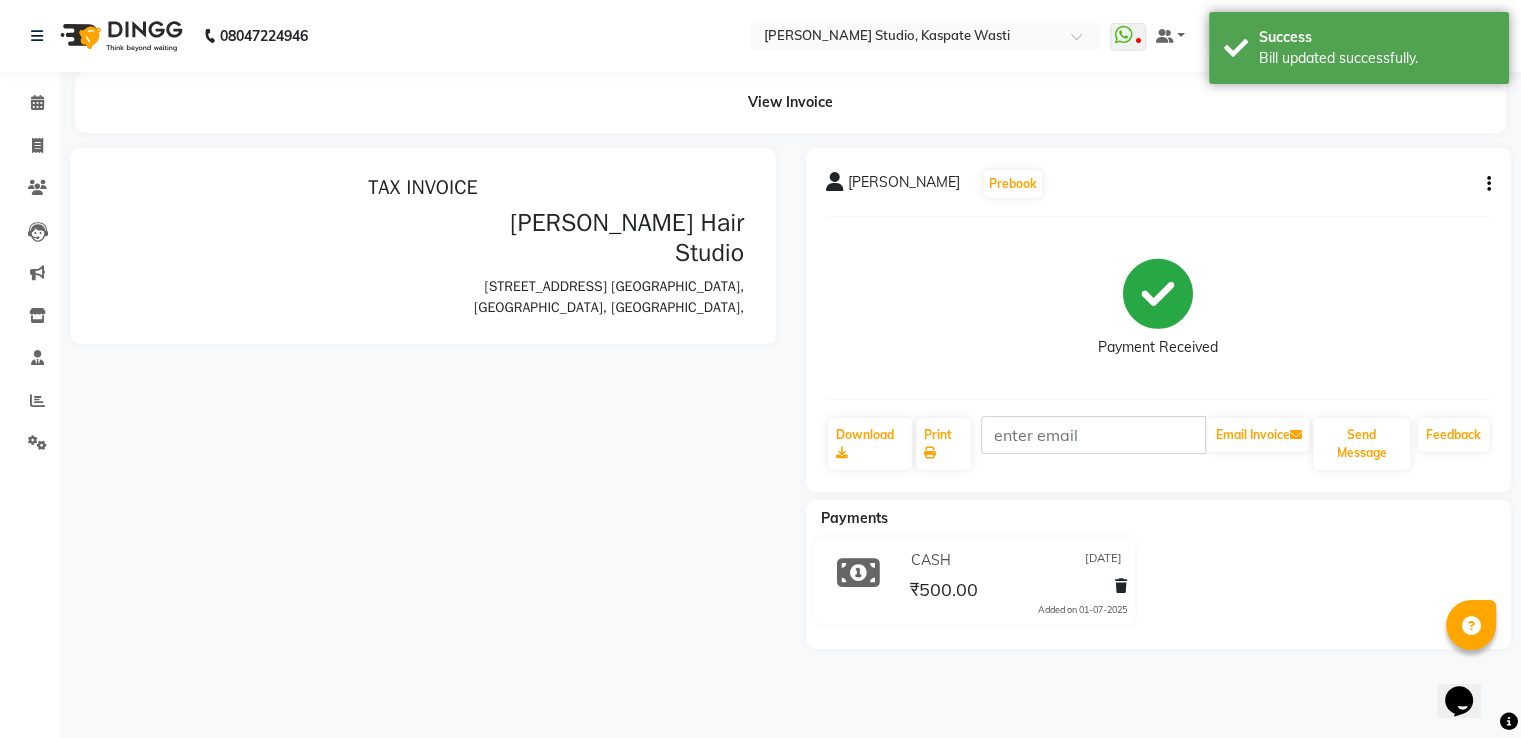 scroll, scrollTop: 0, scrollLeft: 0, axis: both 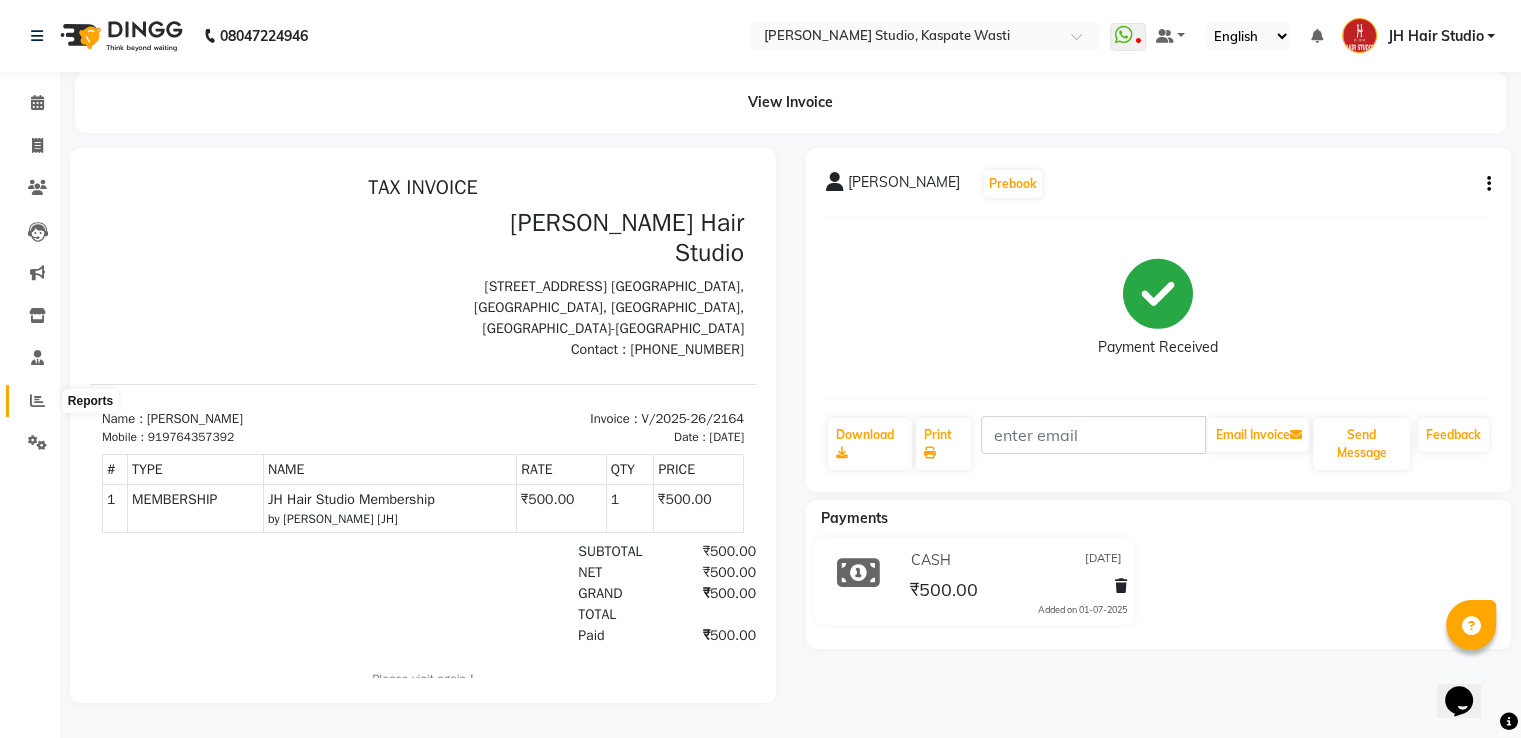 click 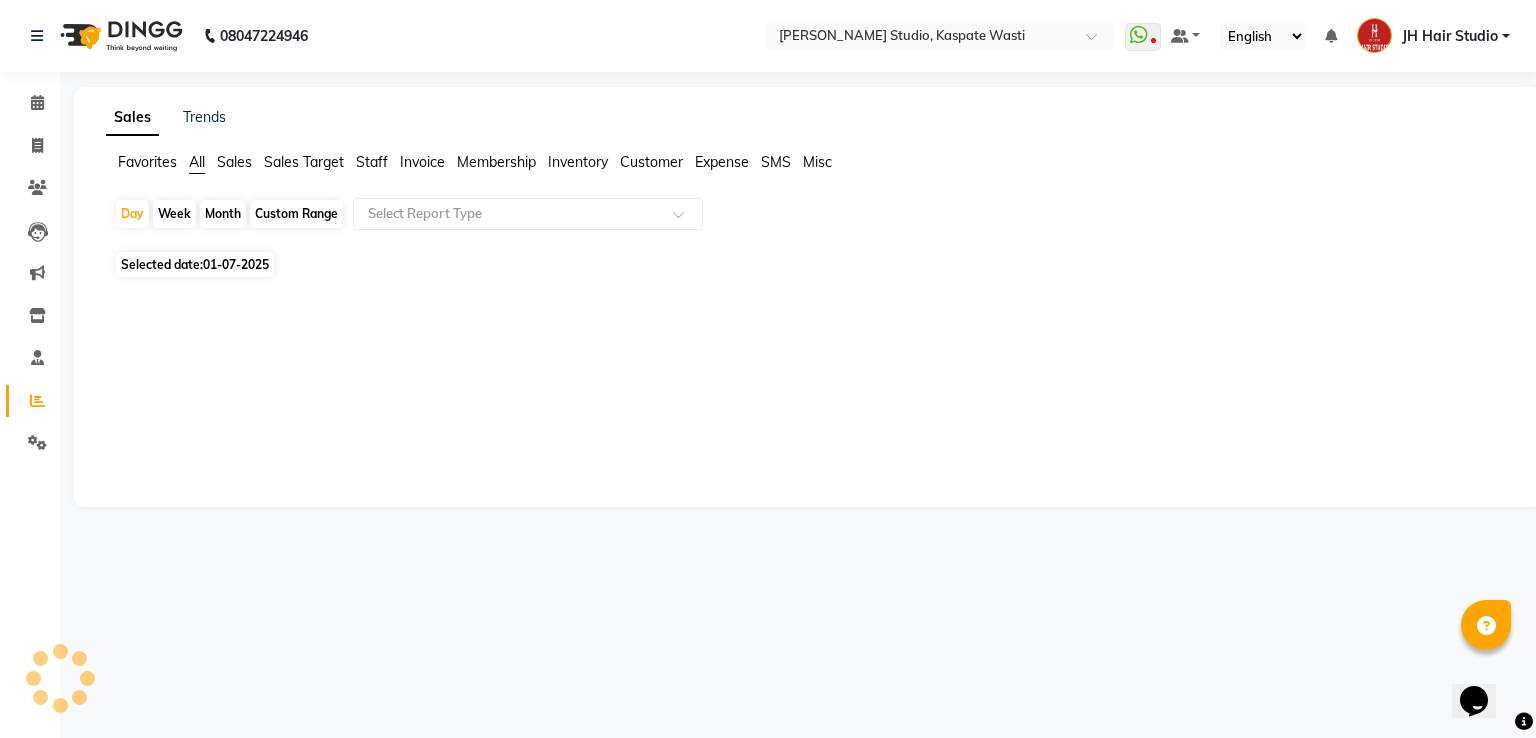 click on "Month" 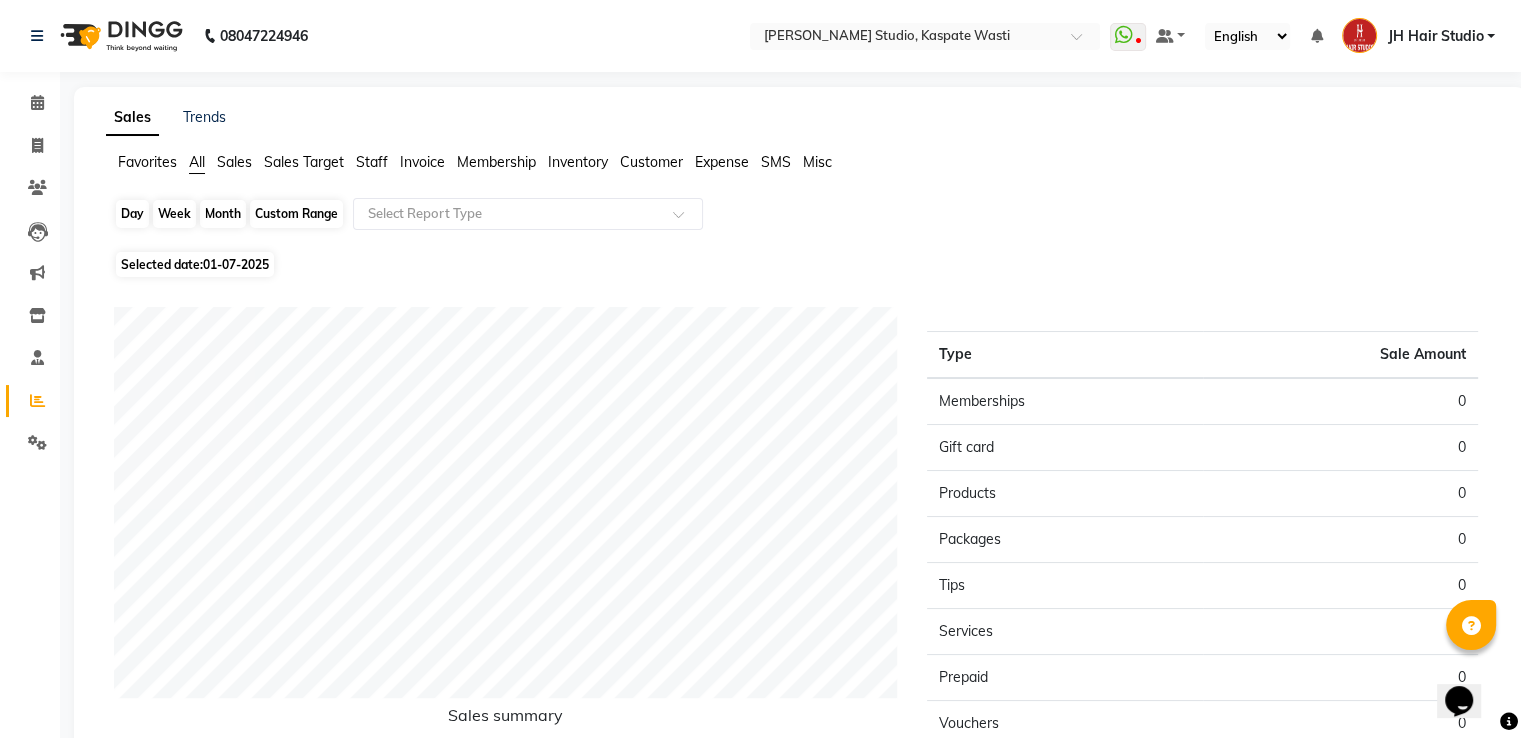 click on "Month" 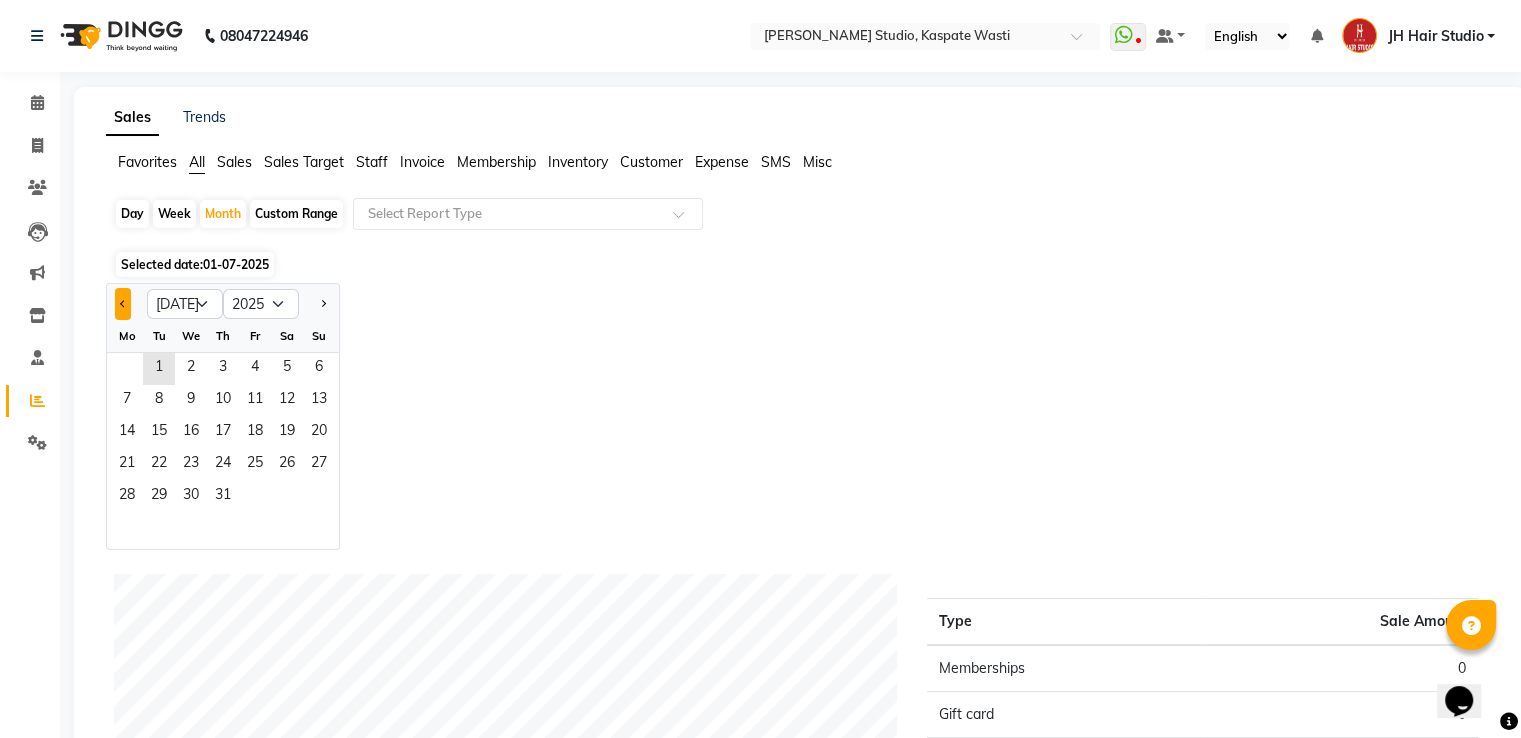 click 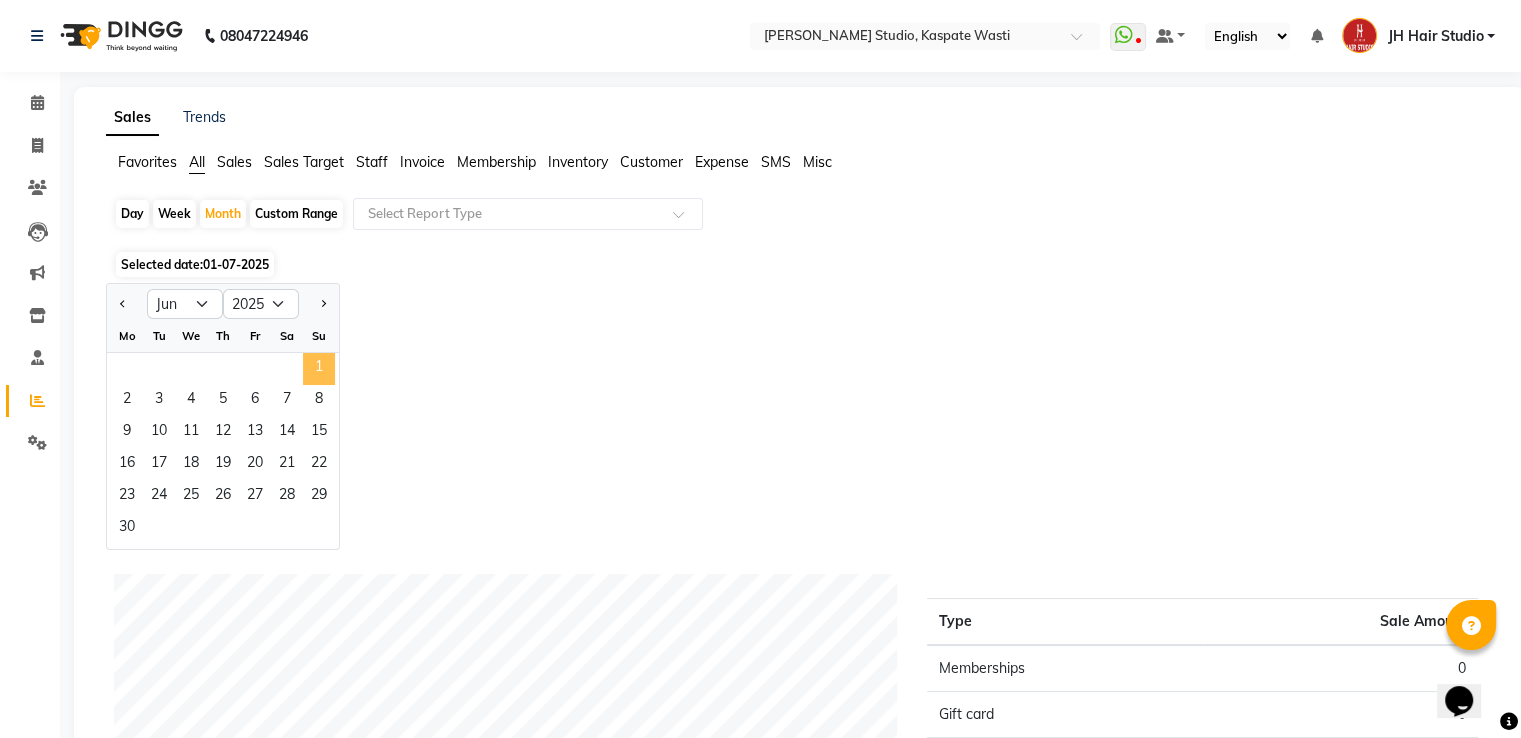 click on "1" 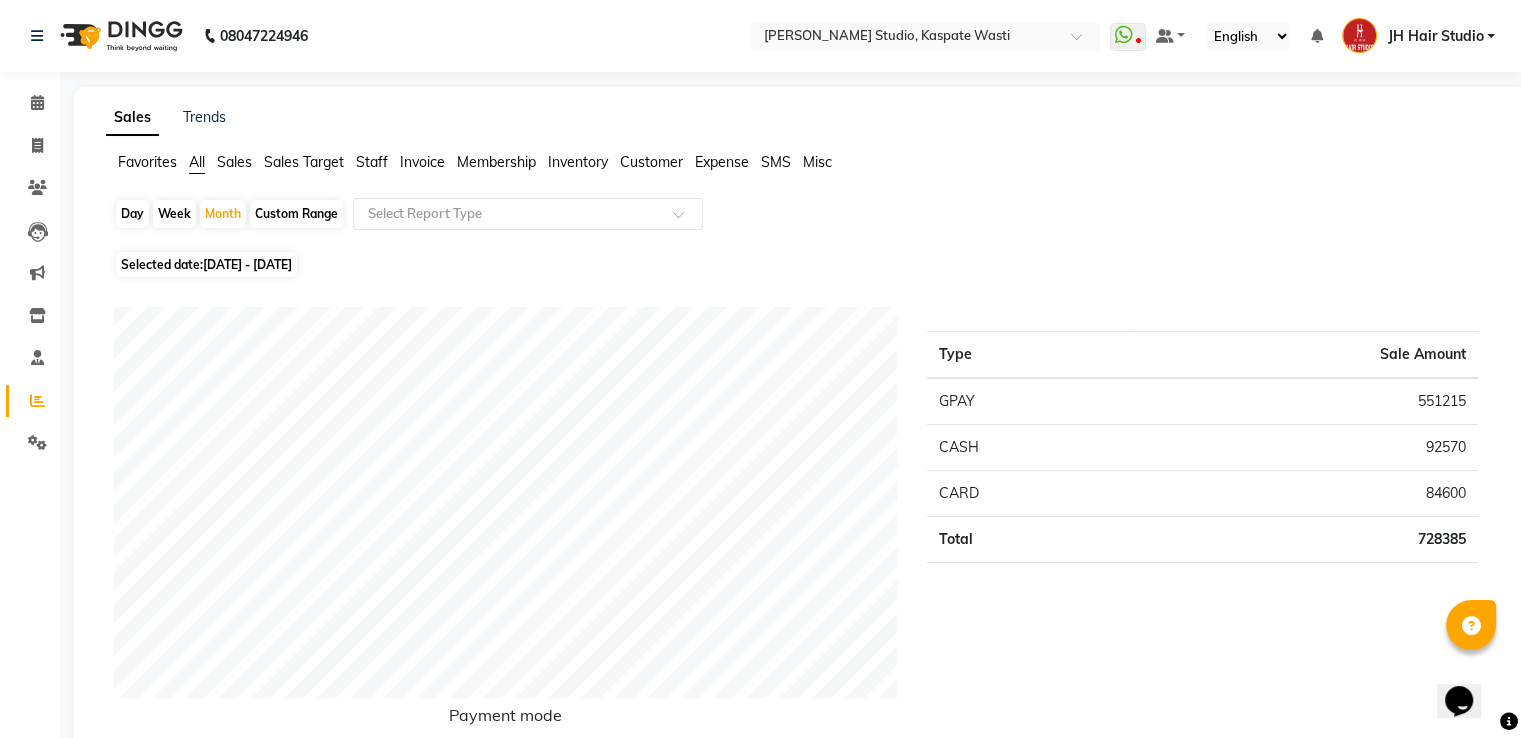 click on "Staff" 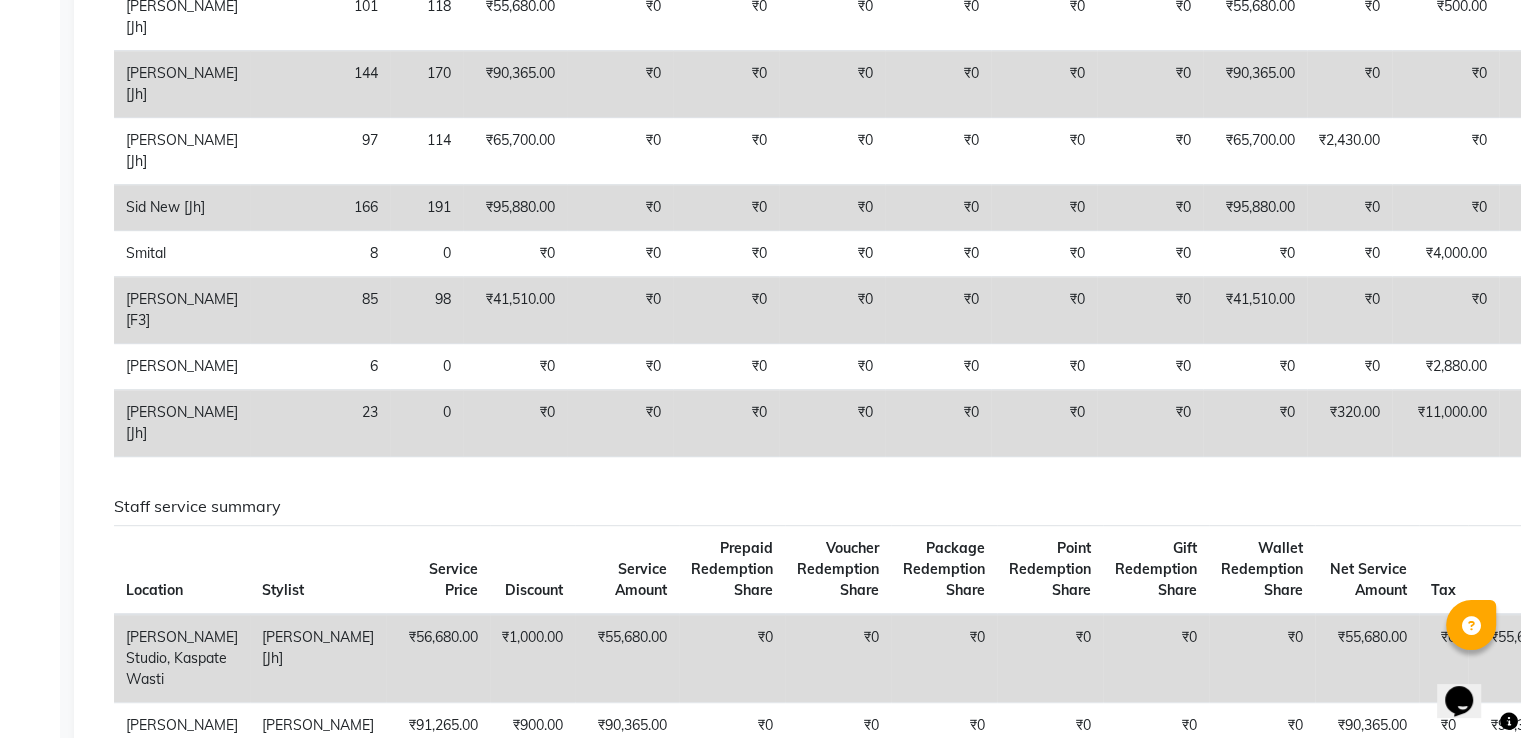 scroll, scrollTop: 916, scrollLeft: 0, axis: vertical 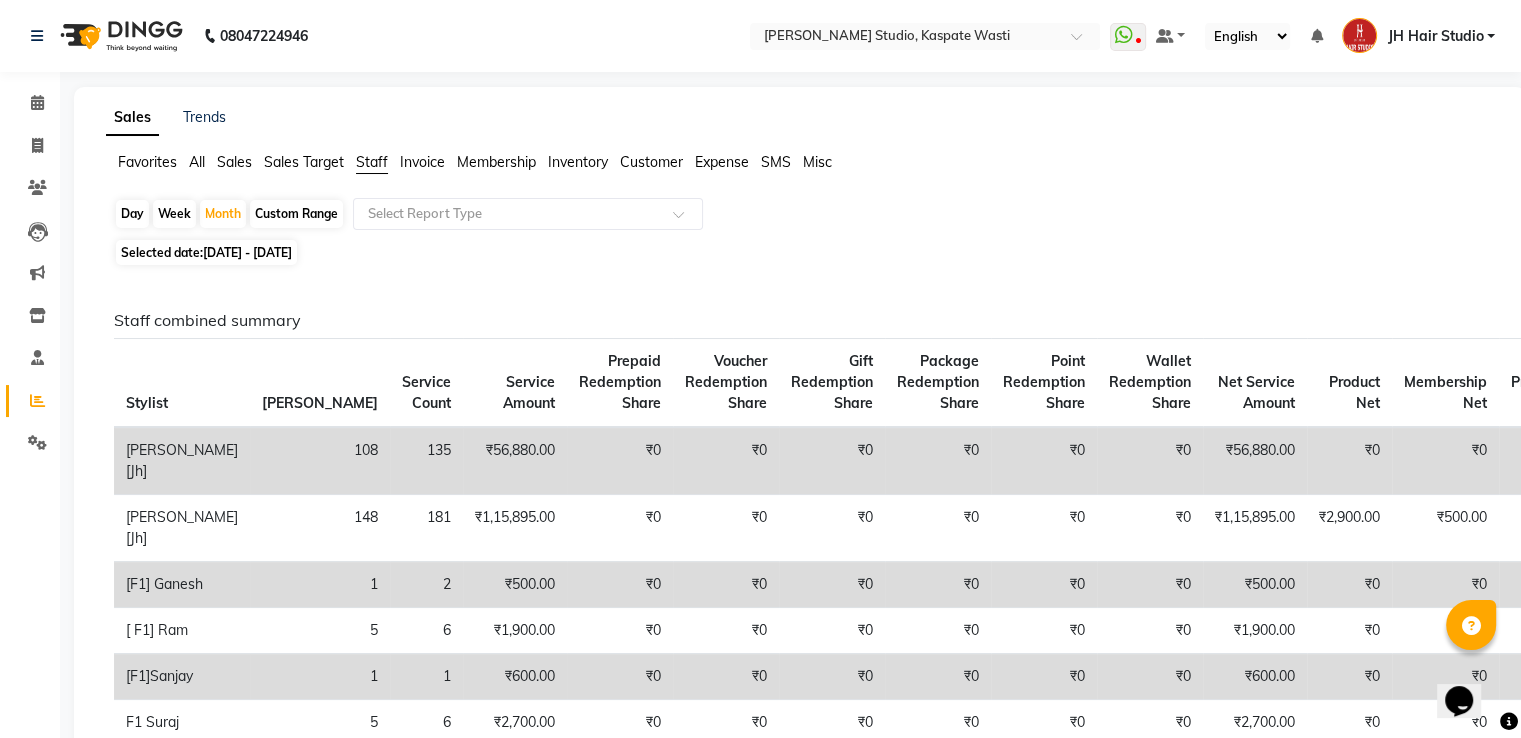 click on "All" 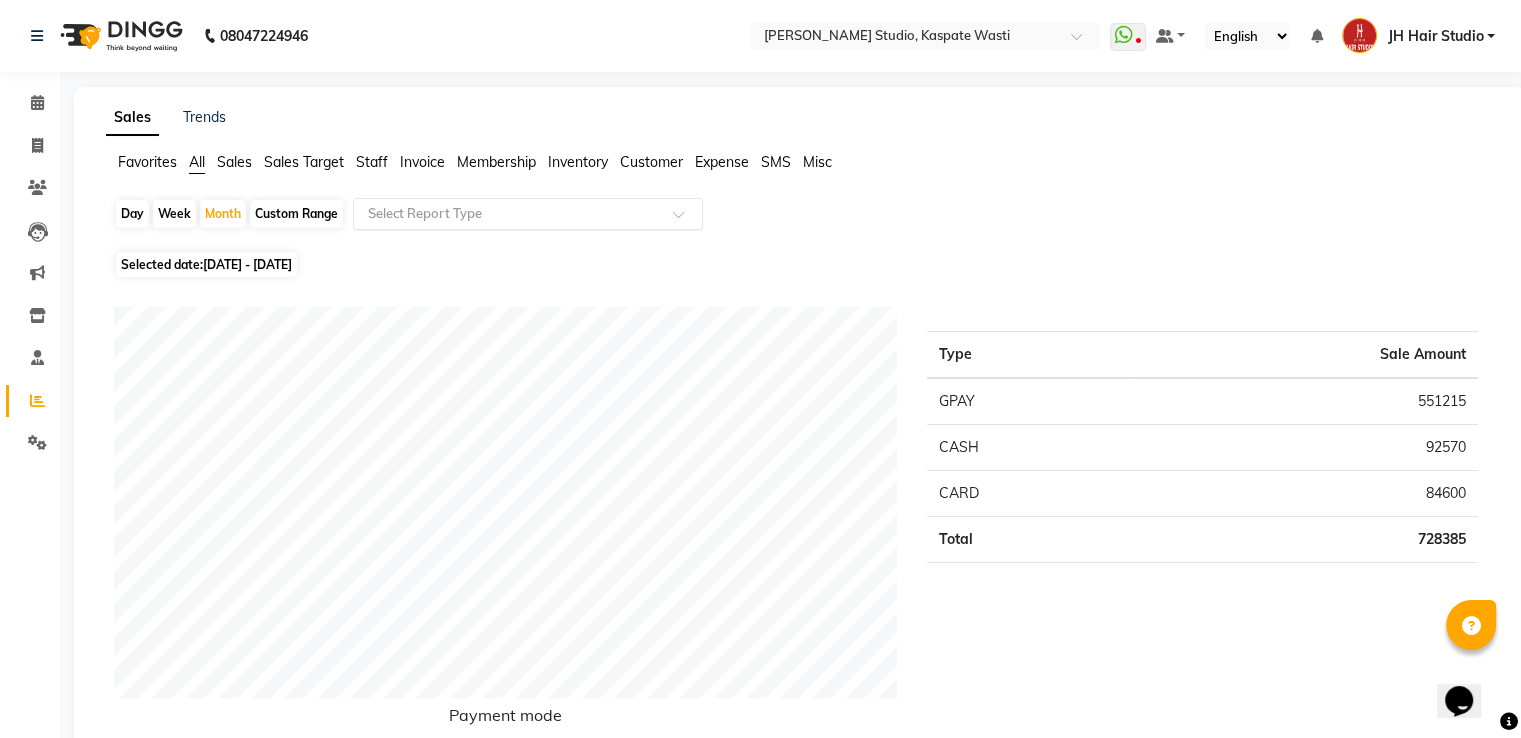 click on "Select Report Type" 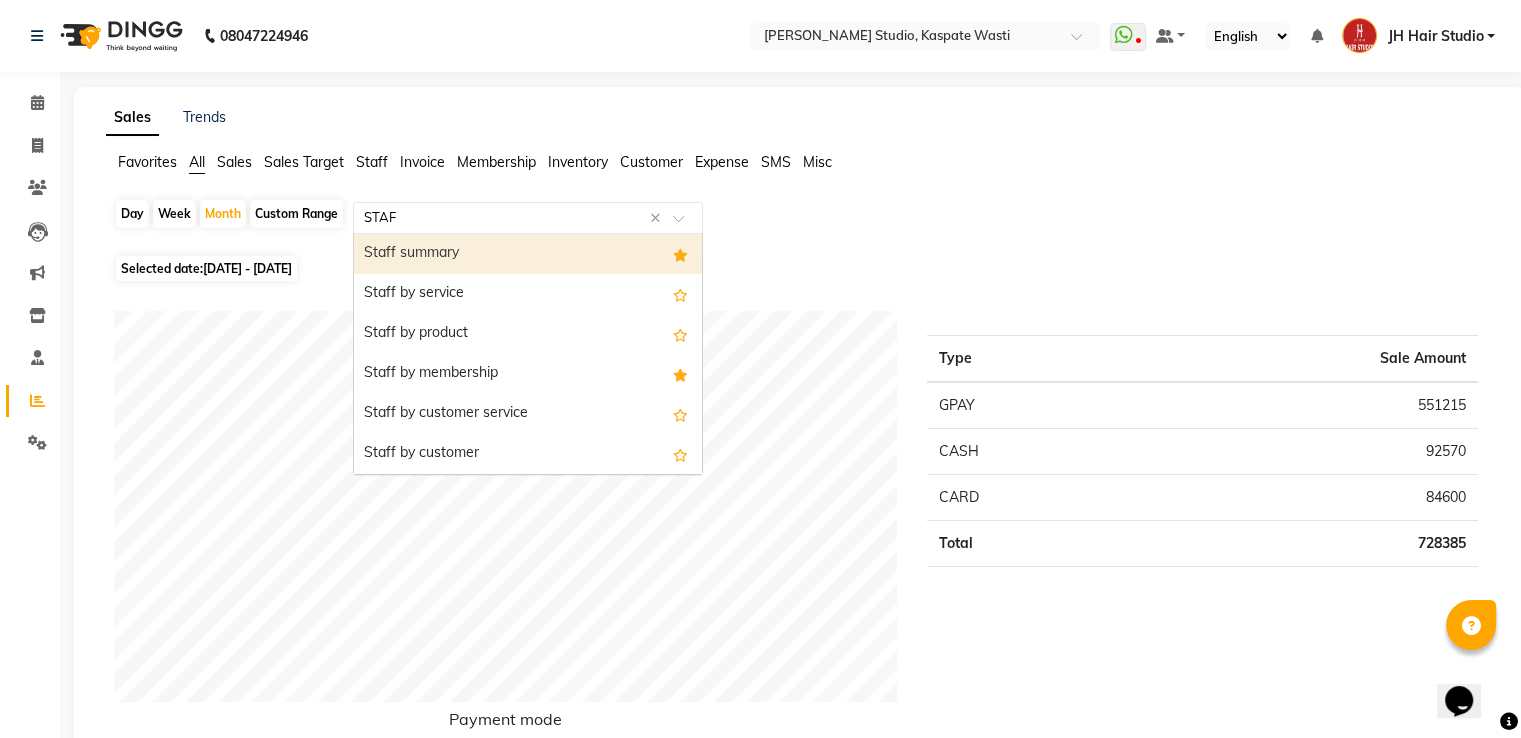 type on "STAFF" 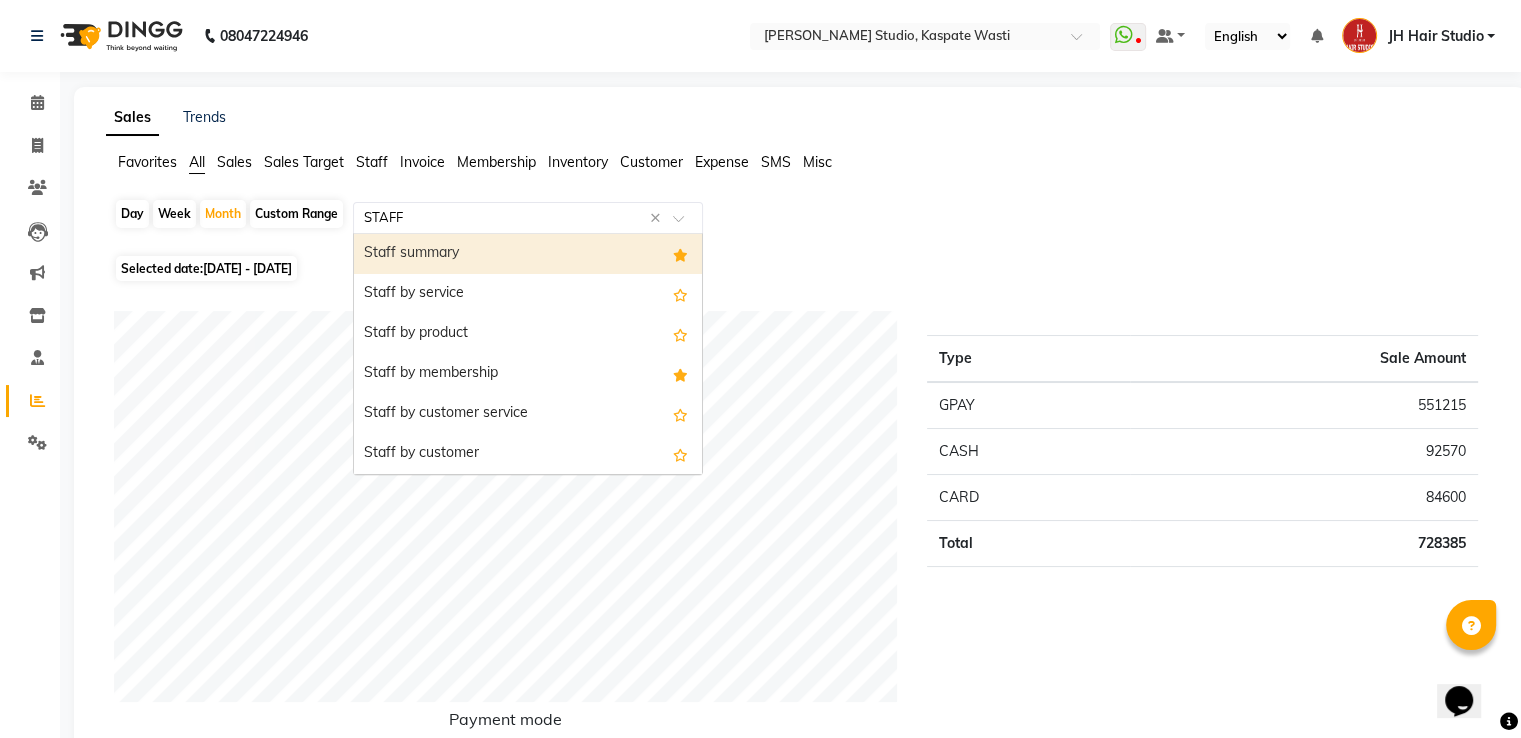 click on "Staff summary" at bounding box center [528, 254] 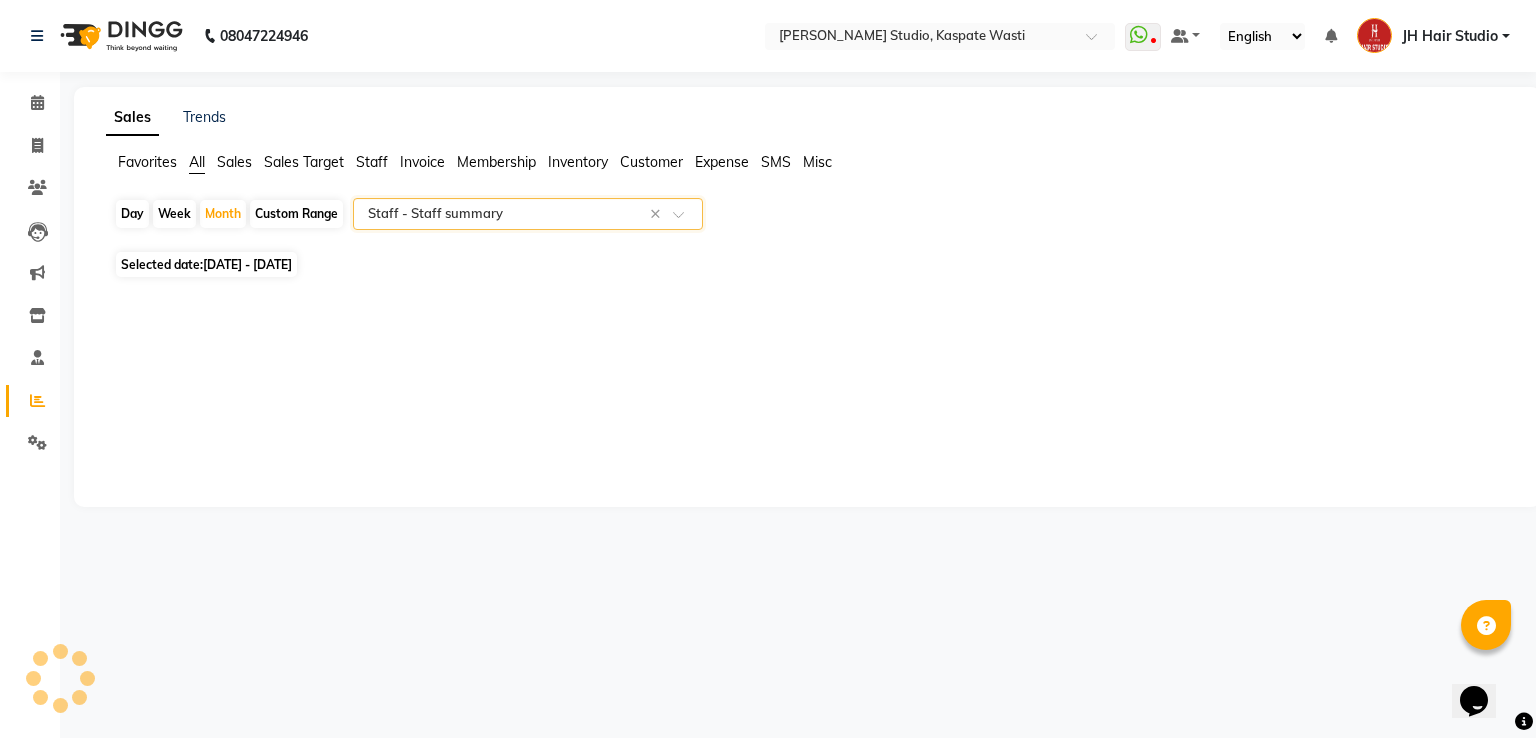 select on "pdf" 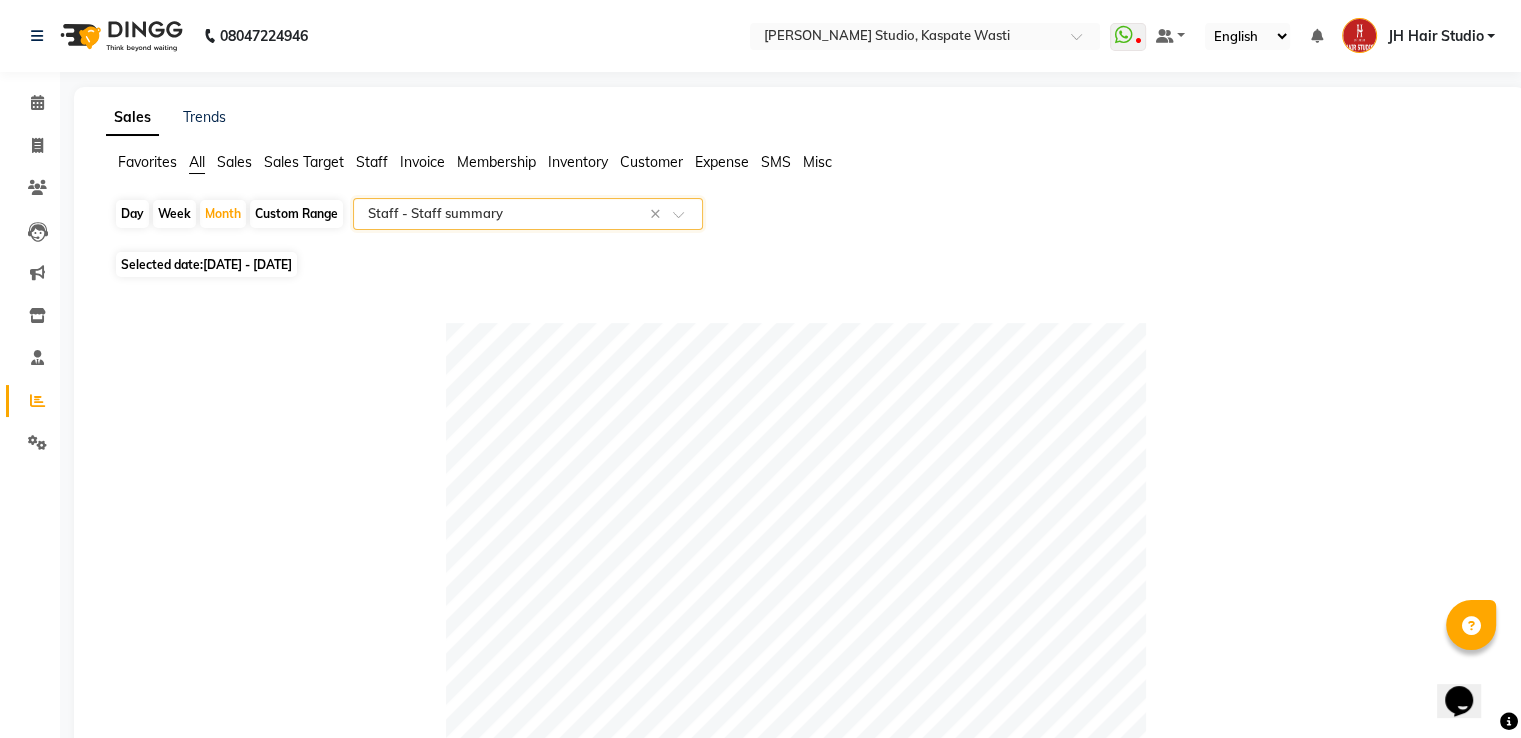 scroll, scrollTop: 644, scrollLeft: 0, axis: vertical 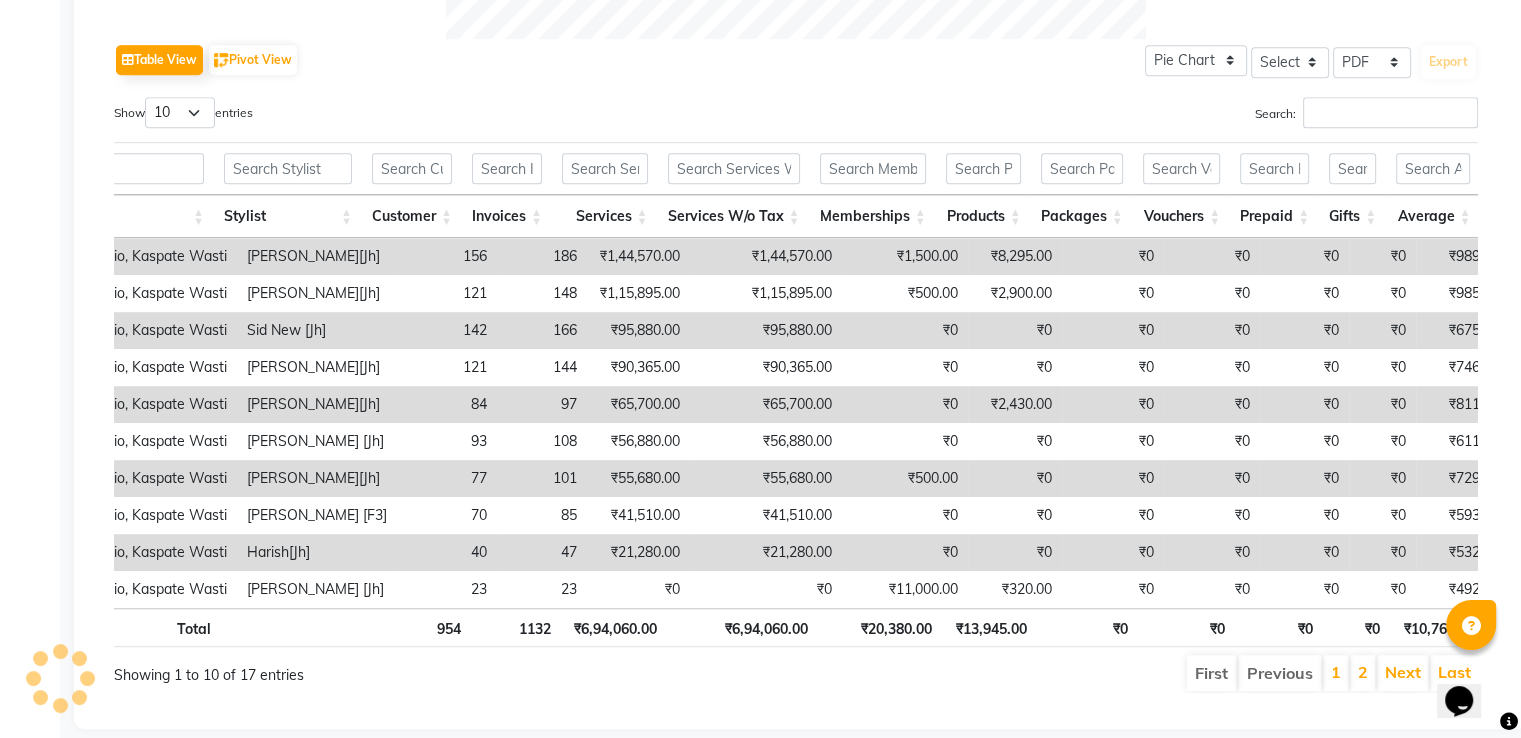 click on "2" at bounding box center (1363, 673) 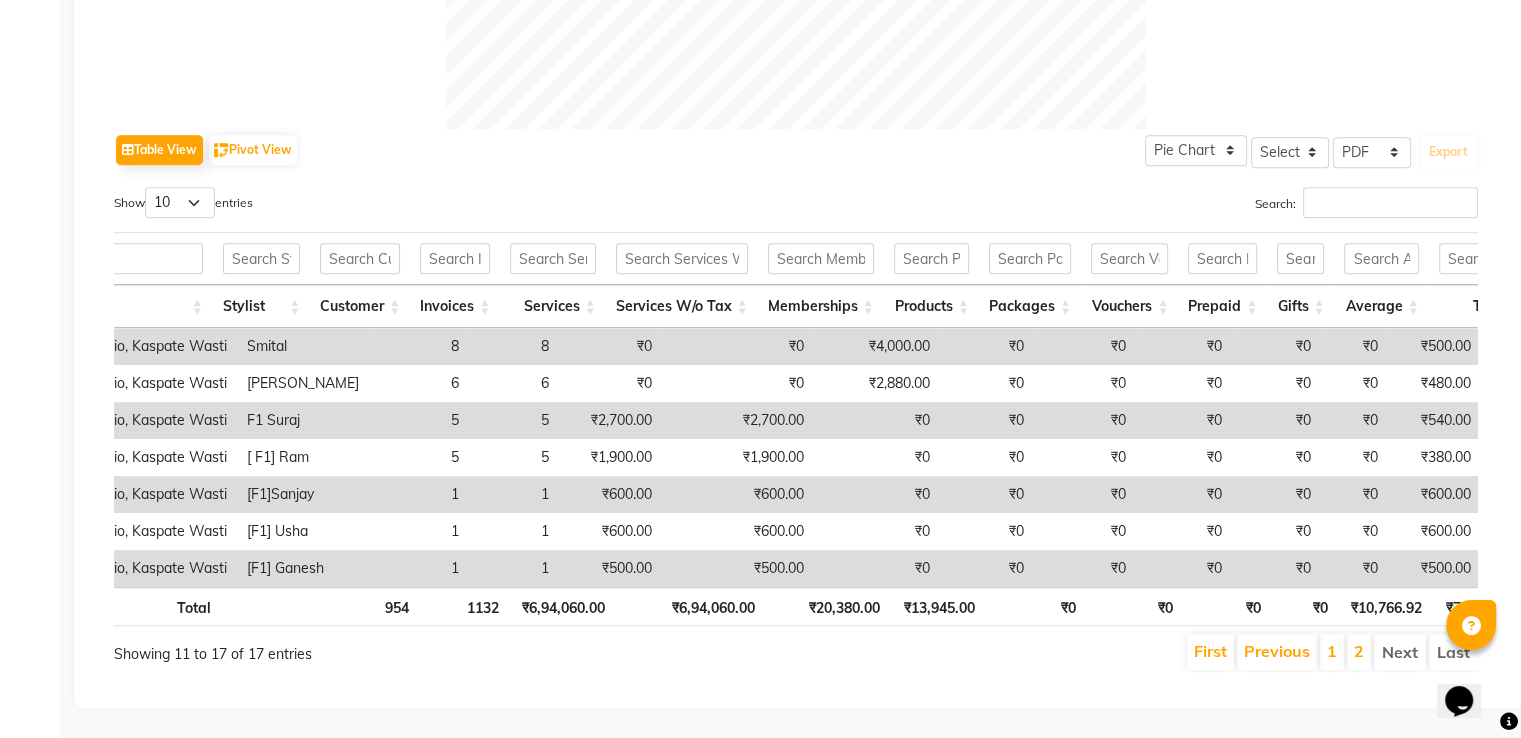 scroll, scrollTop: 923, scrollLeft: 0, axis: vertical 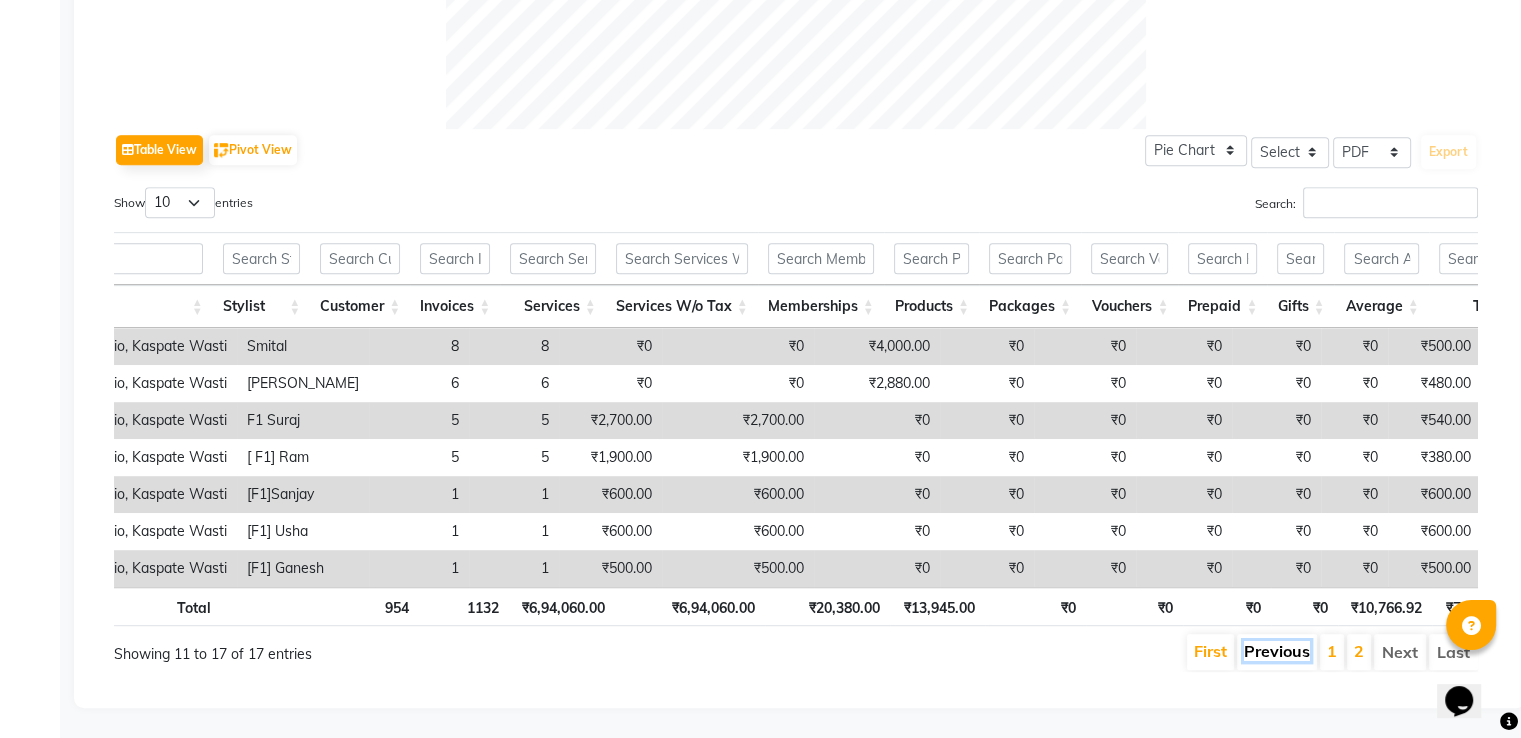 click on "Previous" at bounding box center (1277, 651) 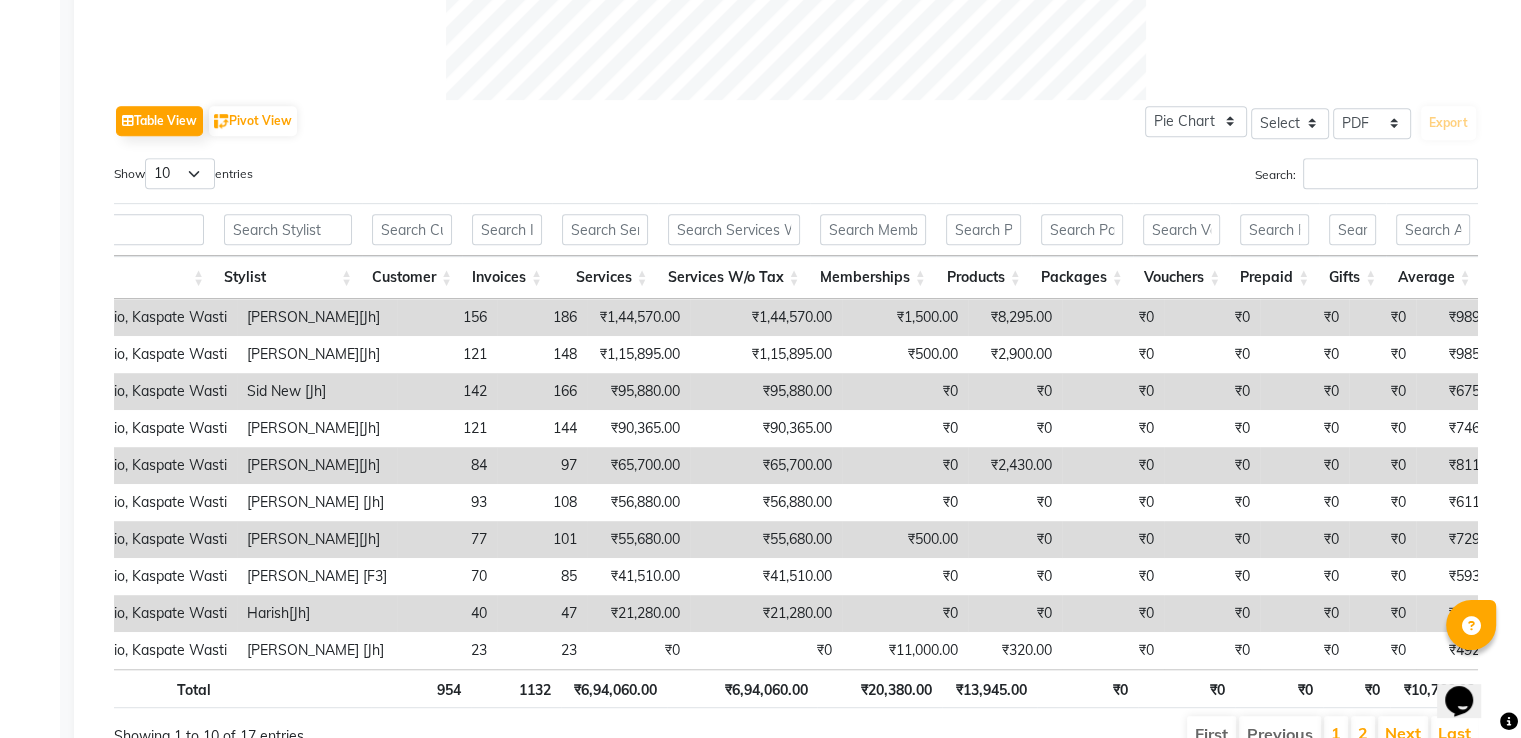 scroll, scrollTop: 944, scrollLeft: 0, axis: vertical 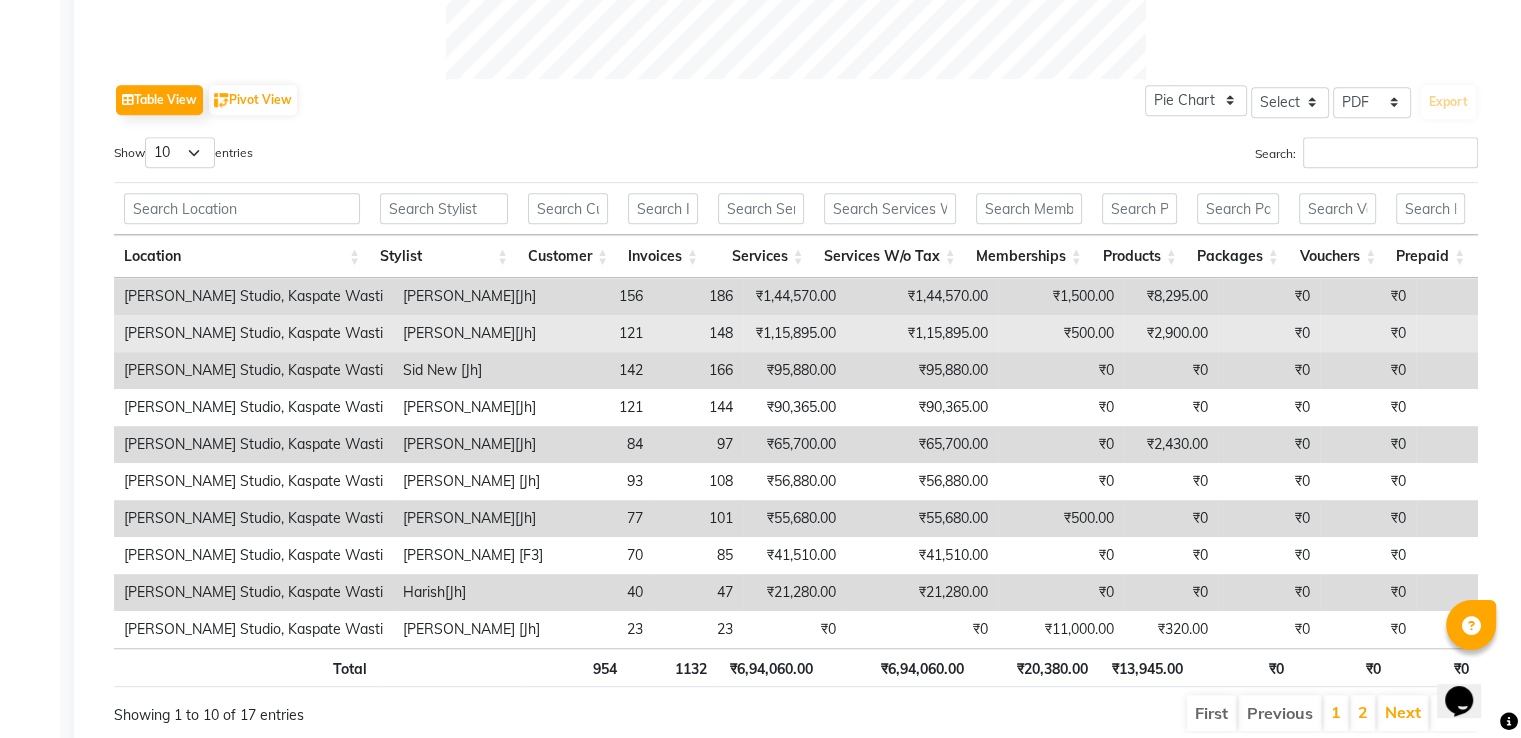 click on "₹2,900.00" at bounding box center [1171, 333] 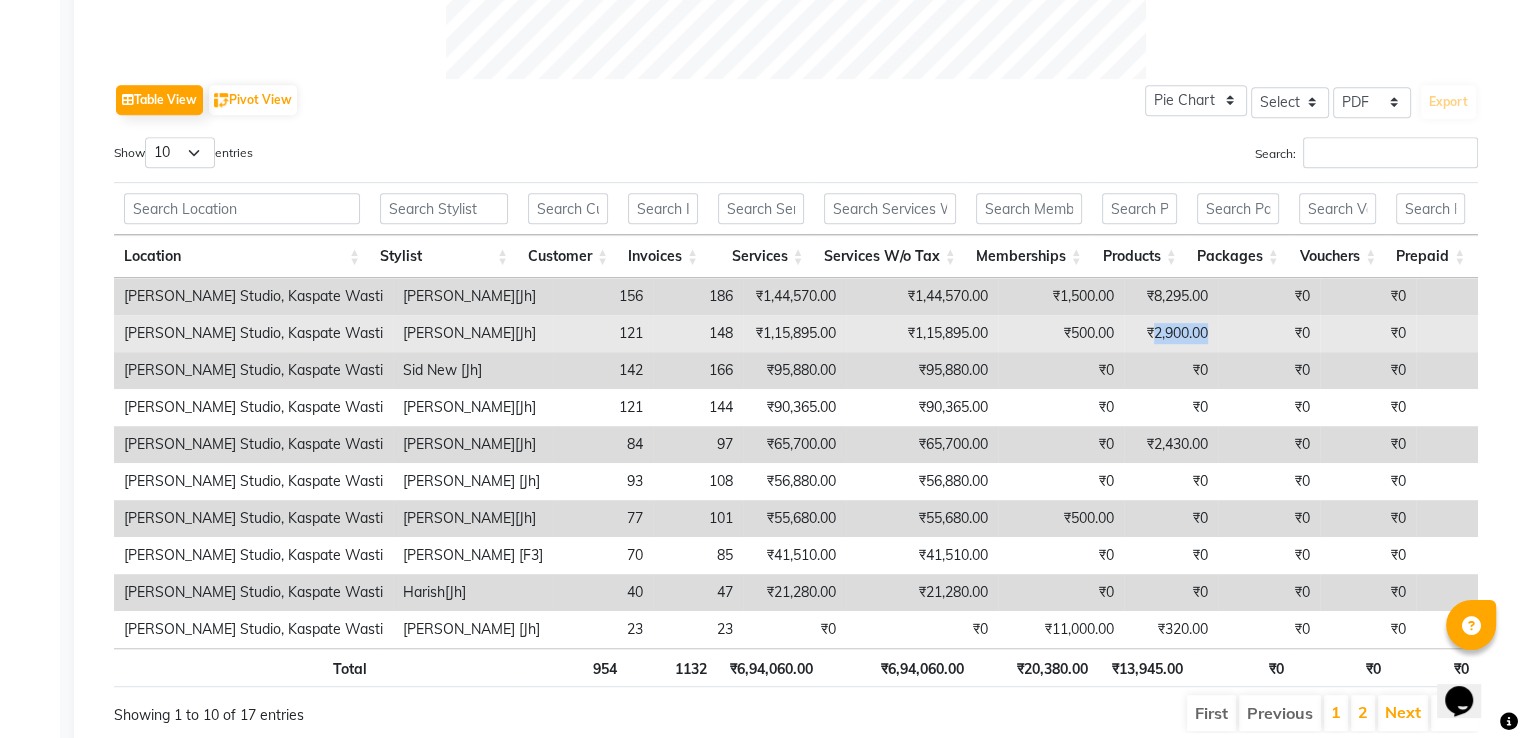 click on "₹2,900.00" at bounding box center [1171, 333] 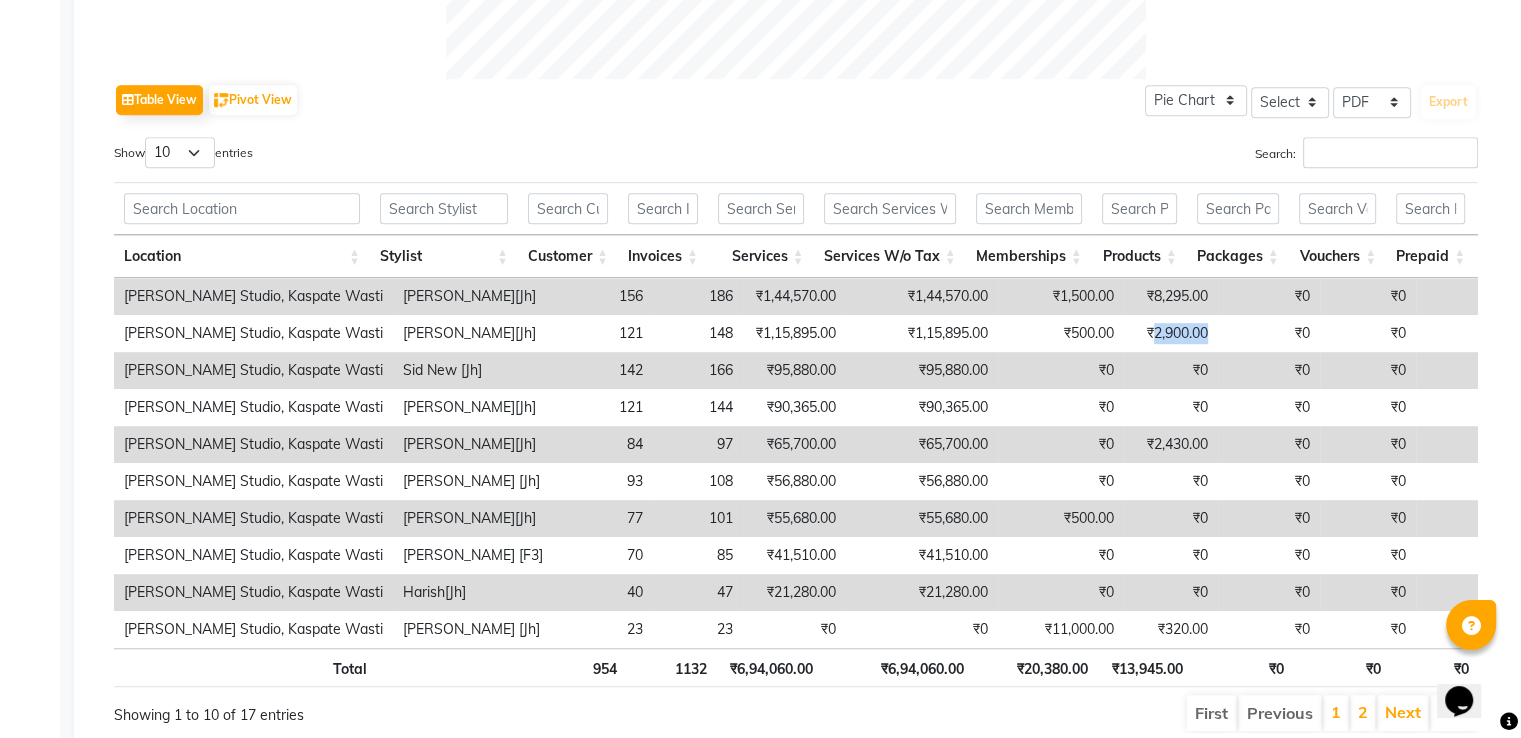scroll, scrollTop: 0, scrollLeft: 244, axis: horizontal 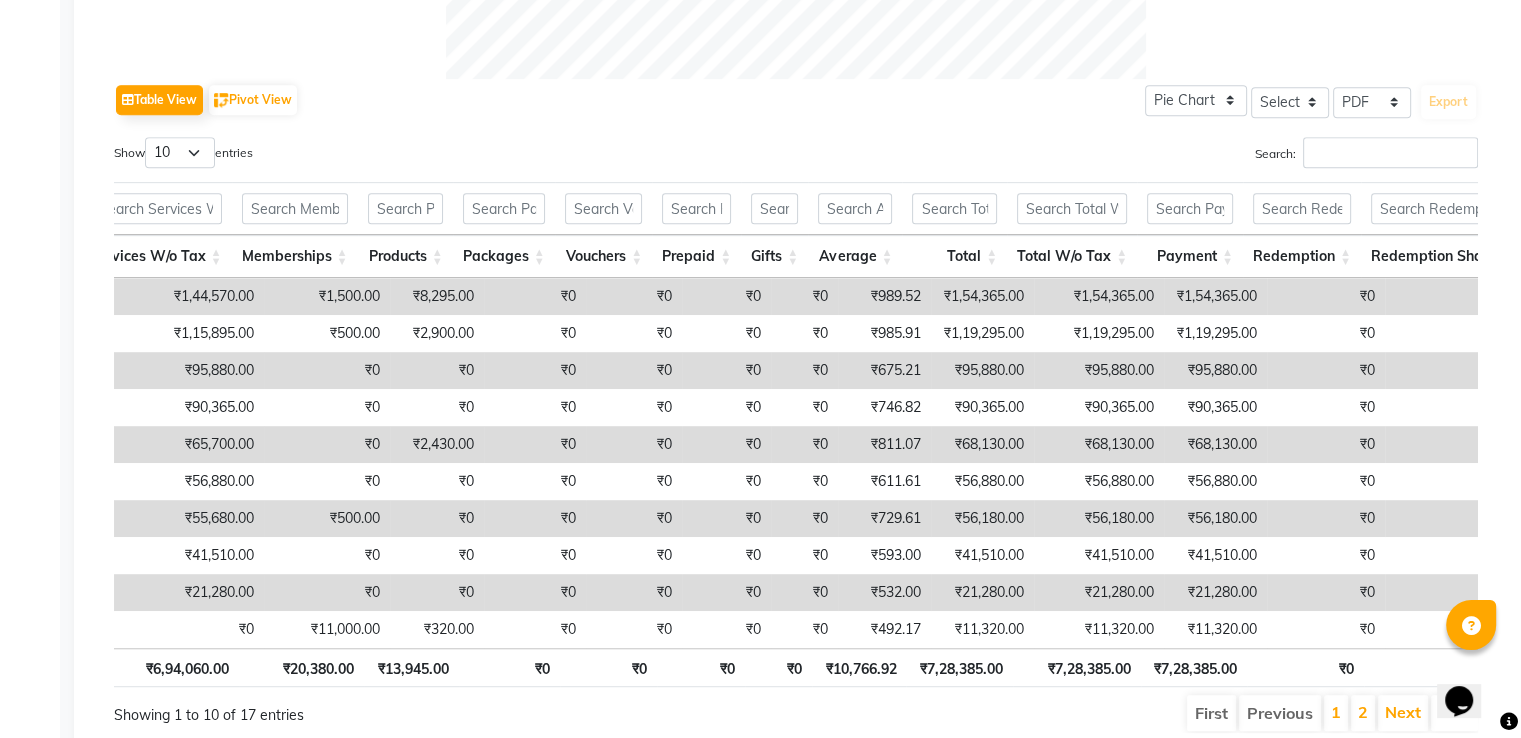 drag, startPoint x: 1281, startPoint y: 662, endPoint x: 1317, endPoint y: 662, distance: 36 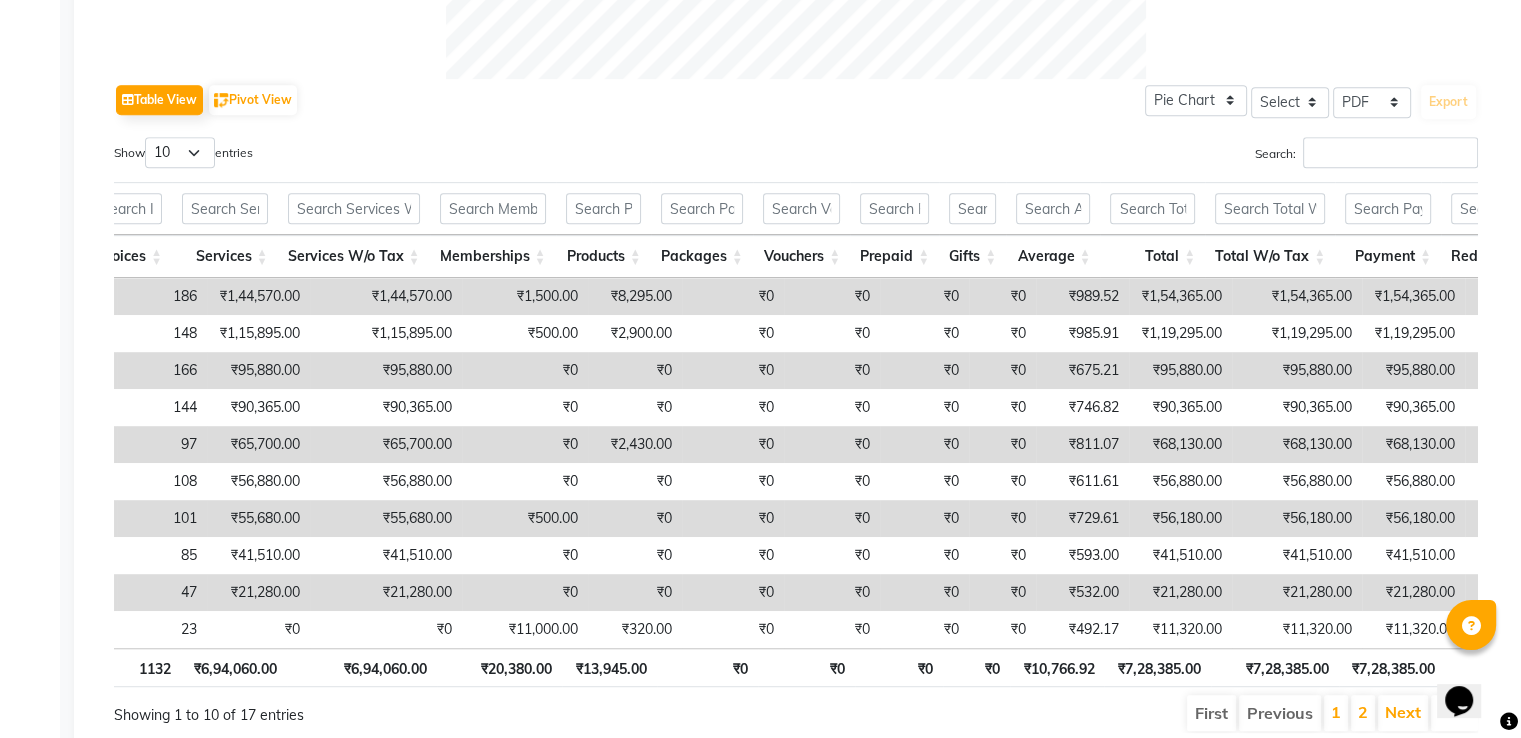 scroll, scrollTop: 0, scrollLeft: 516, axis: horizontal 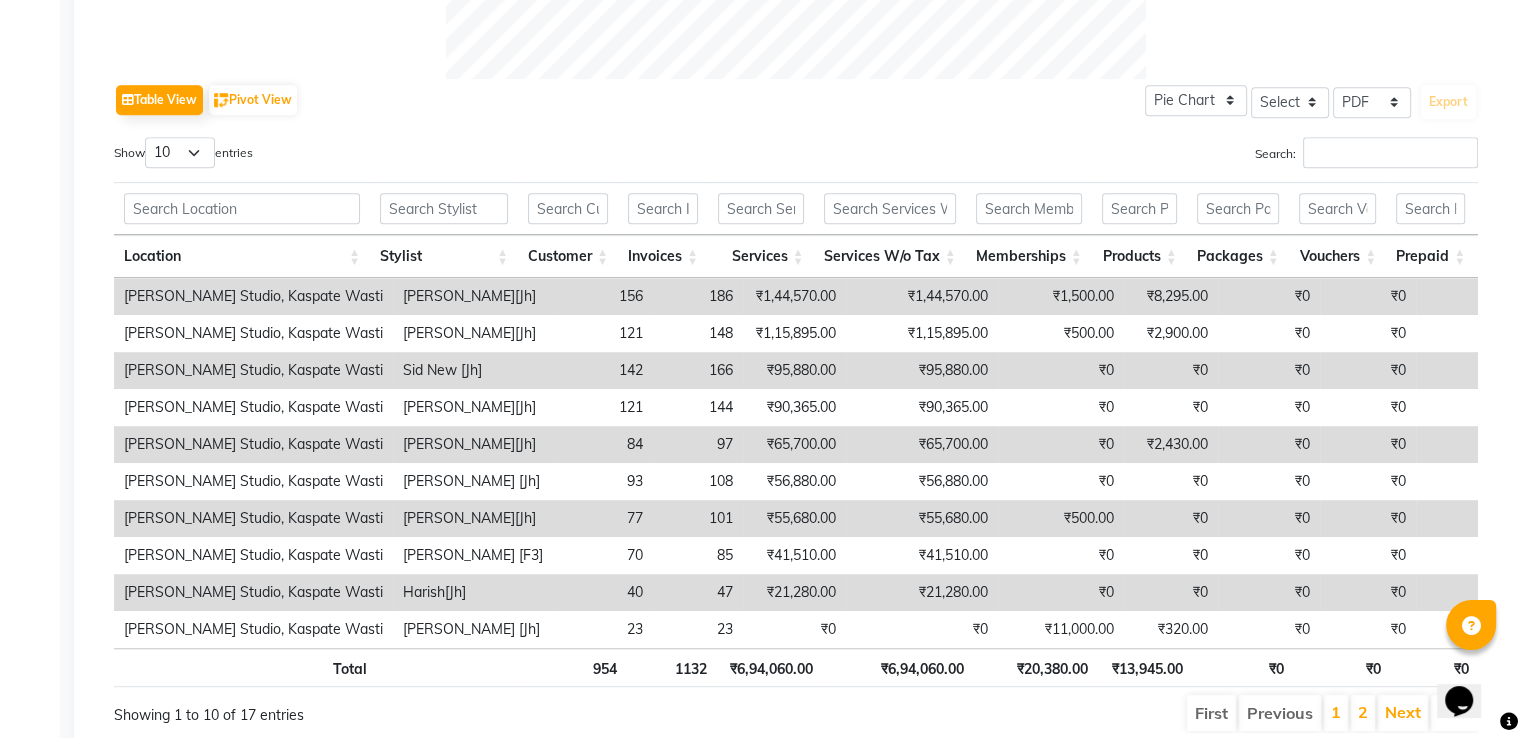 click on "₹6,94,060.00" at bounding box center (770, 667) 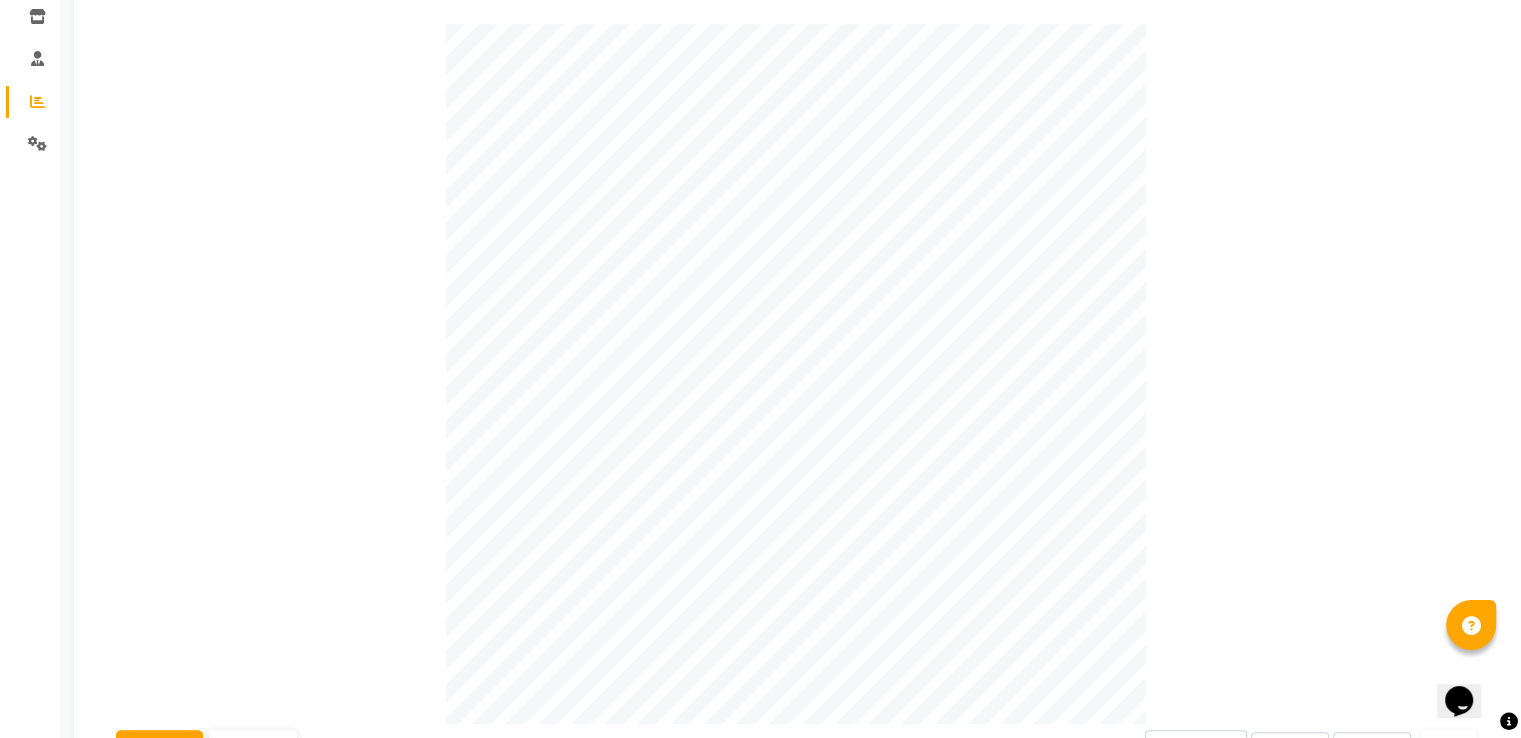 scroll, scrollTop: 20, scrollLeft: 0, axis: vertical 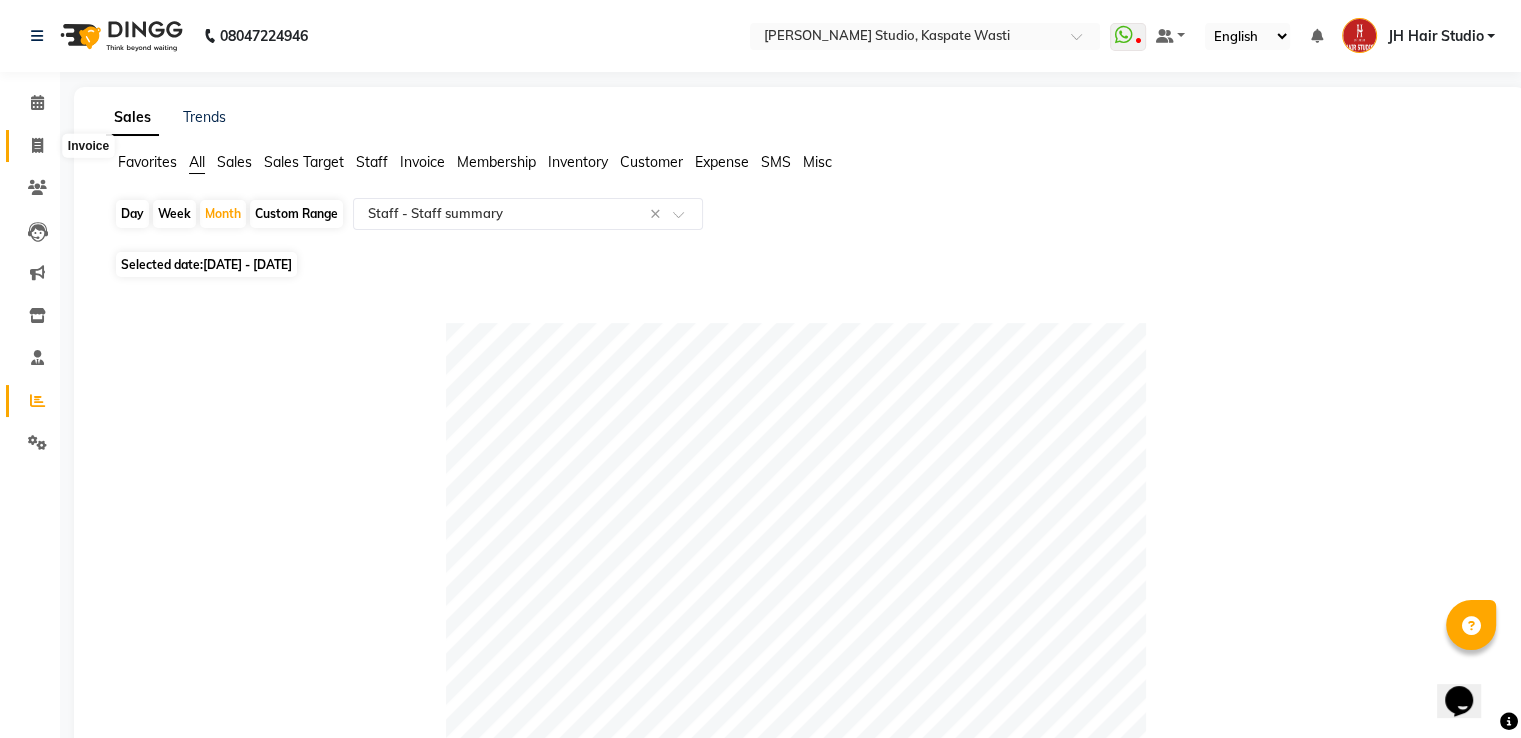 click 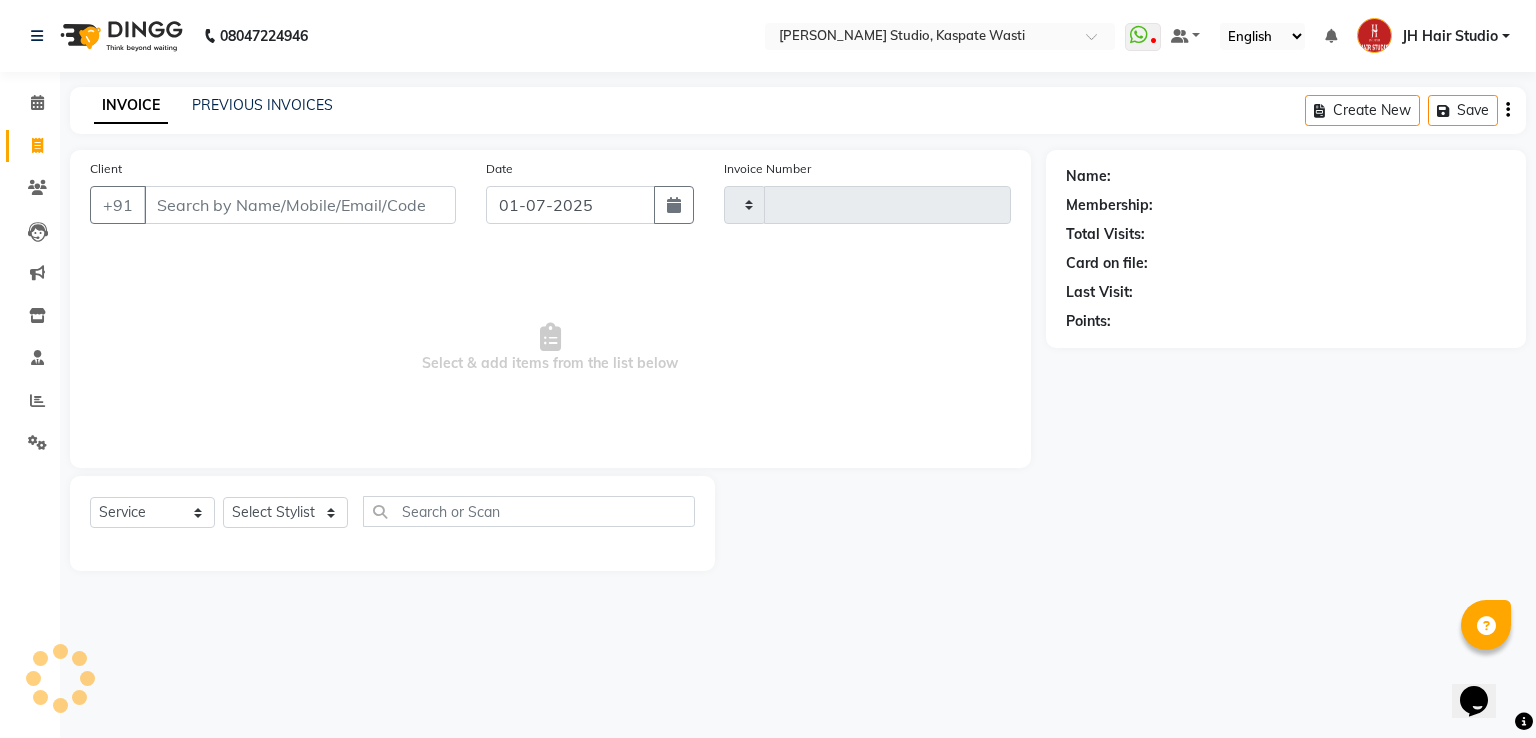 type on "2851" 